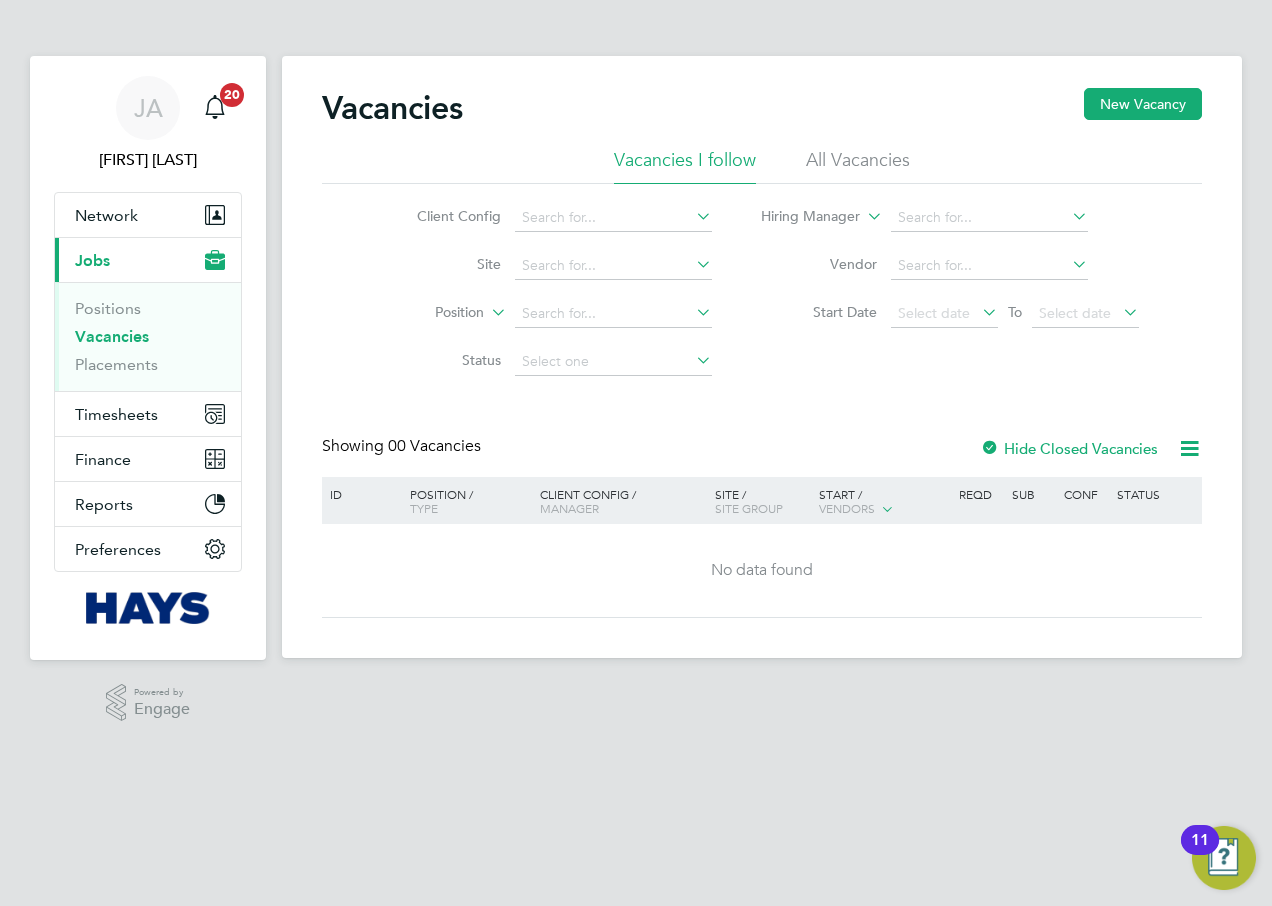 scroll, scrollTop: 0, scrollLeft: 0, axis: both 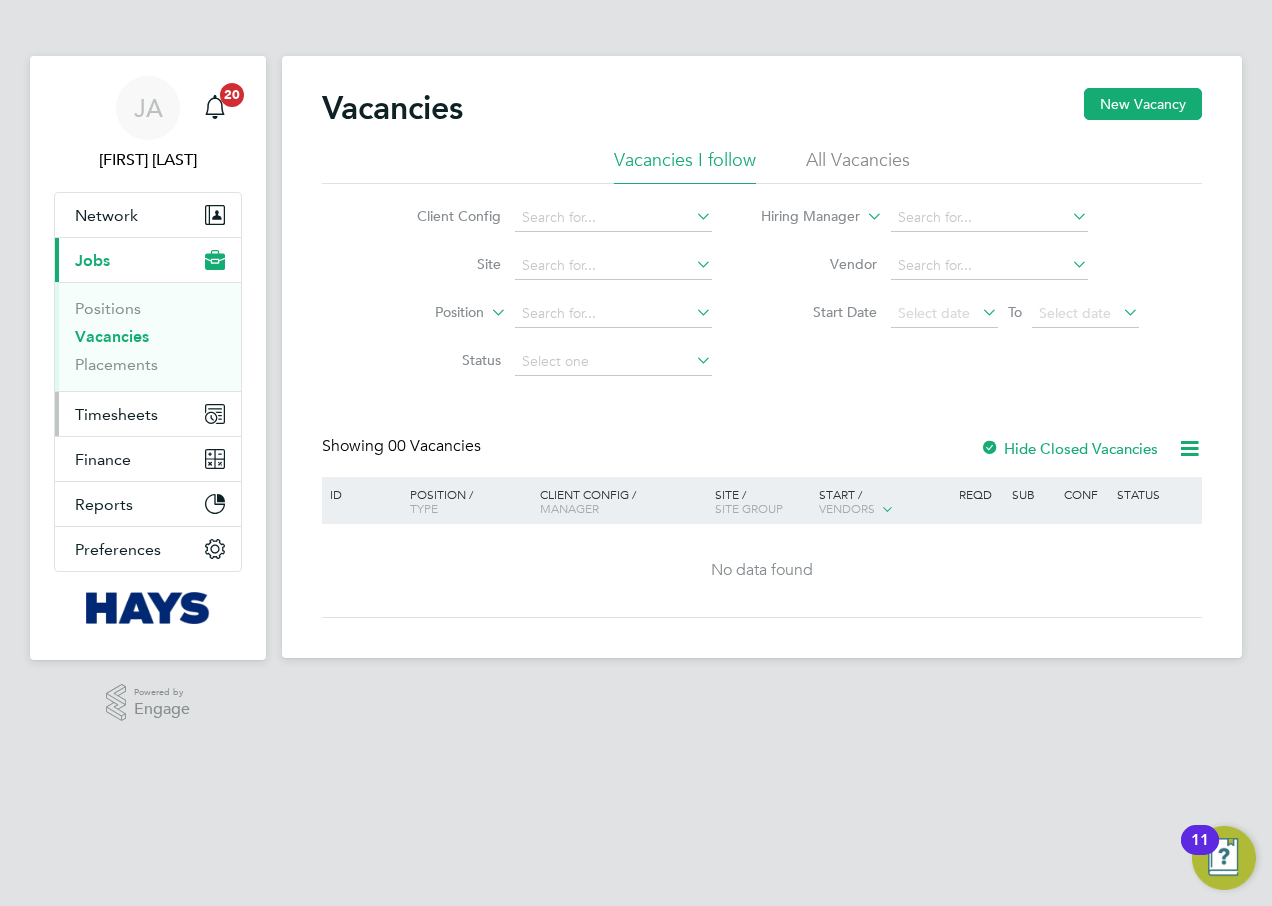 click on "Timesheets" at bounding box center [116, 414] 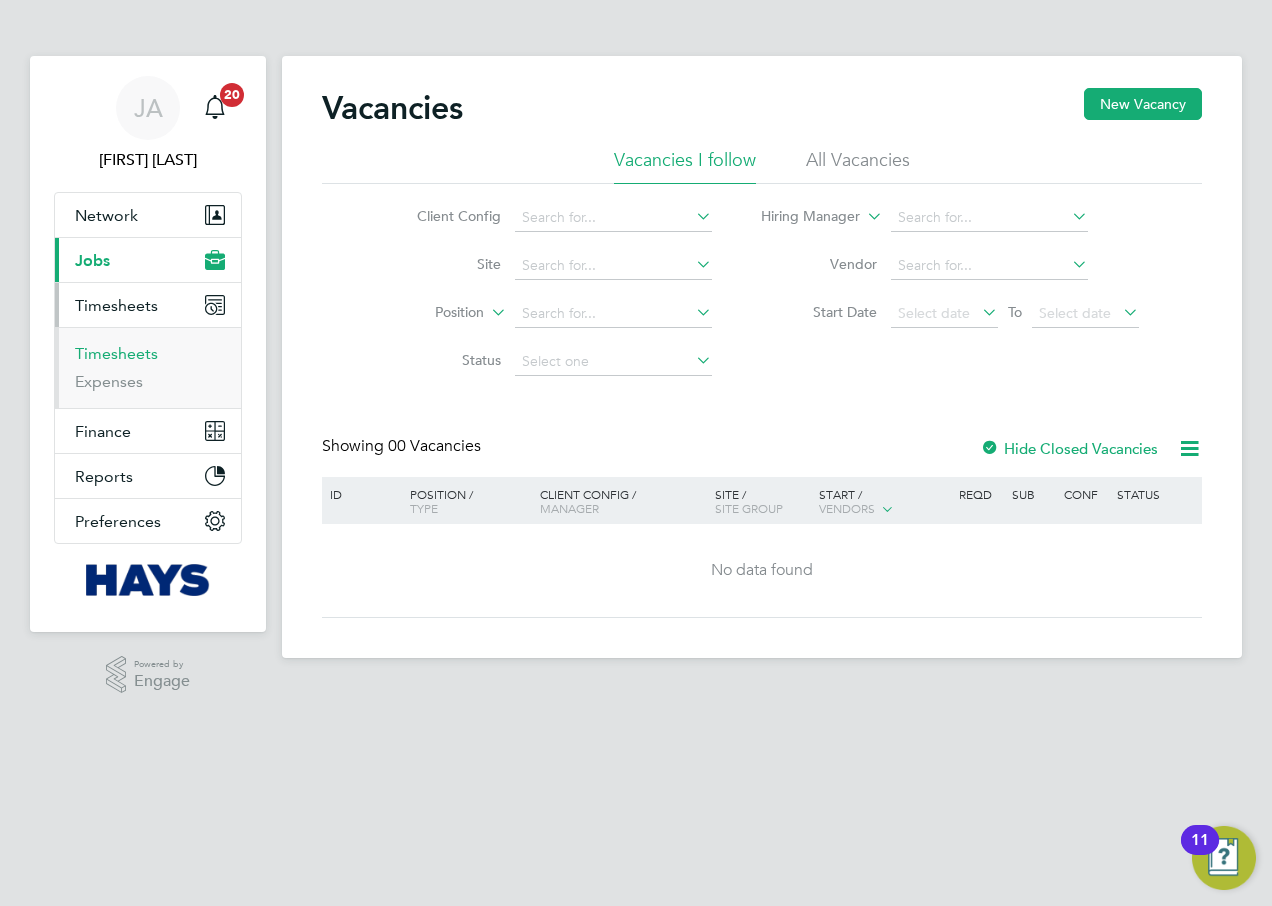 click on "Timesheets" at bounding box center (116, 353) 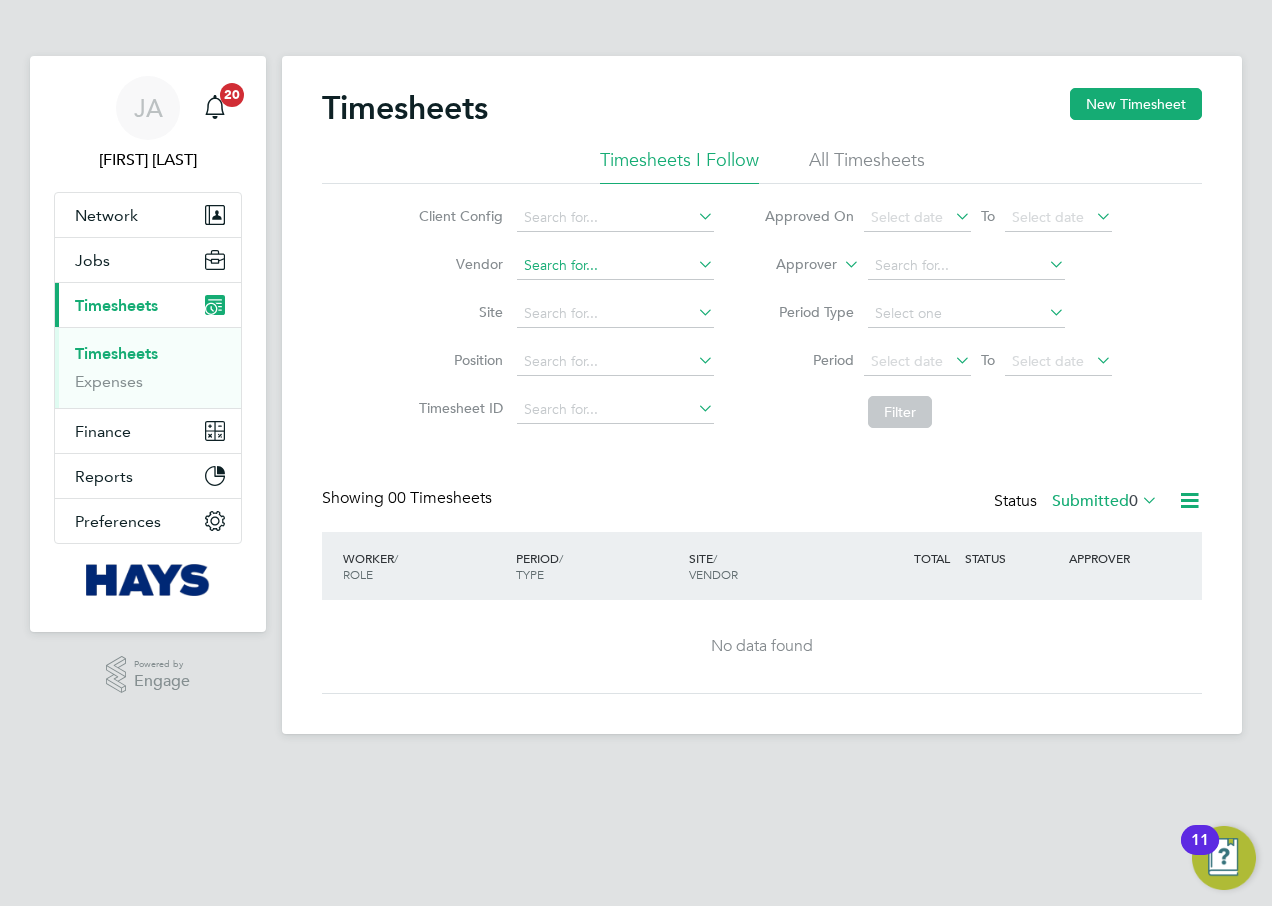 click 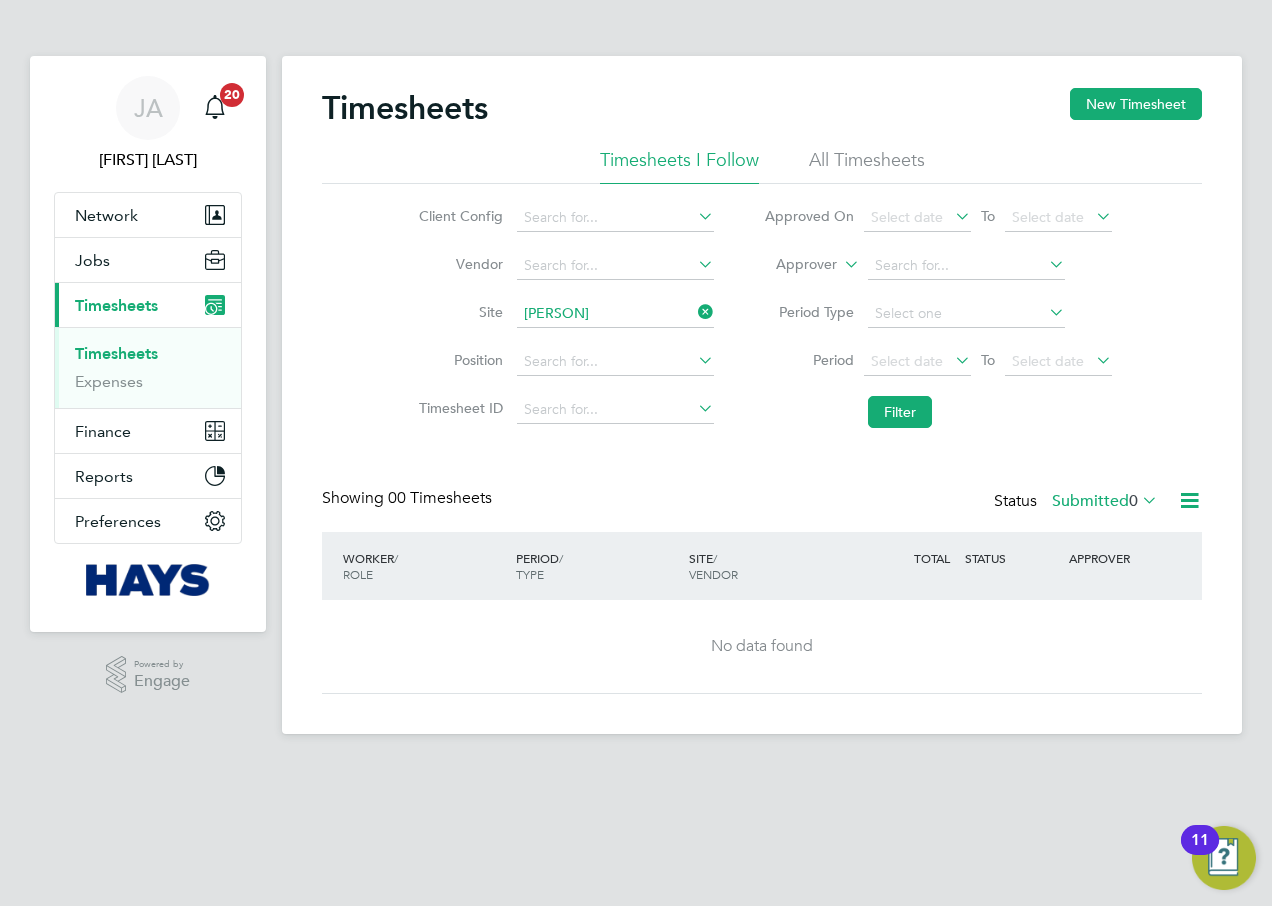 click on "[SCHOOL_NAME] ([CODE])" 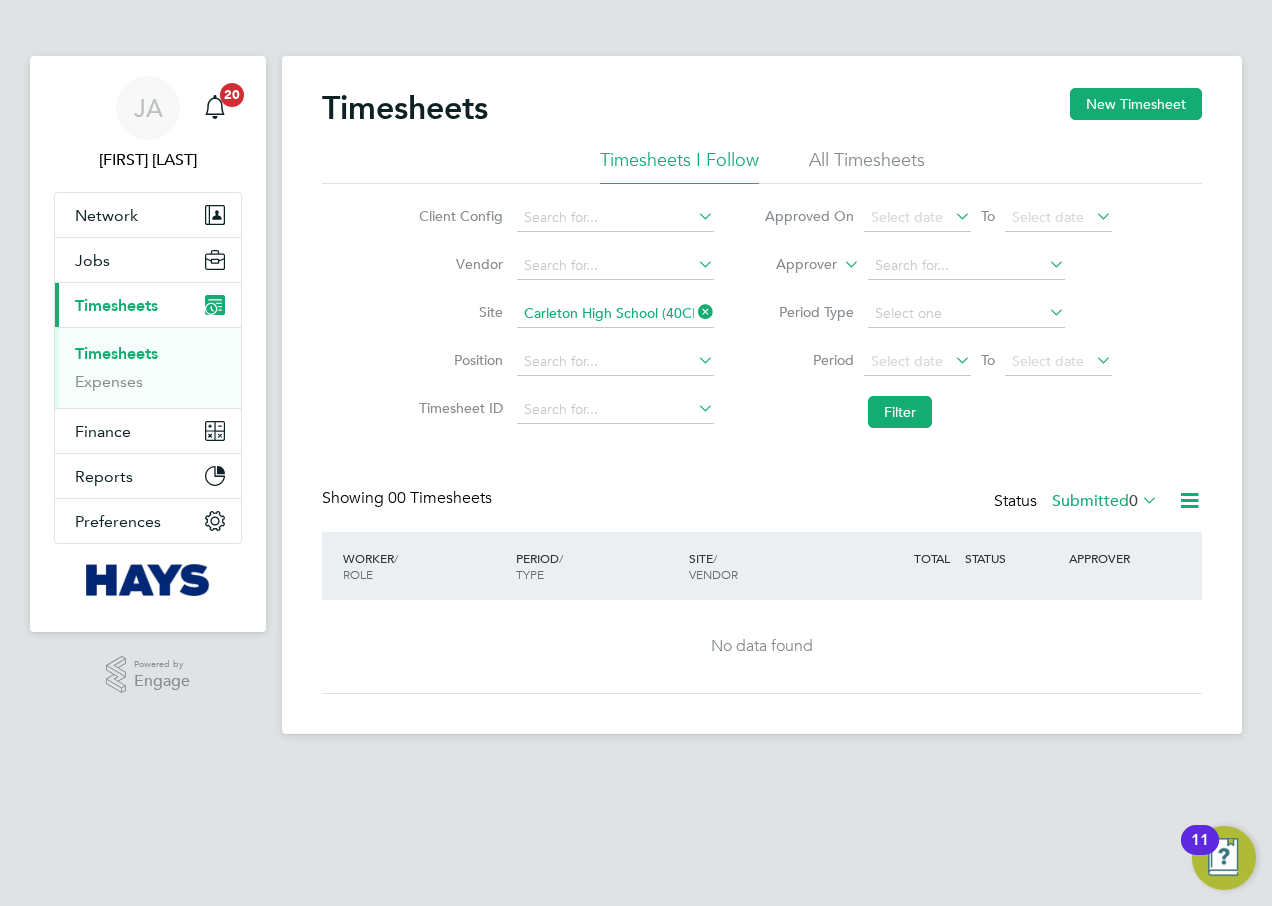 click on "Submitted  0" 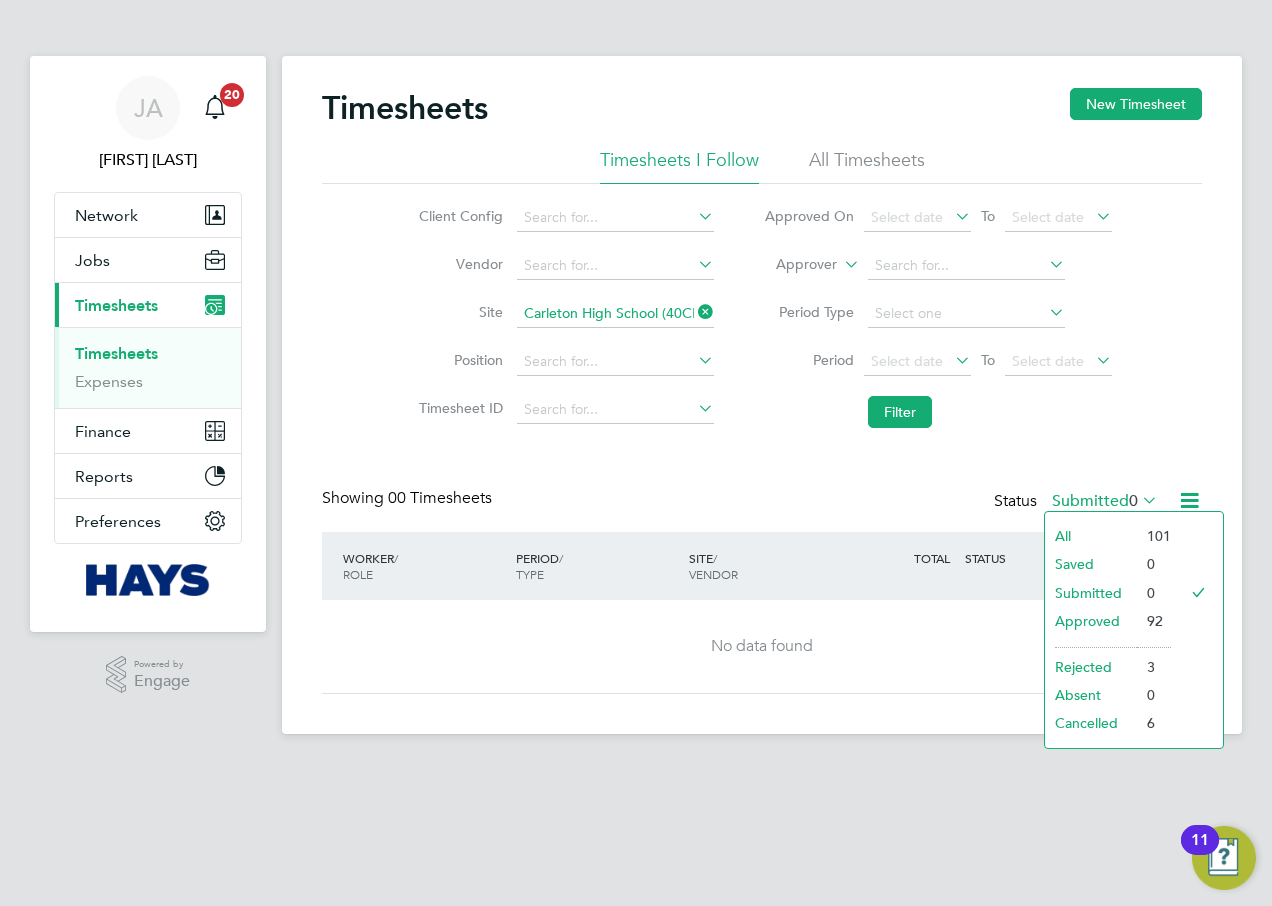 click on "All" 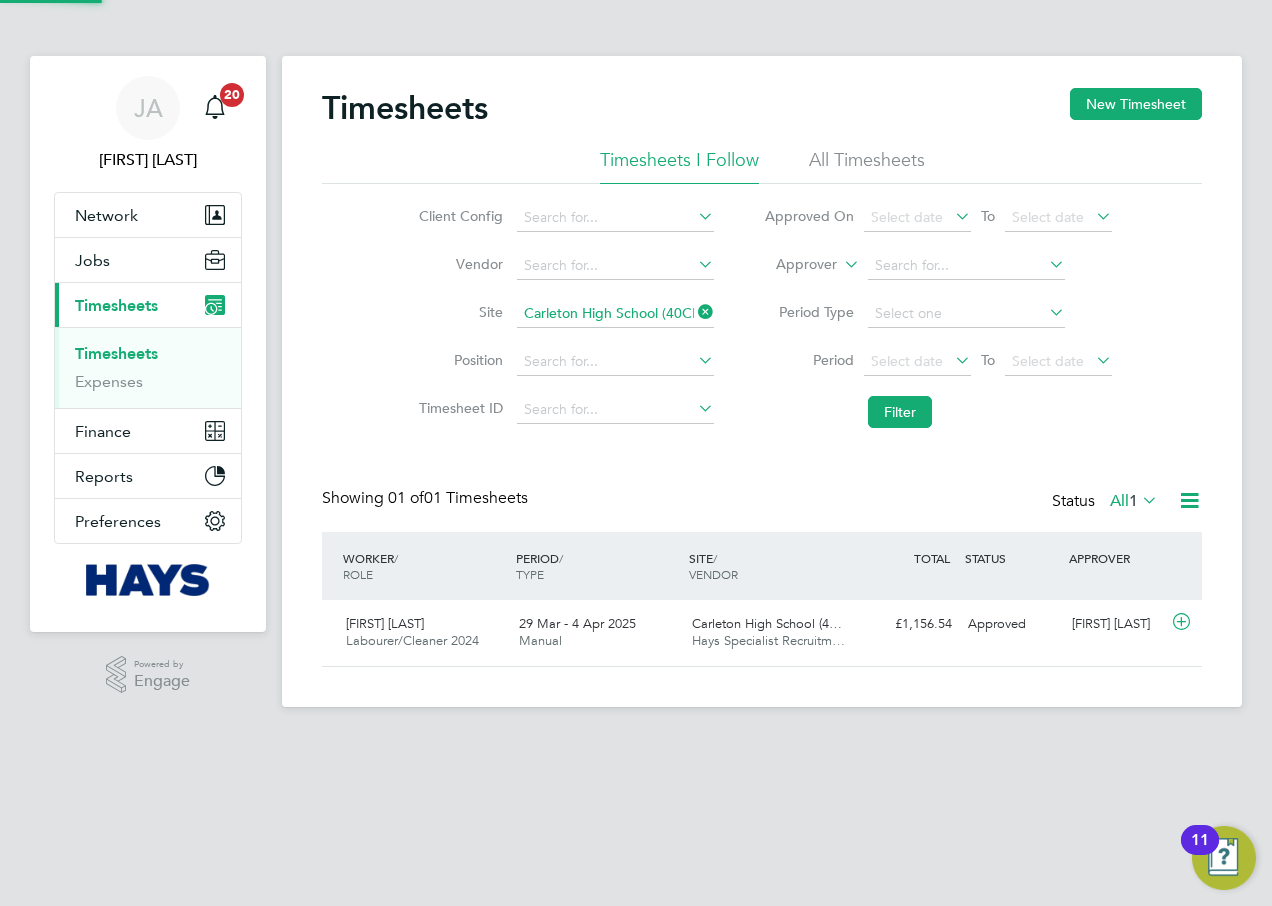 scroll, scrollTop: 10, scrollLeft: 10, axis: both 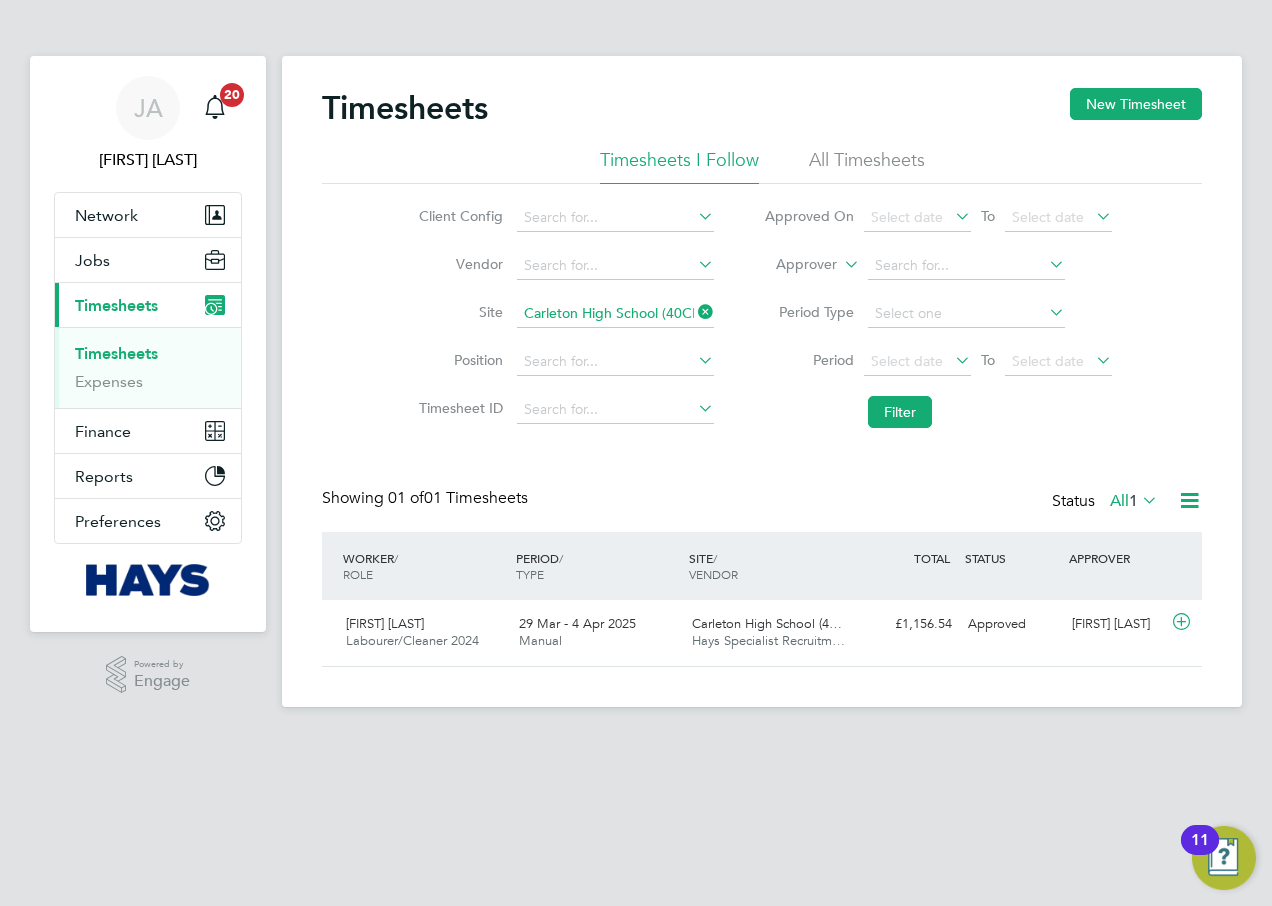 click on "All Timesheets" 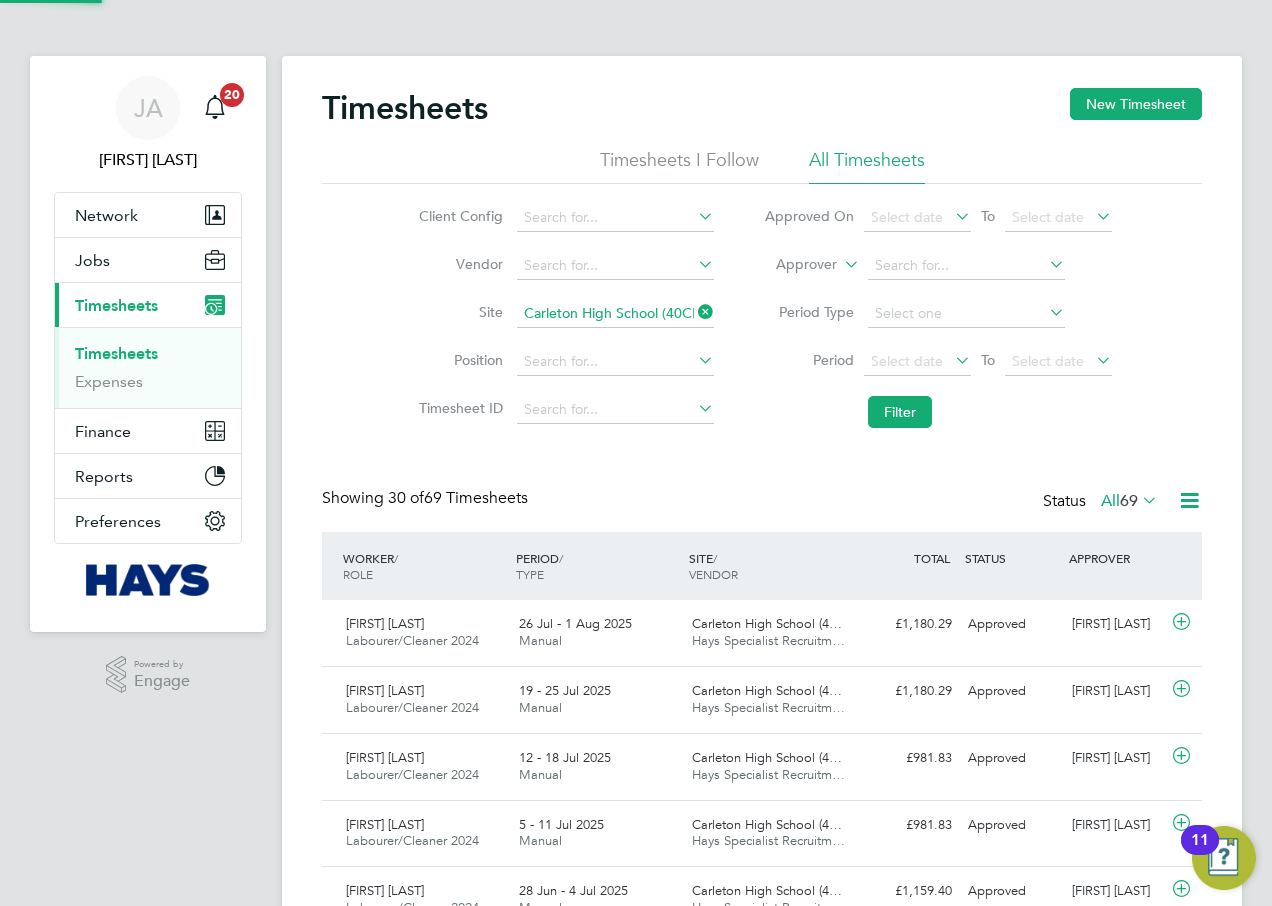 scroll, scrollTop: 10, scrollLeft: 10, axis: both 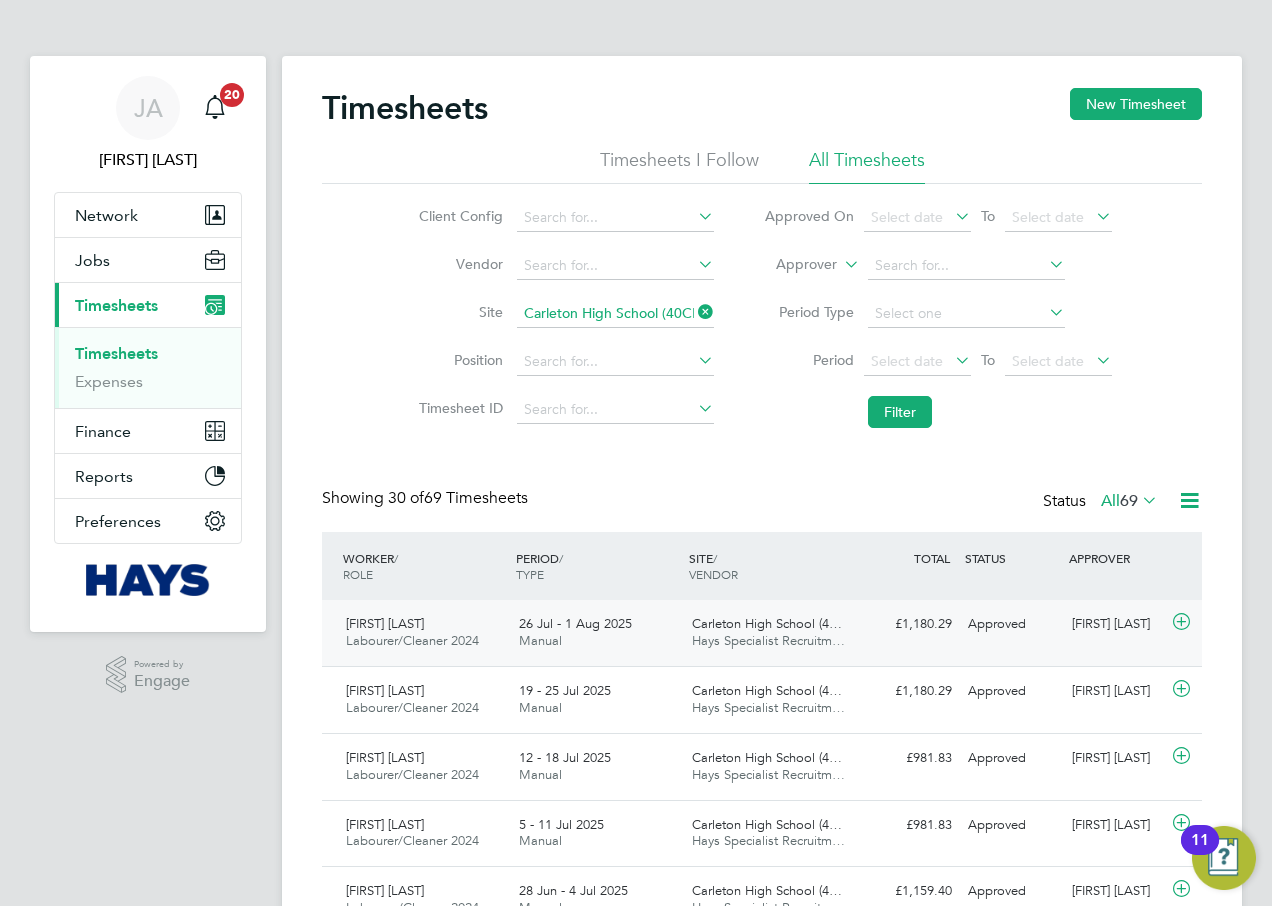 click on "26 Jul - 1 Aug 2025 Manual" 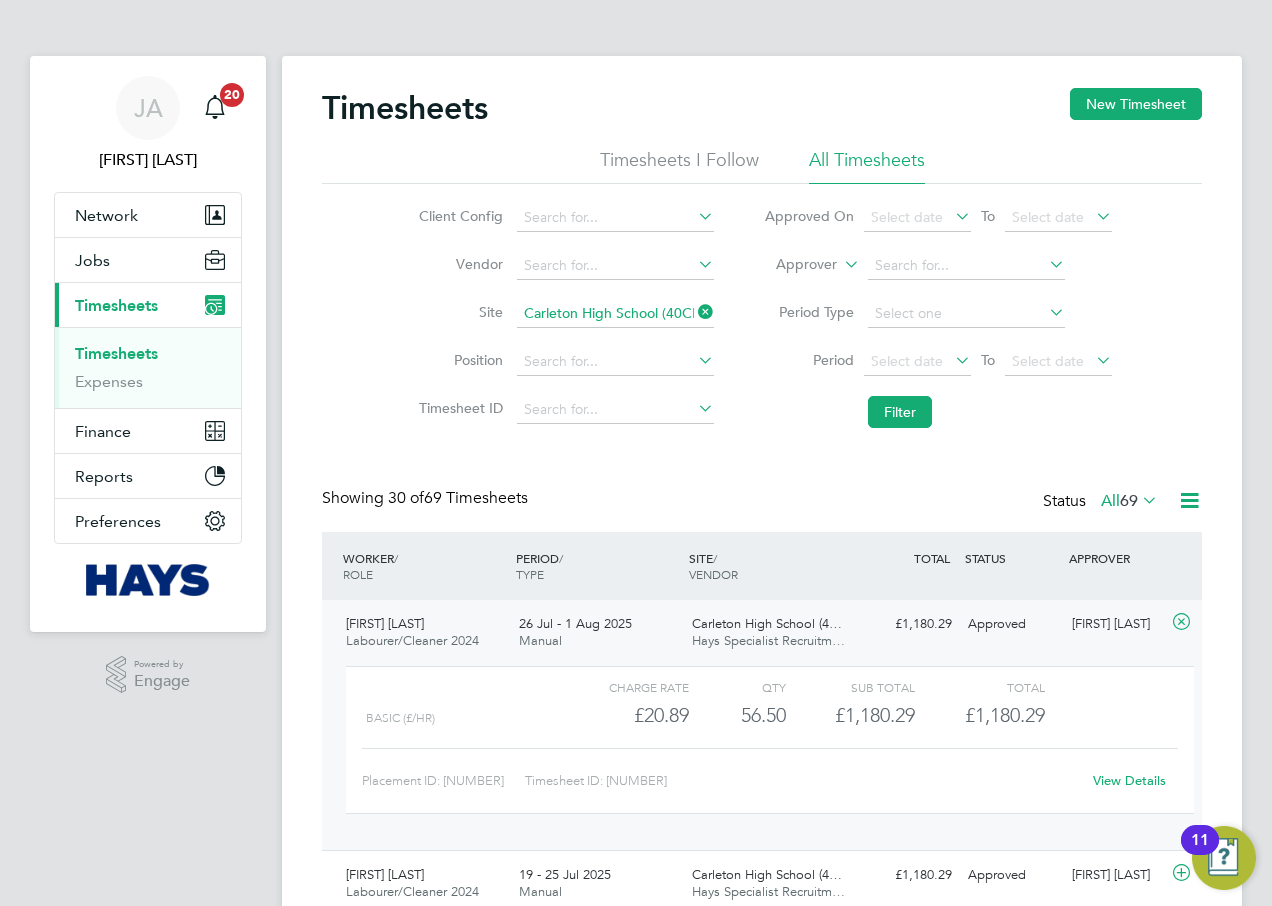 click 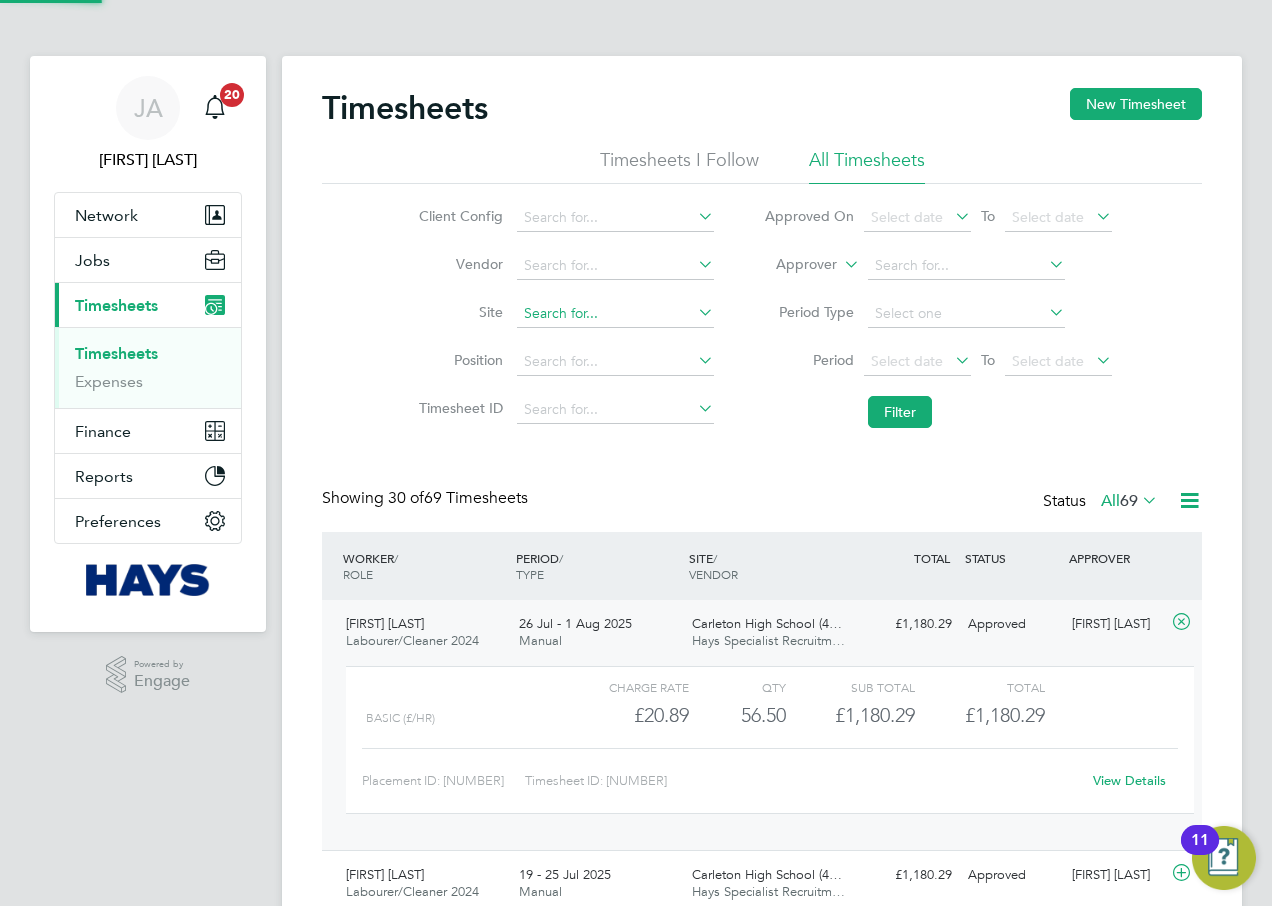 click 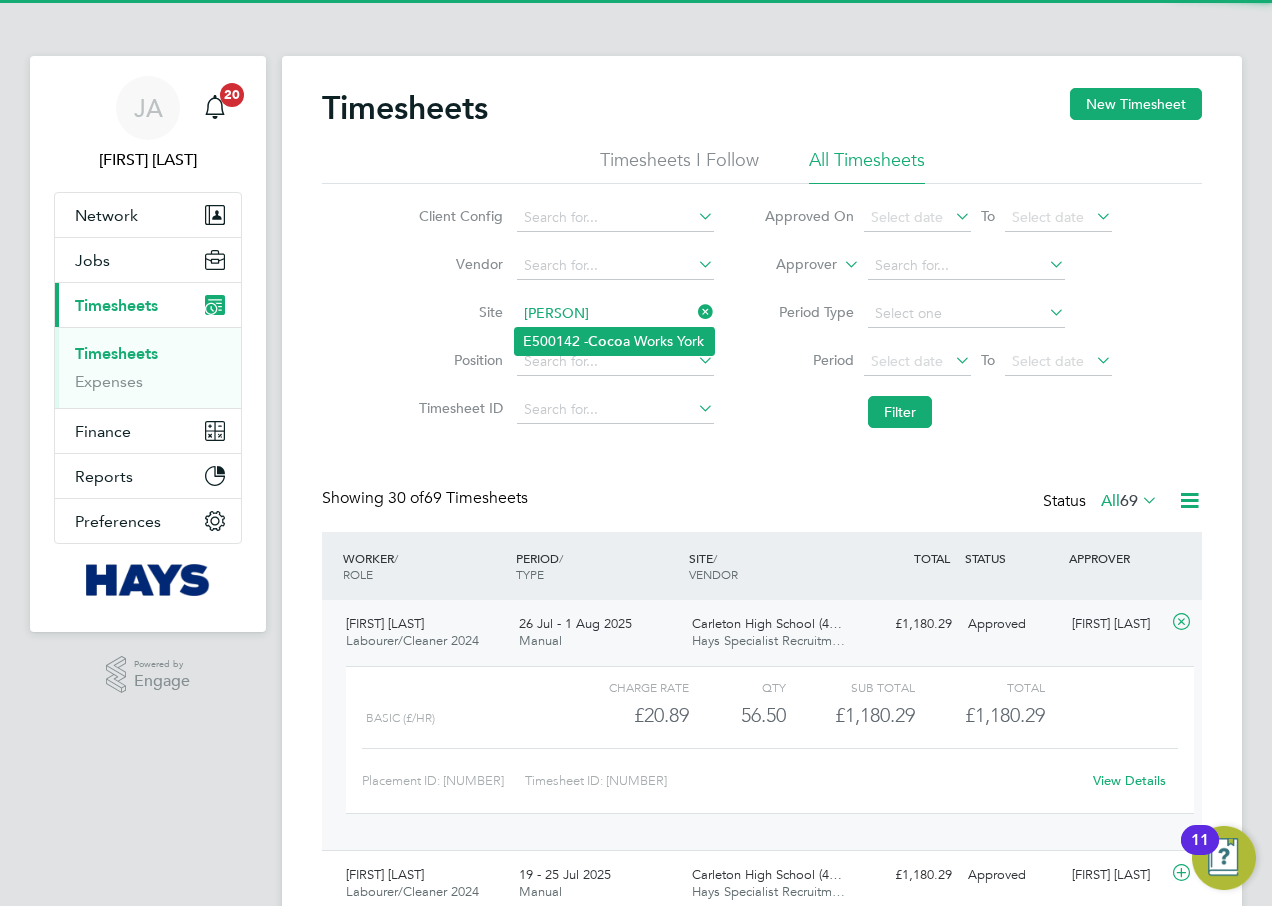 click on "E500142 - [PLACE] [PLACE]" 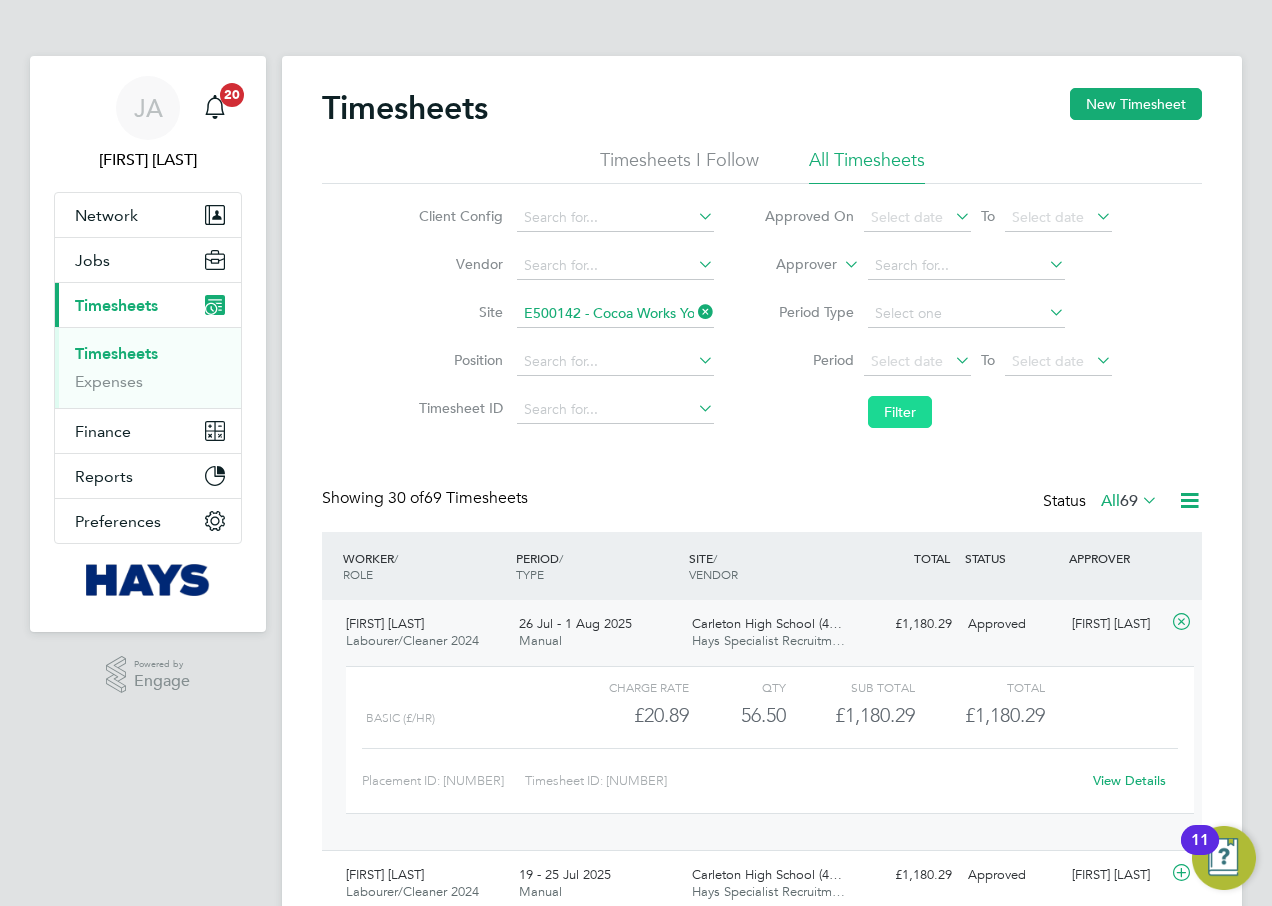 click on "Filter" 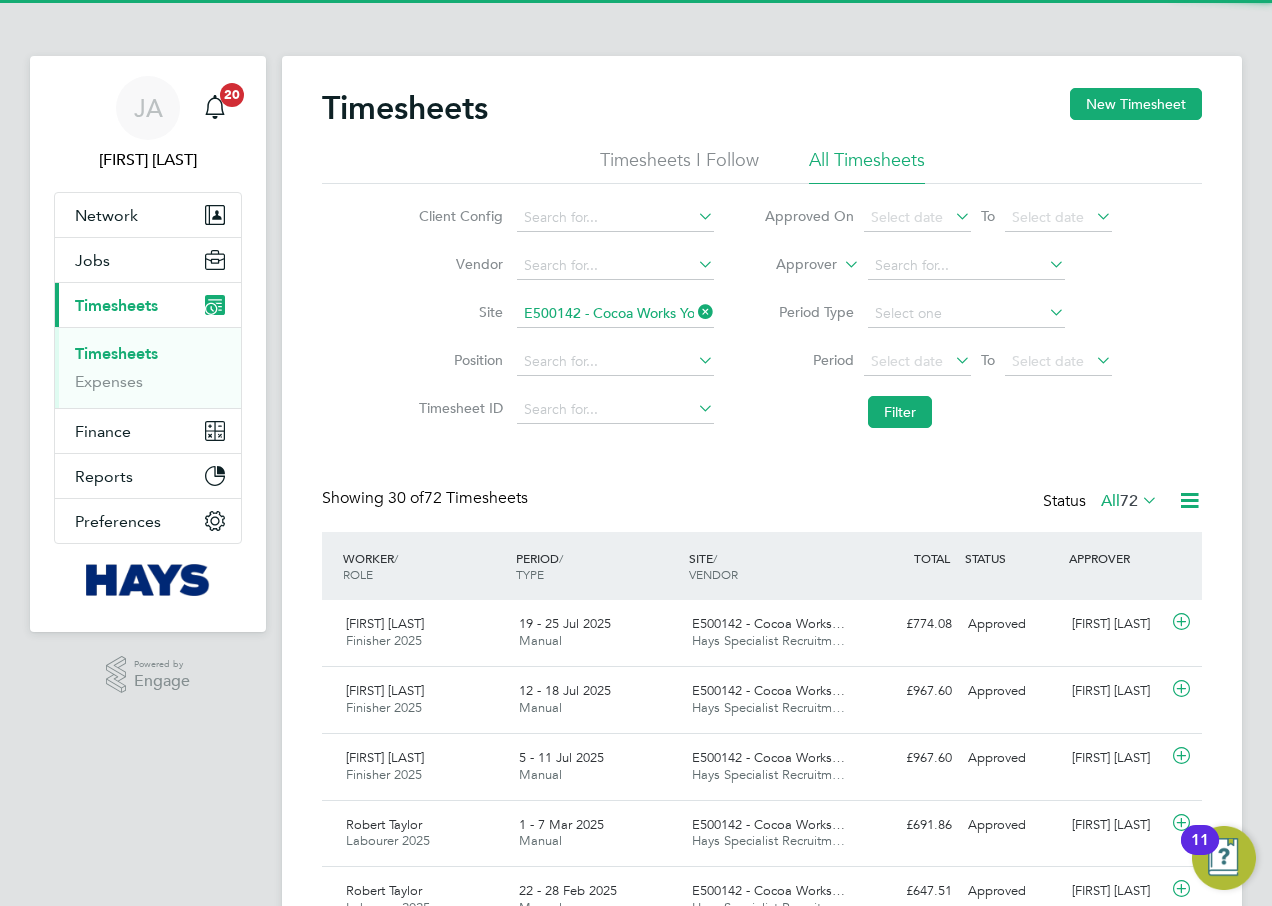 scroll, scrollTop: 10, scrollLeft: 10, axis: both 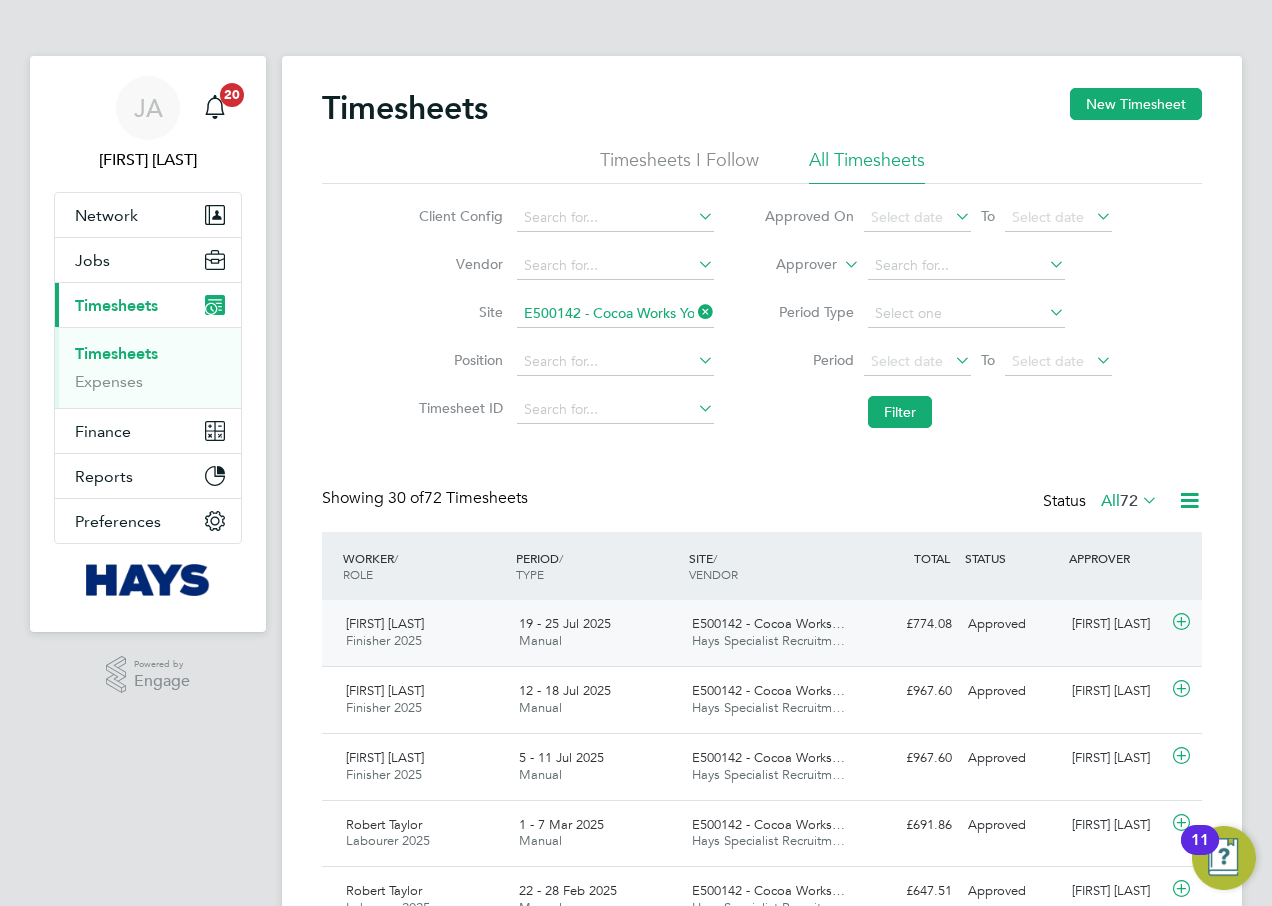 click on "19 - 25 Jul 2025 Manual" 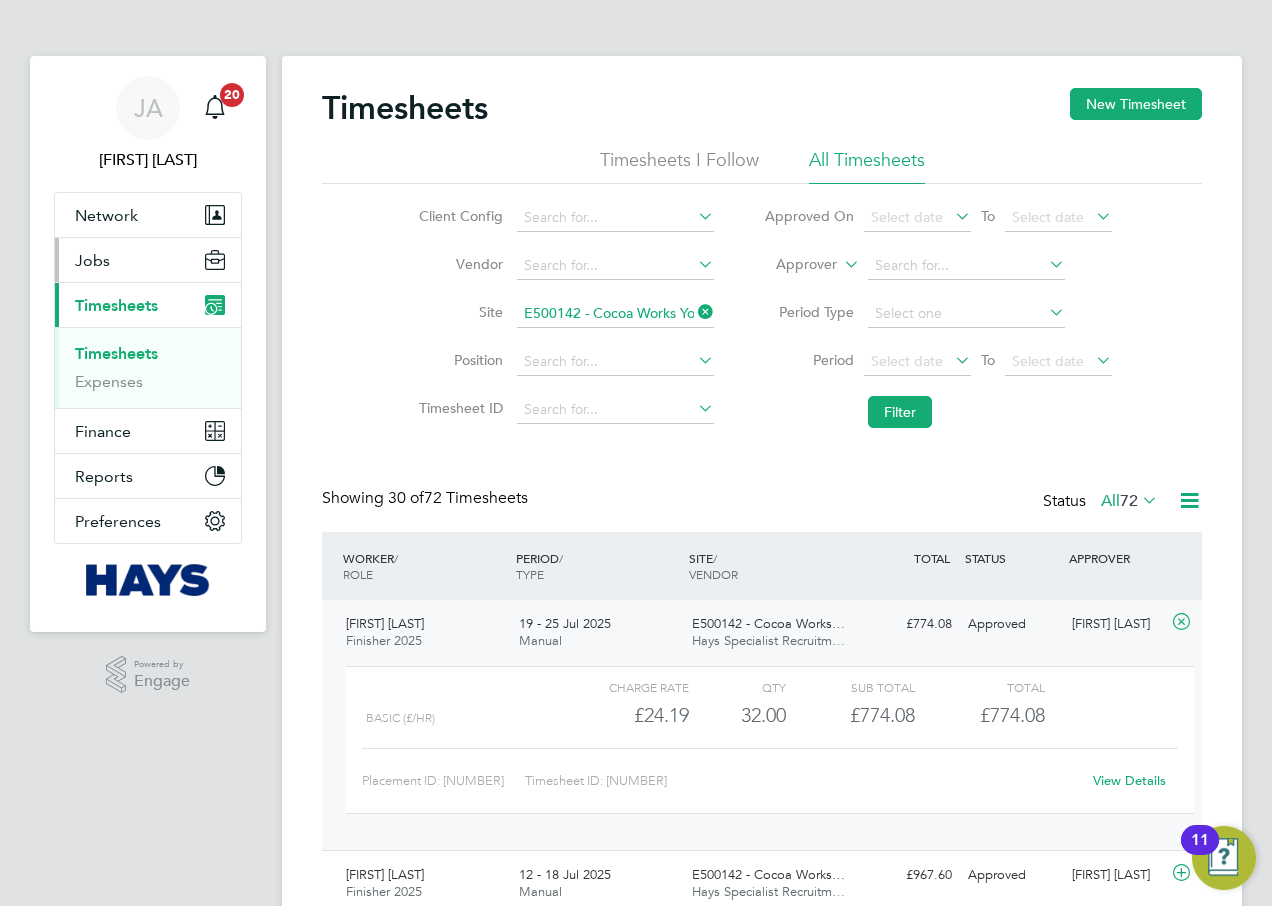 click on "Jobs" at bounding box center (148, 260) 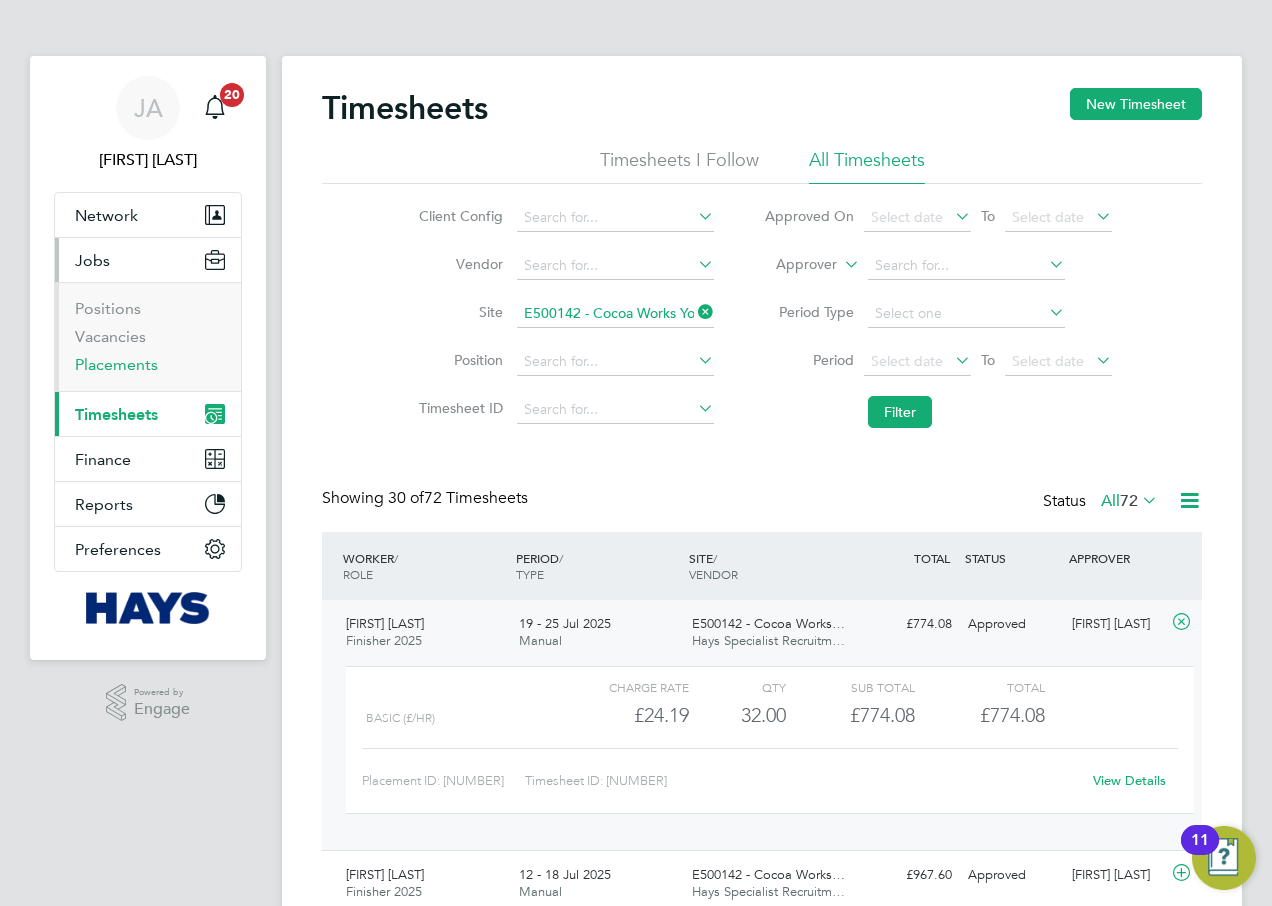 click on "Placements" at bounding box center [116, 364] 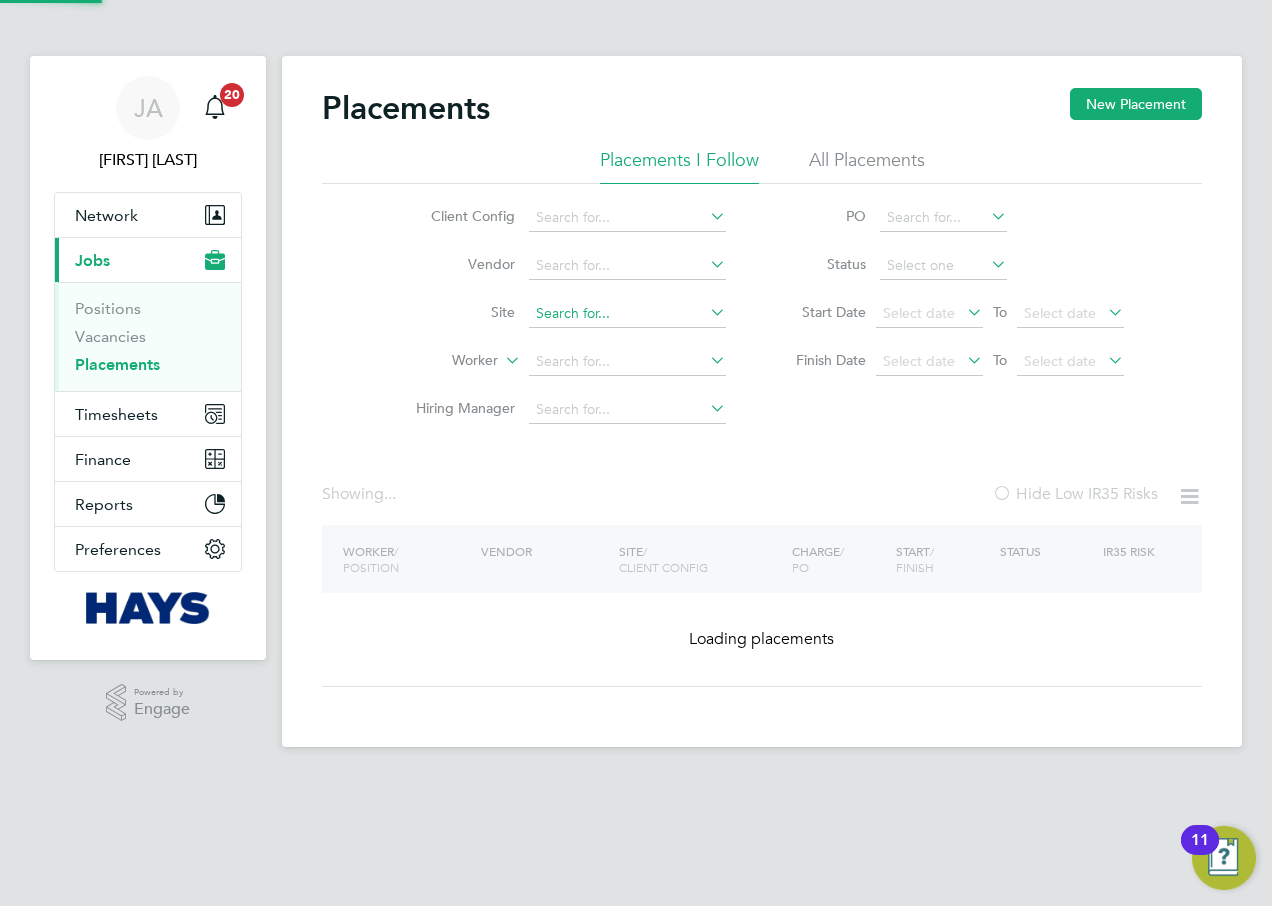 click 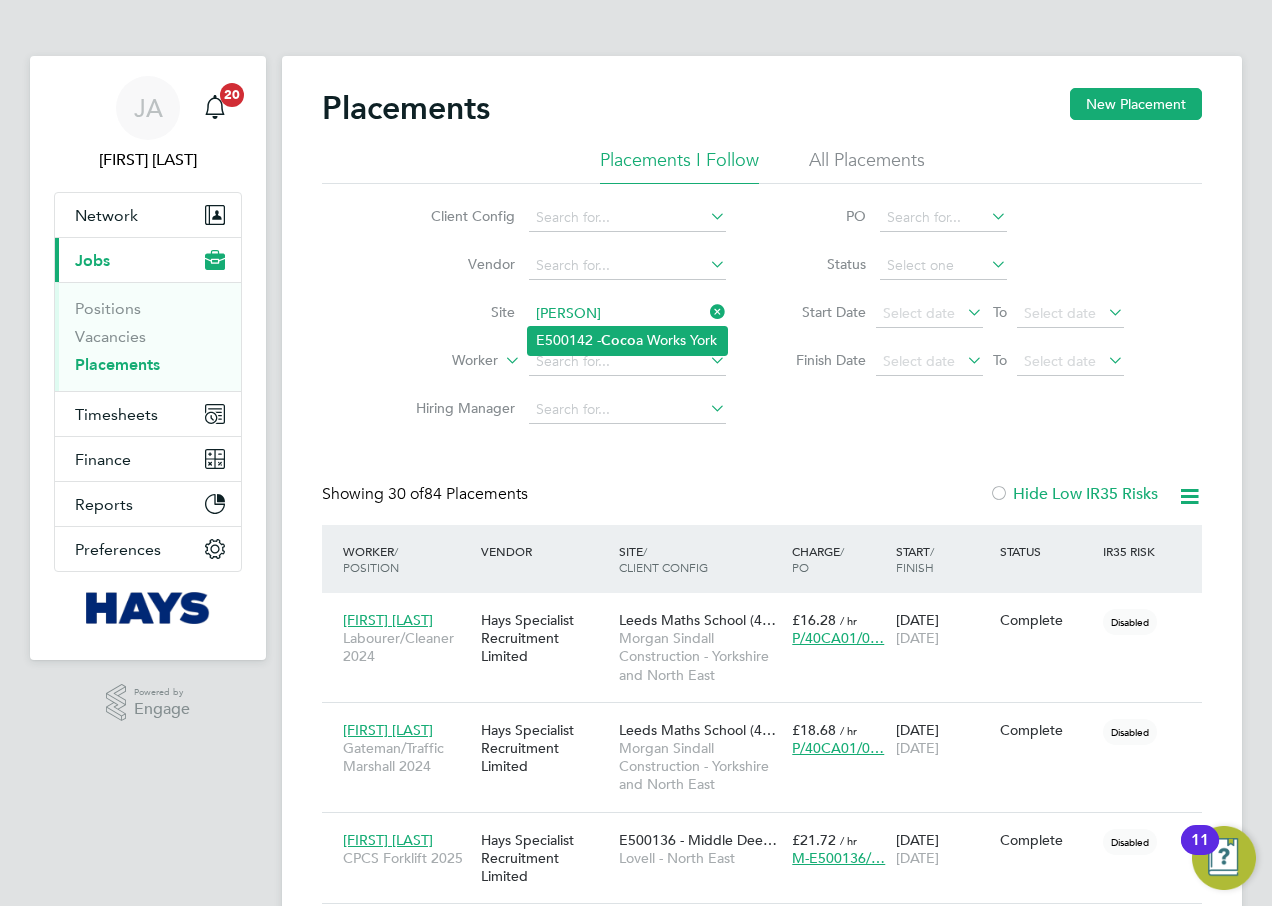 click on "Coco" 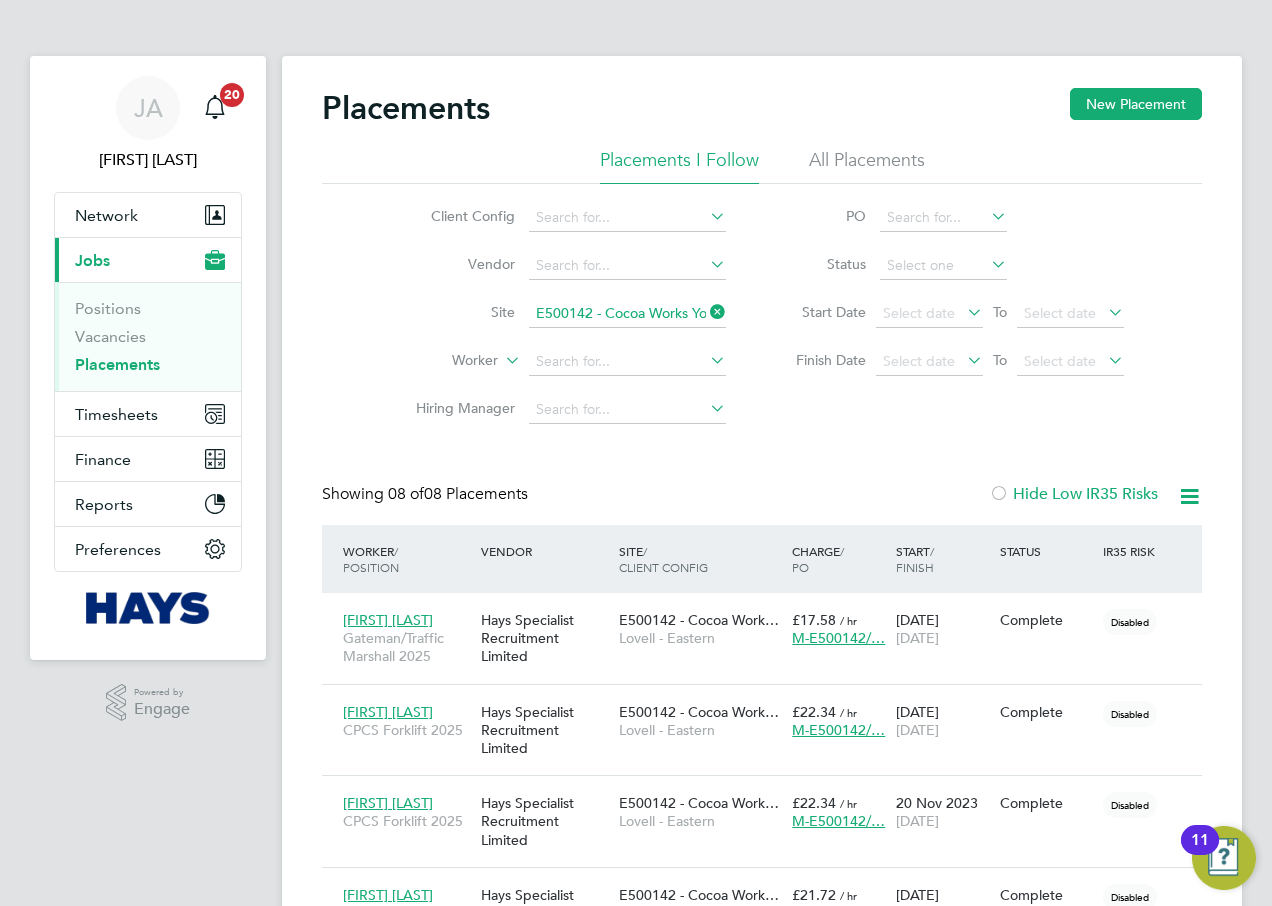 click on "All Placements" 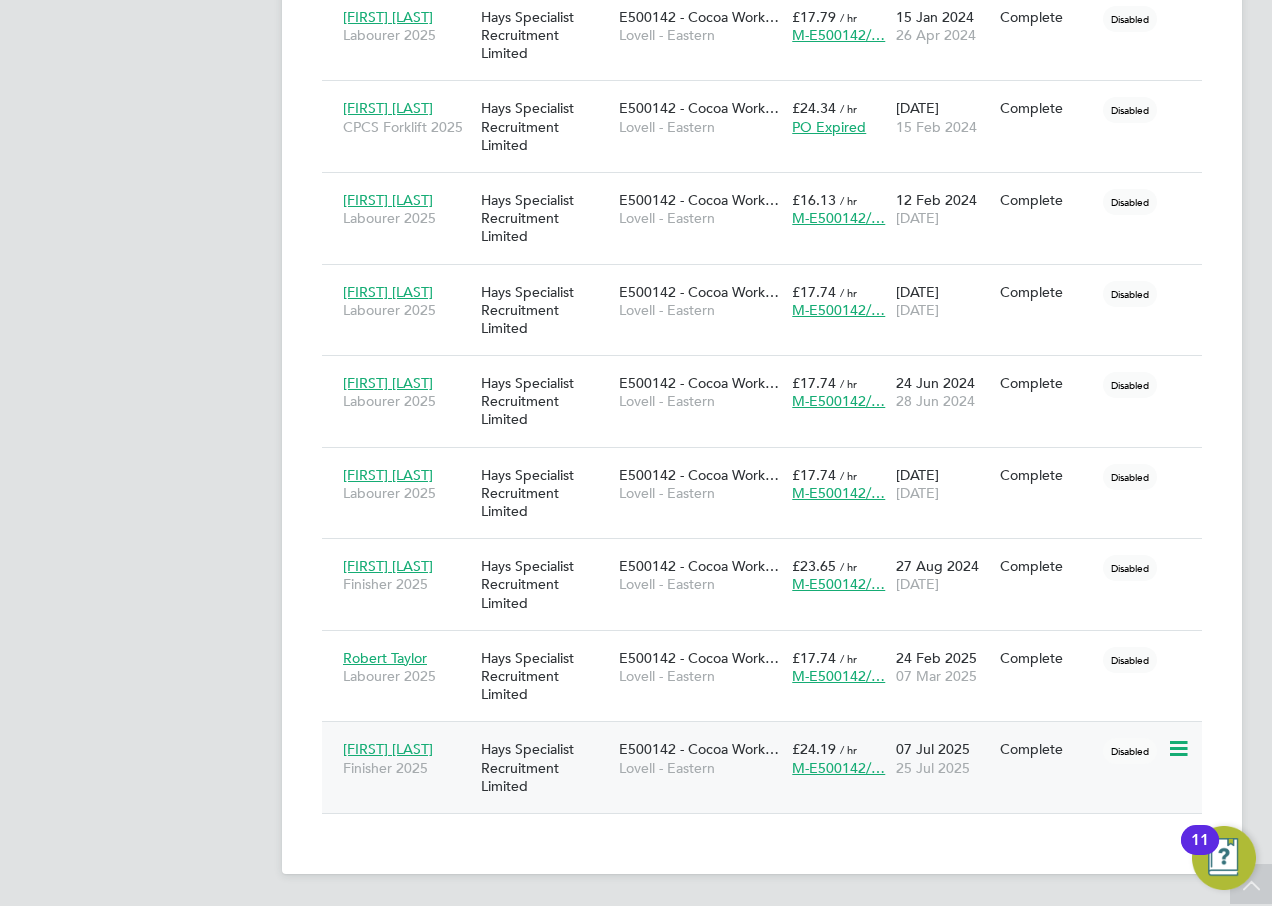 click on "Lovell - Eastern" 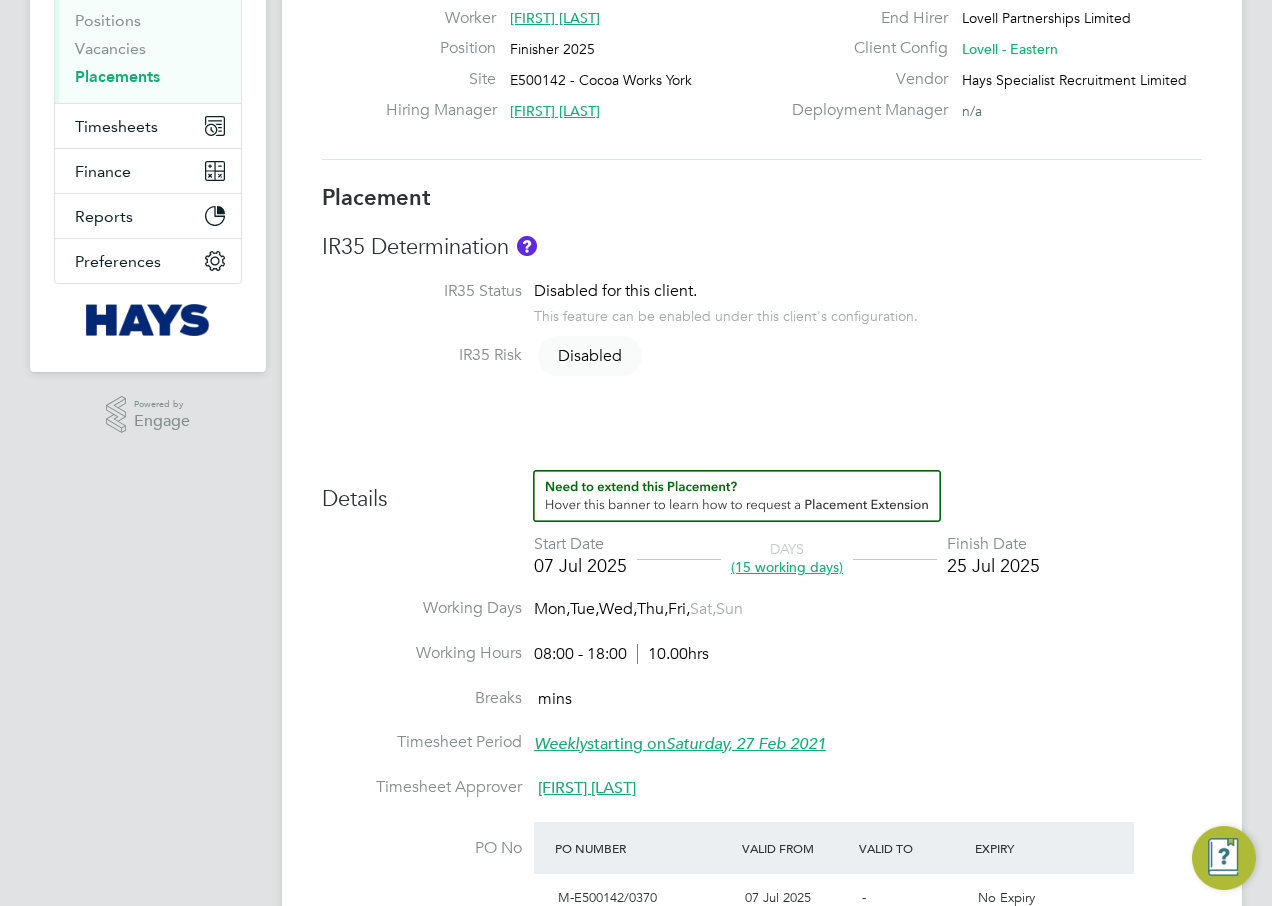 scroll, scrollTop: 333, scrollLeft: 0, axis: vertical 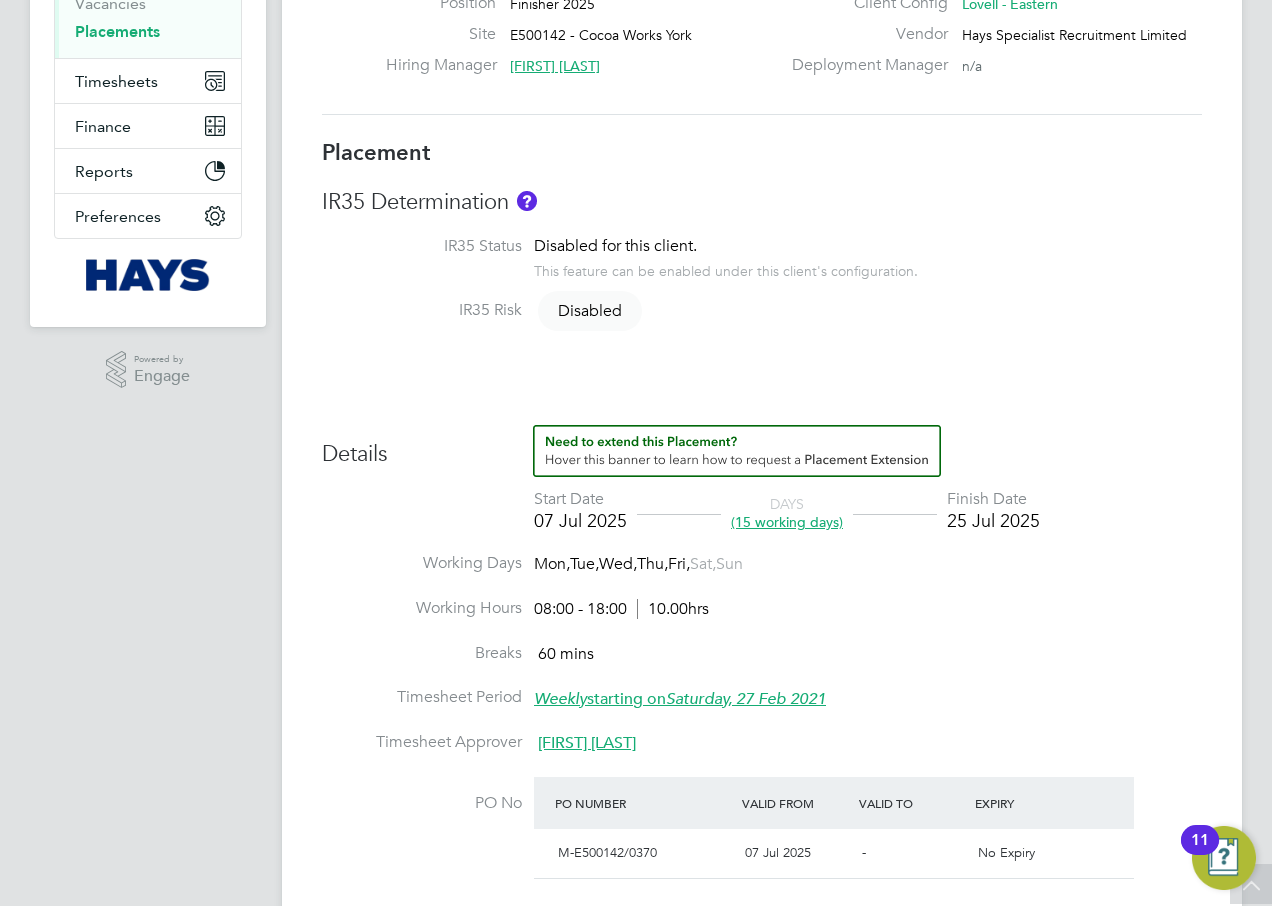 click on "Working Days   Mon,  Tue,  Wed,  Thu,  Fri,  Sat,  Sun" at bounding box center [762, 575] 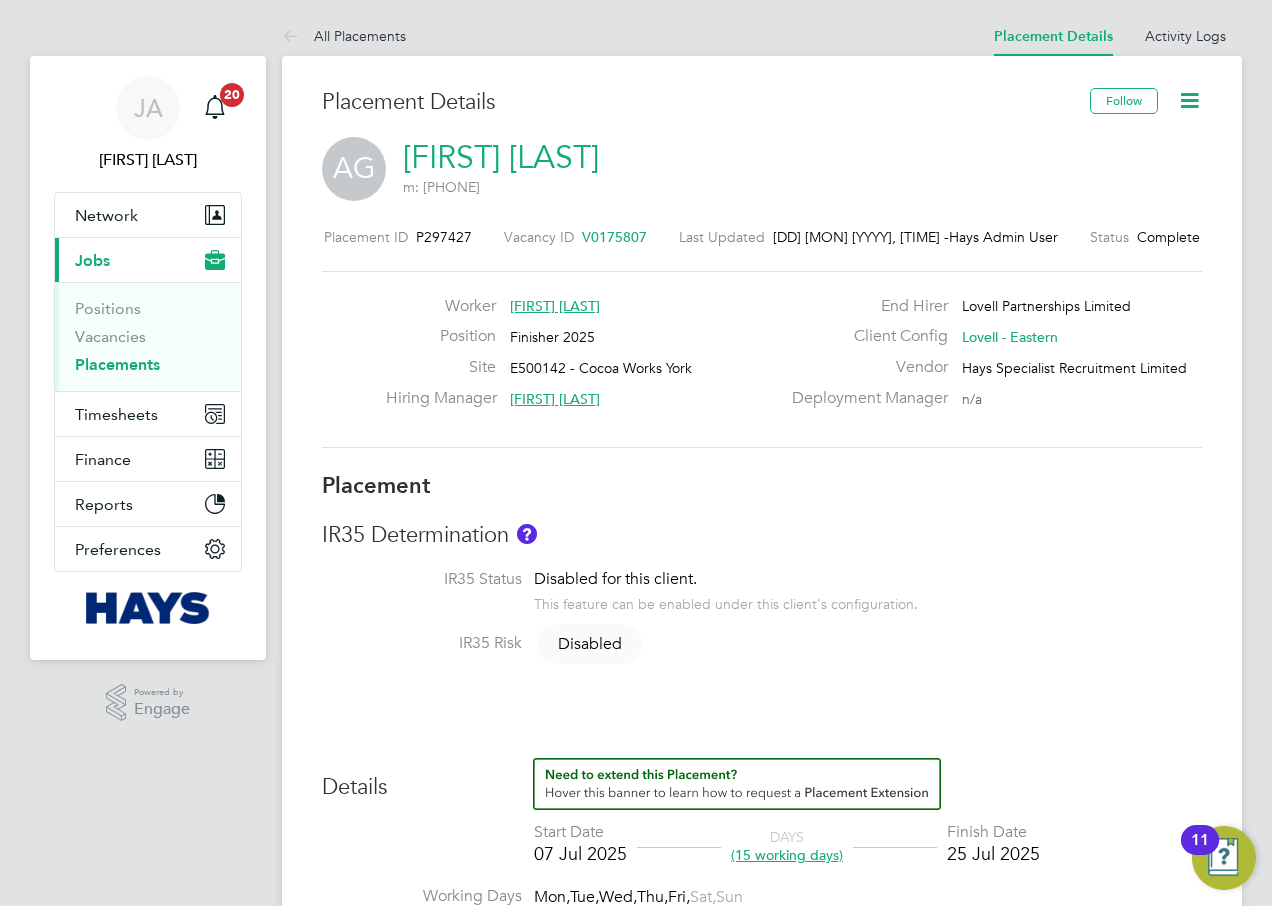 click 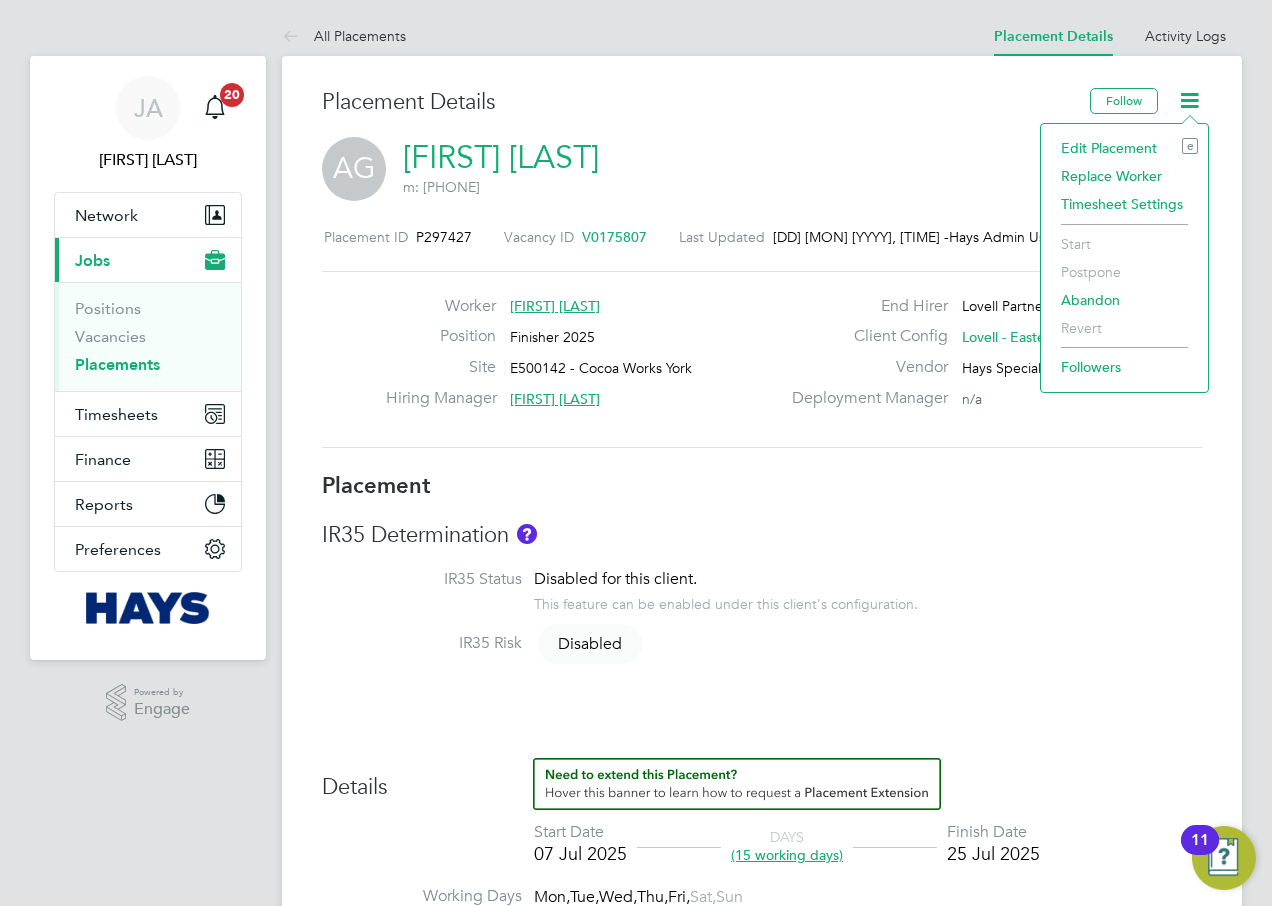 click on "Edit Placement e" 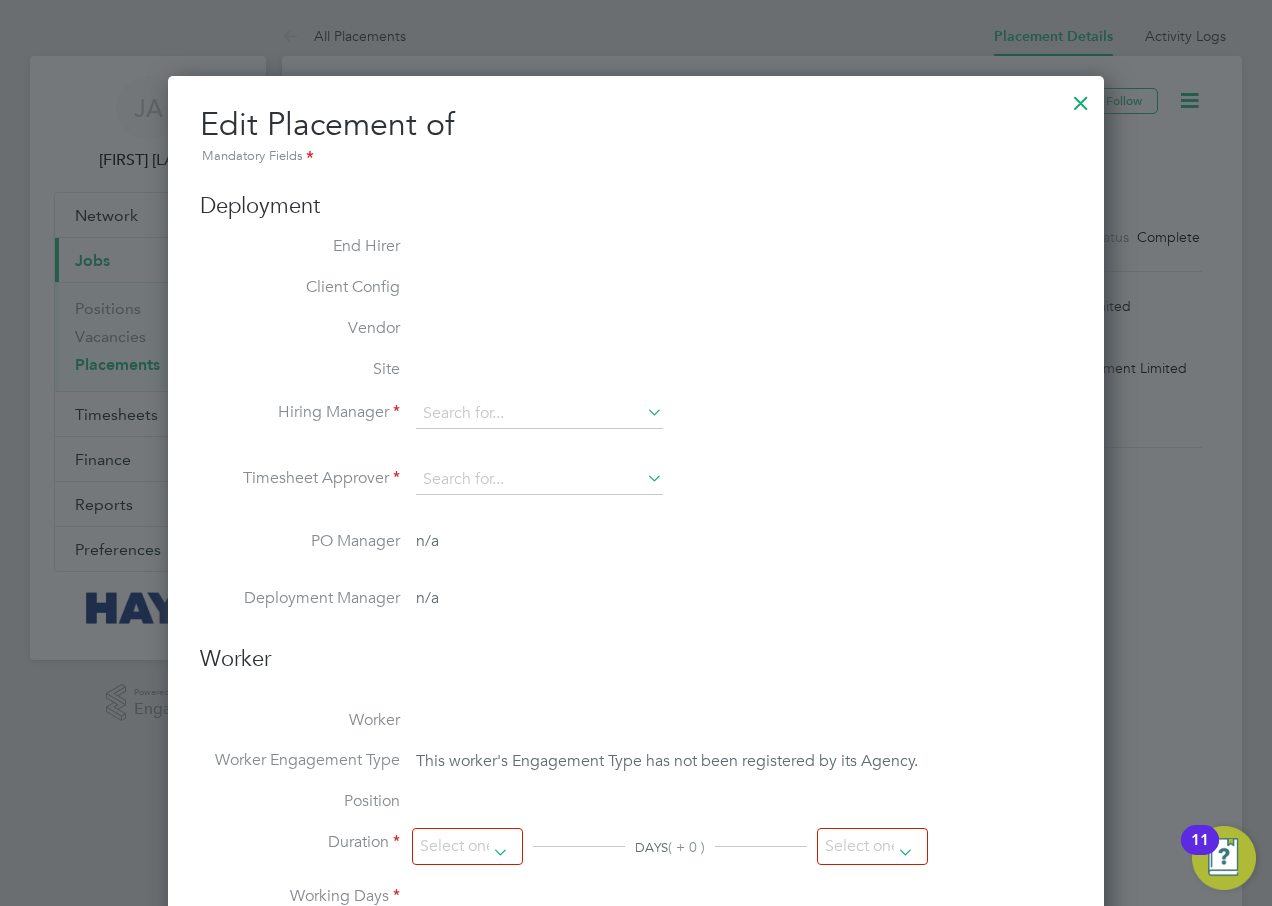 type on "[FIRST] [LAST]" 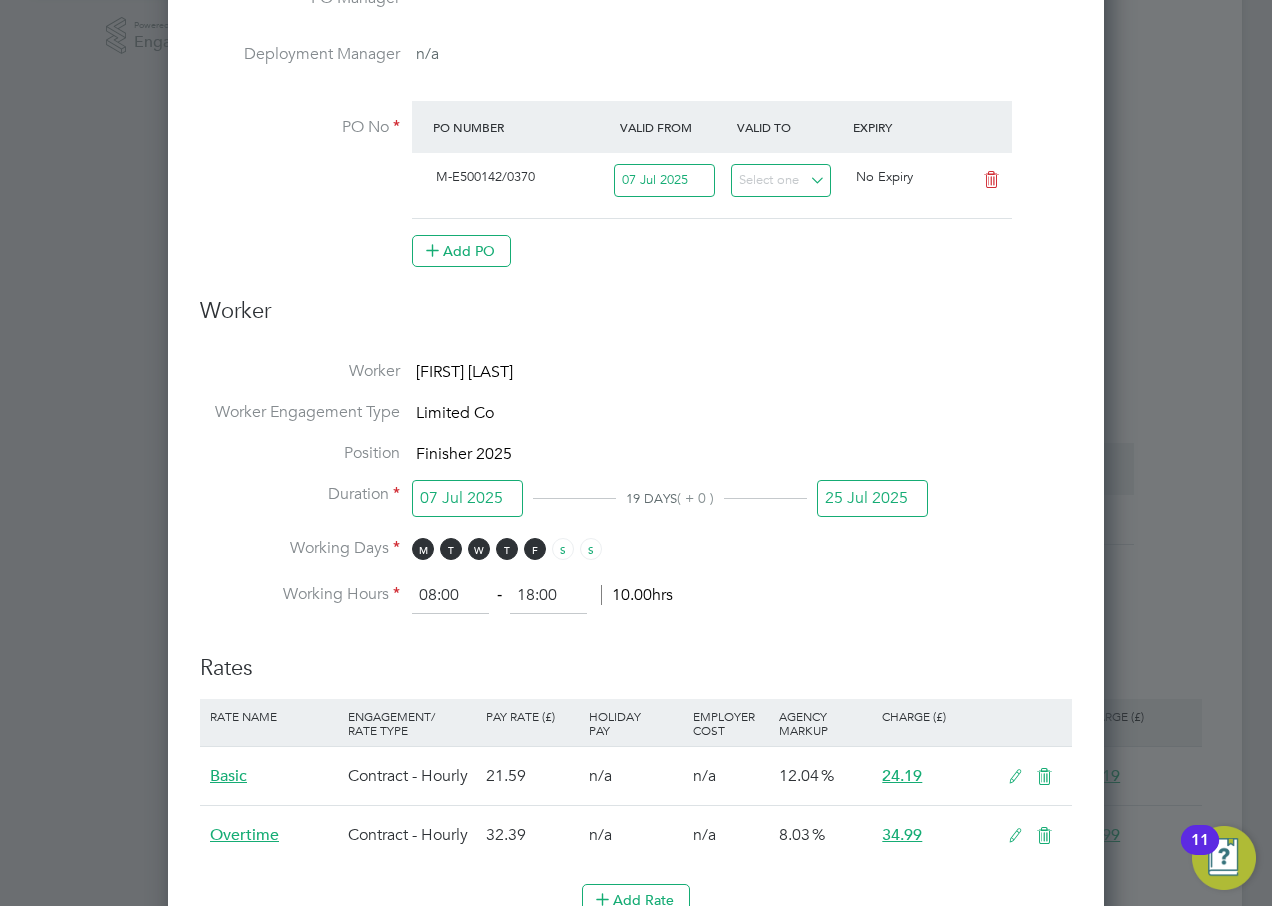 click on "25 Jul 2025" at bounding box center (872, 498) 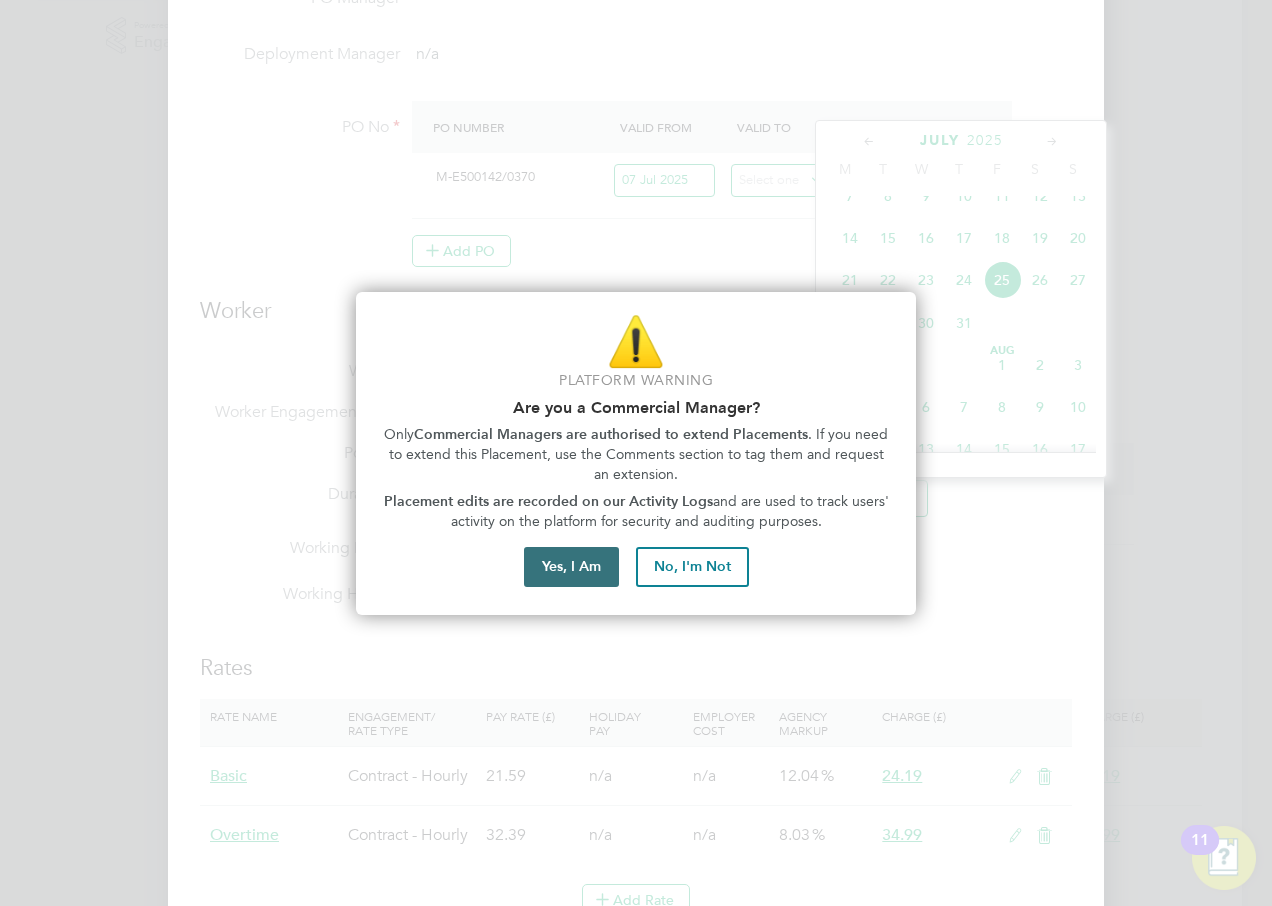 click on "Yes, I Am" at bounding box center (571, 567) 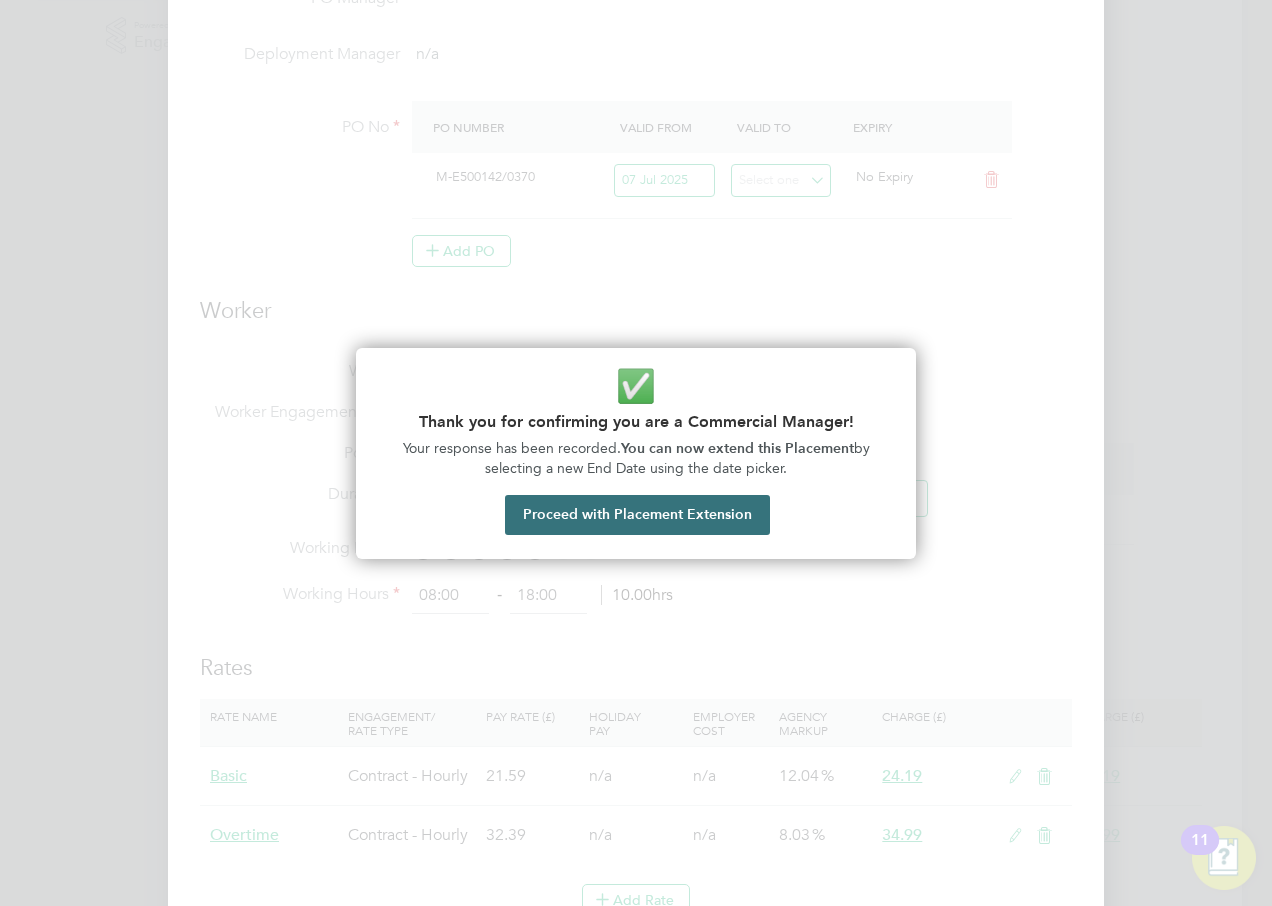 click on "Proceed with Placement Extension" at bounding box center (637, 515) 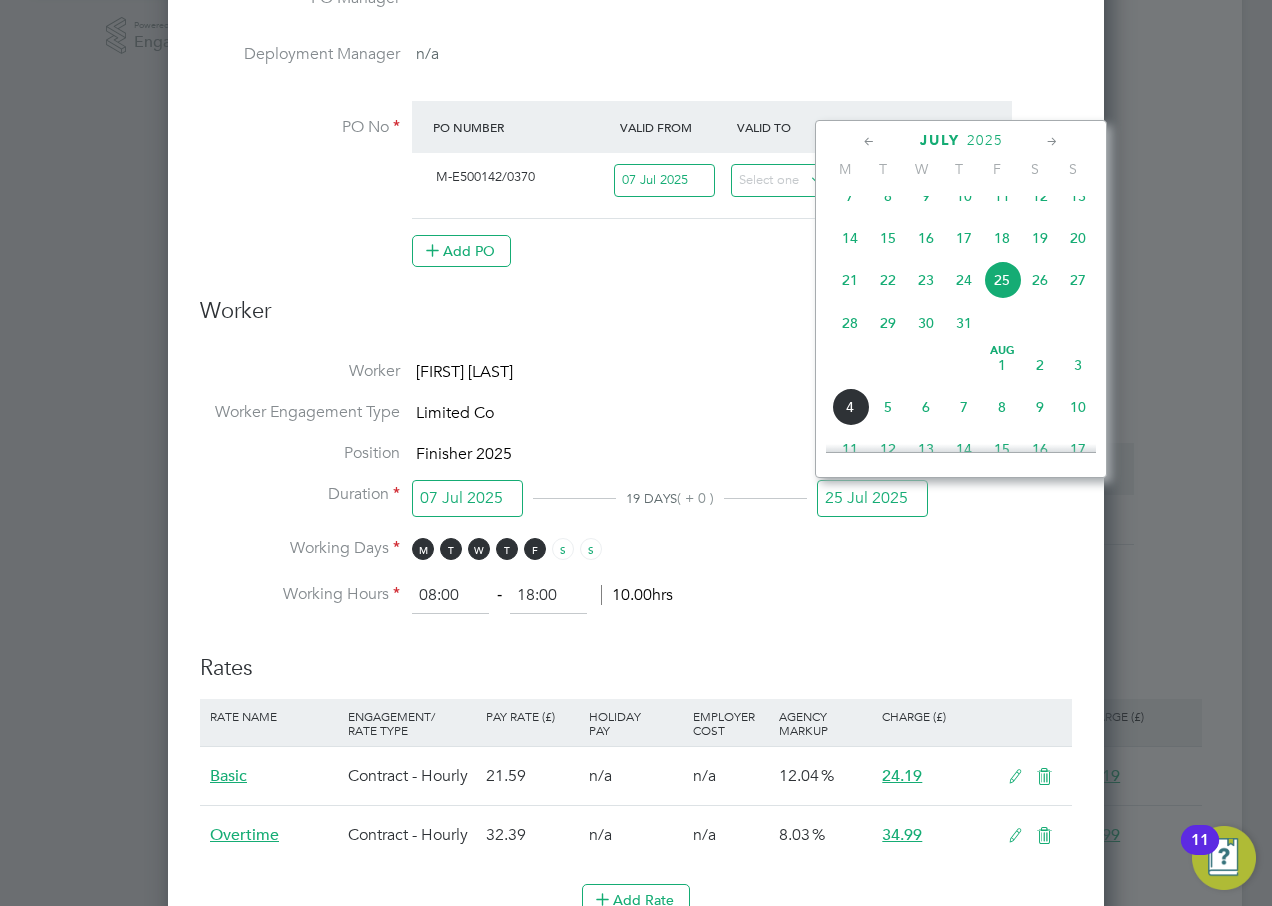 click on "8" 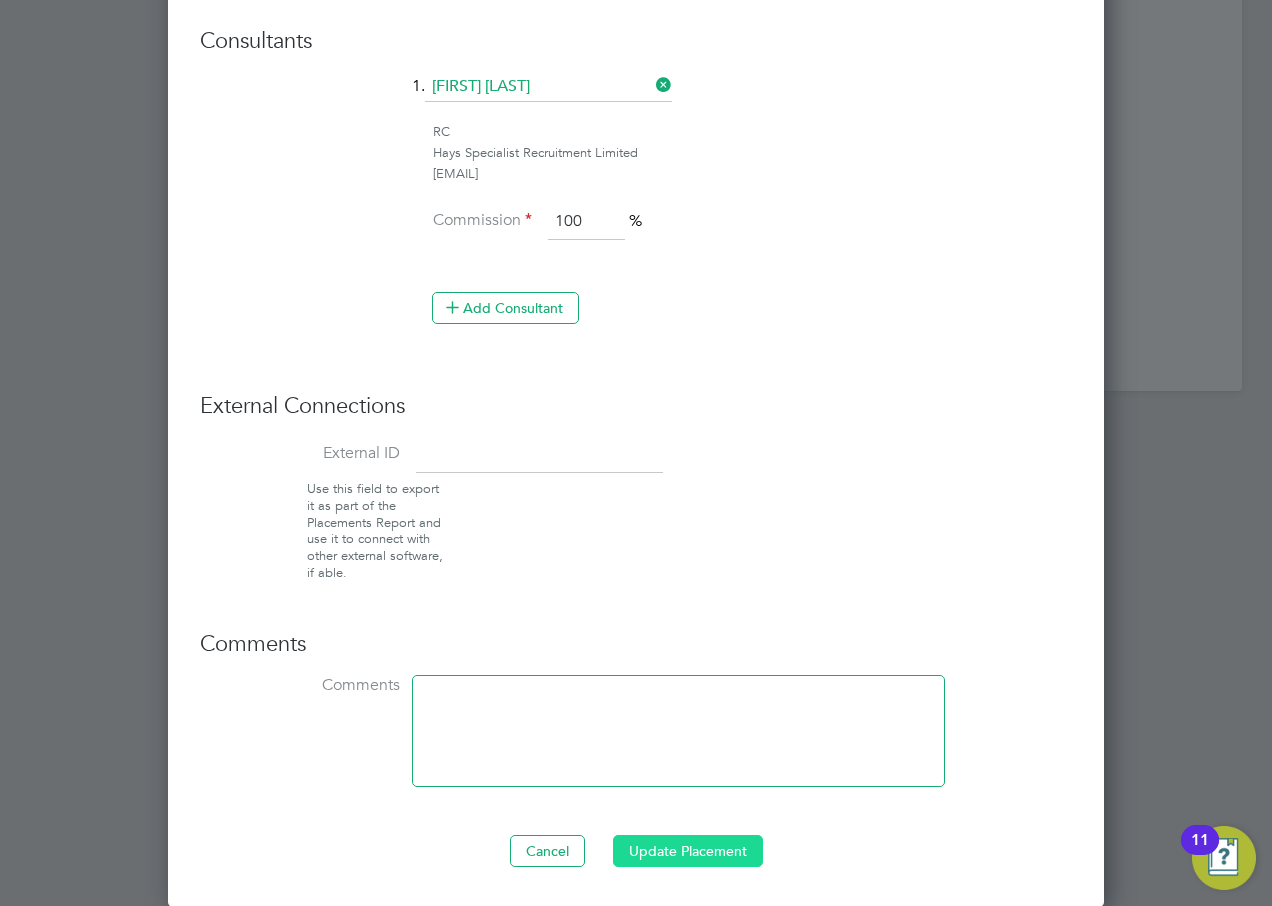 click on "Update Placement" at bounding box center [688, 851] 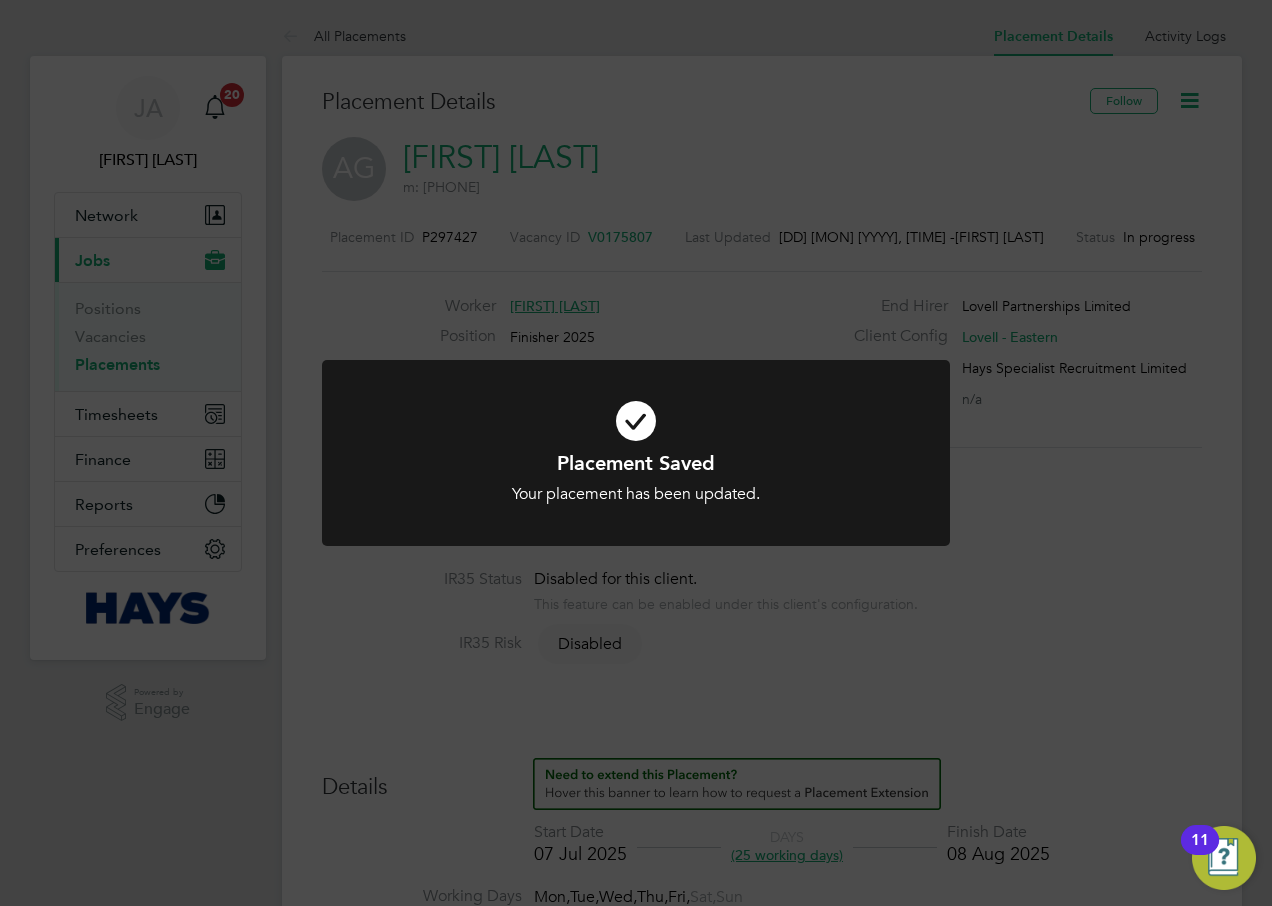 click on "Placement Saved Your placement has been updated. Cancel Okay" 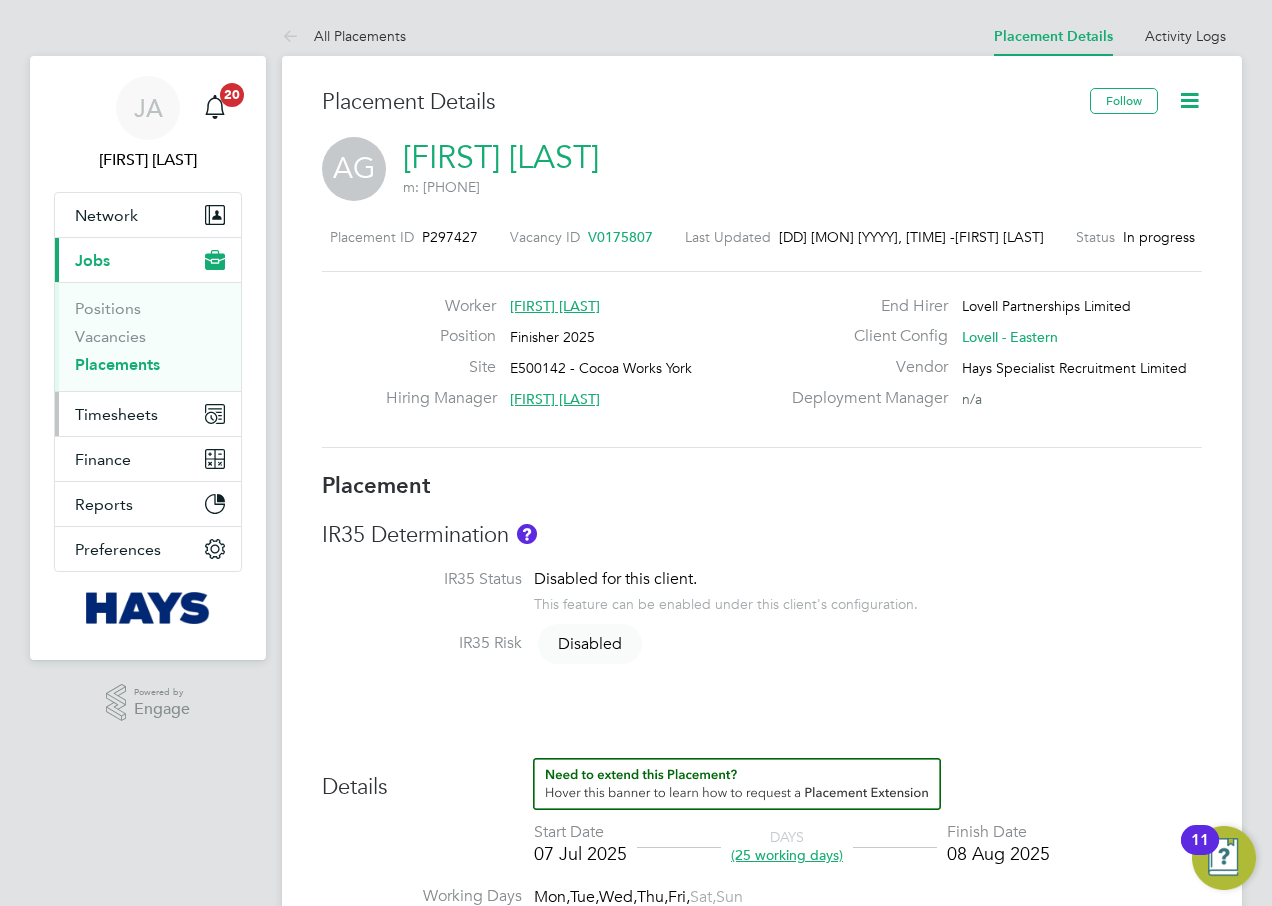click on "Timesheets" at bounding box center (116, 414) 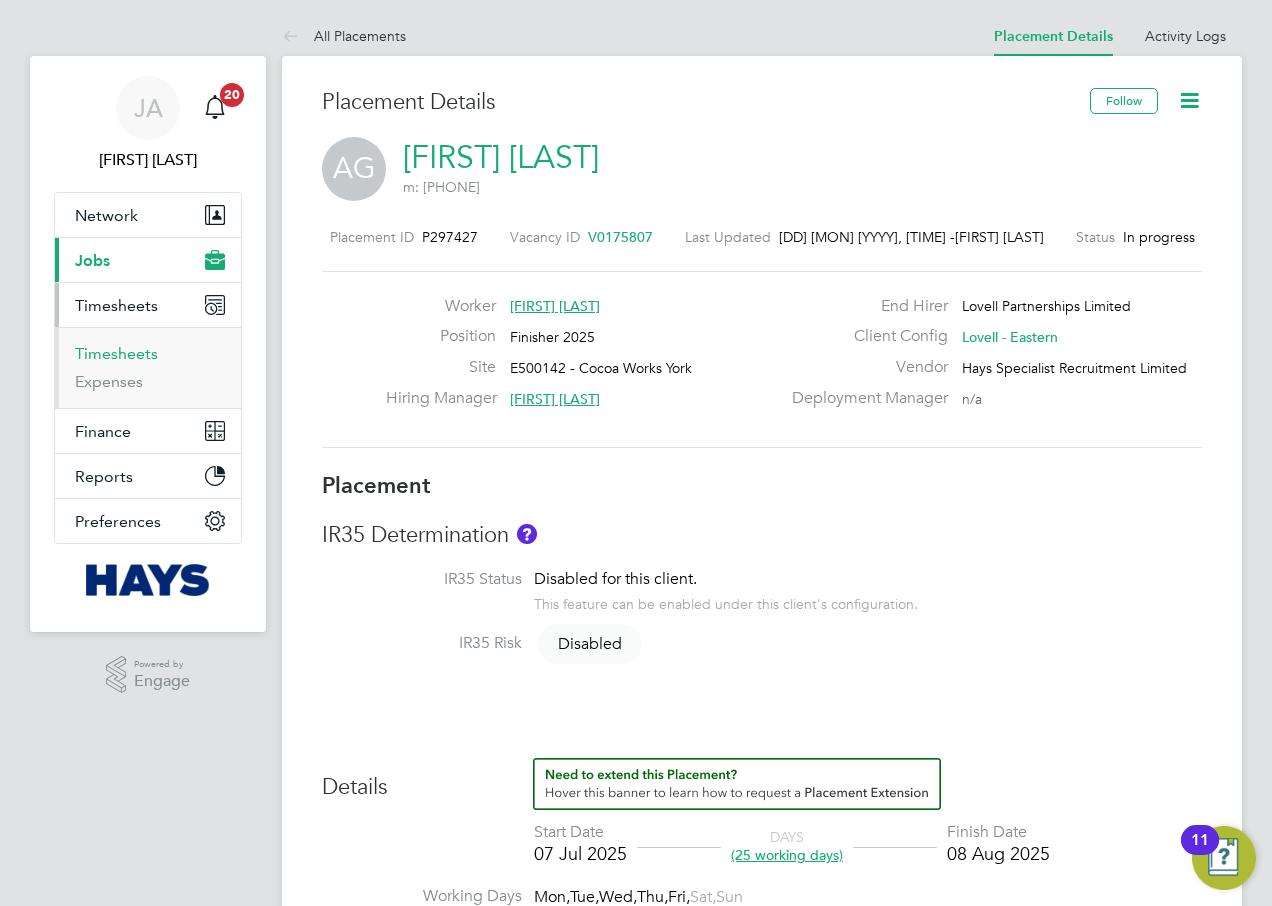 click on "Timesheets" at bounding box center [116, 353] 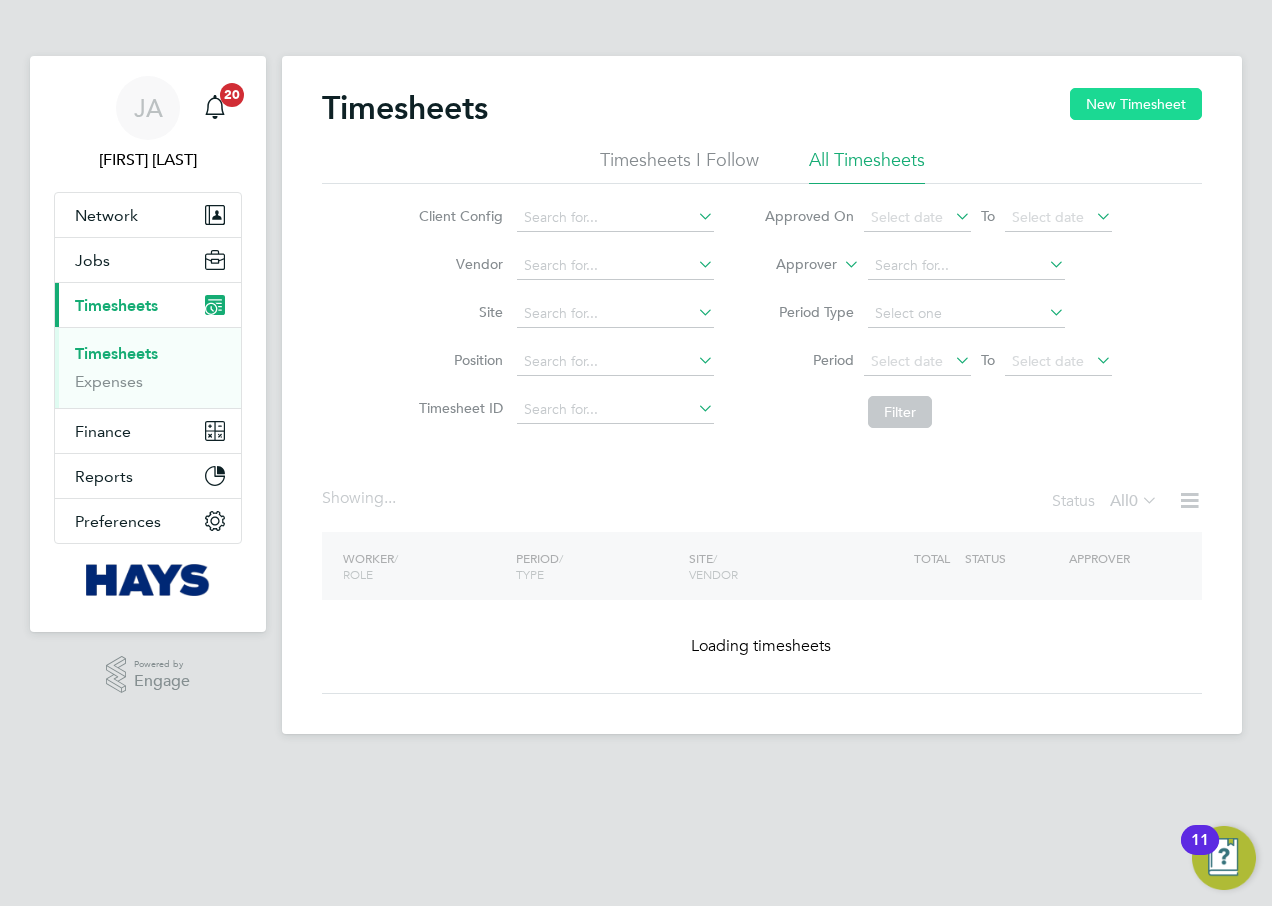 click on "New Timesheet" 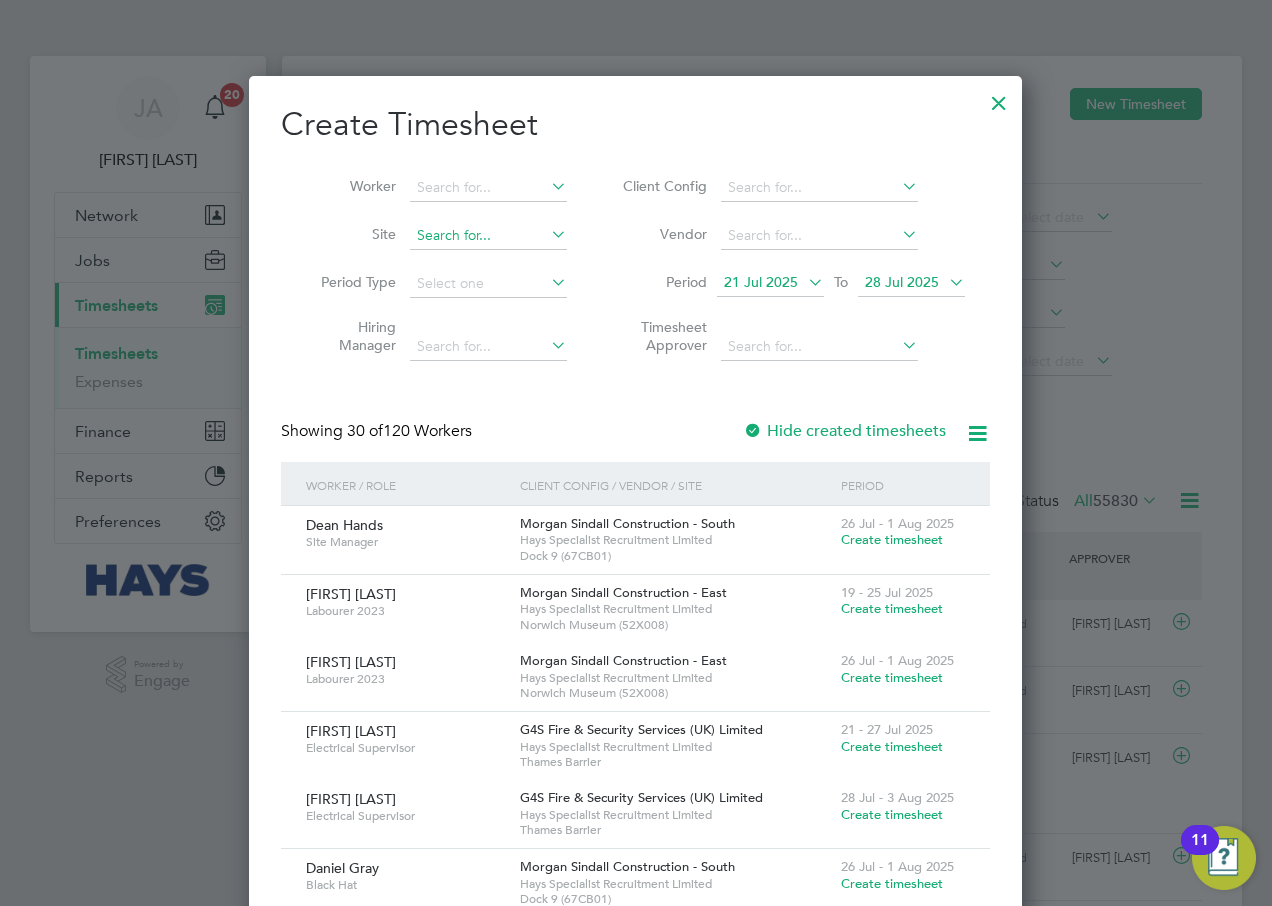 click at bounding box center [488, 236] 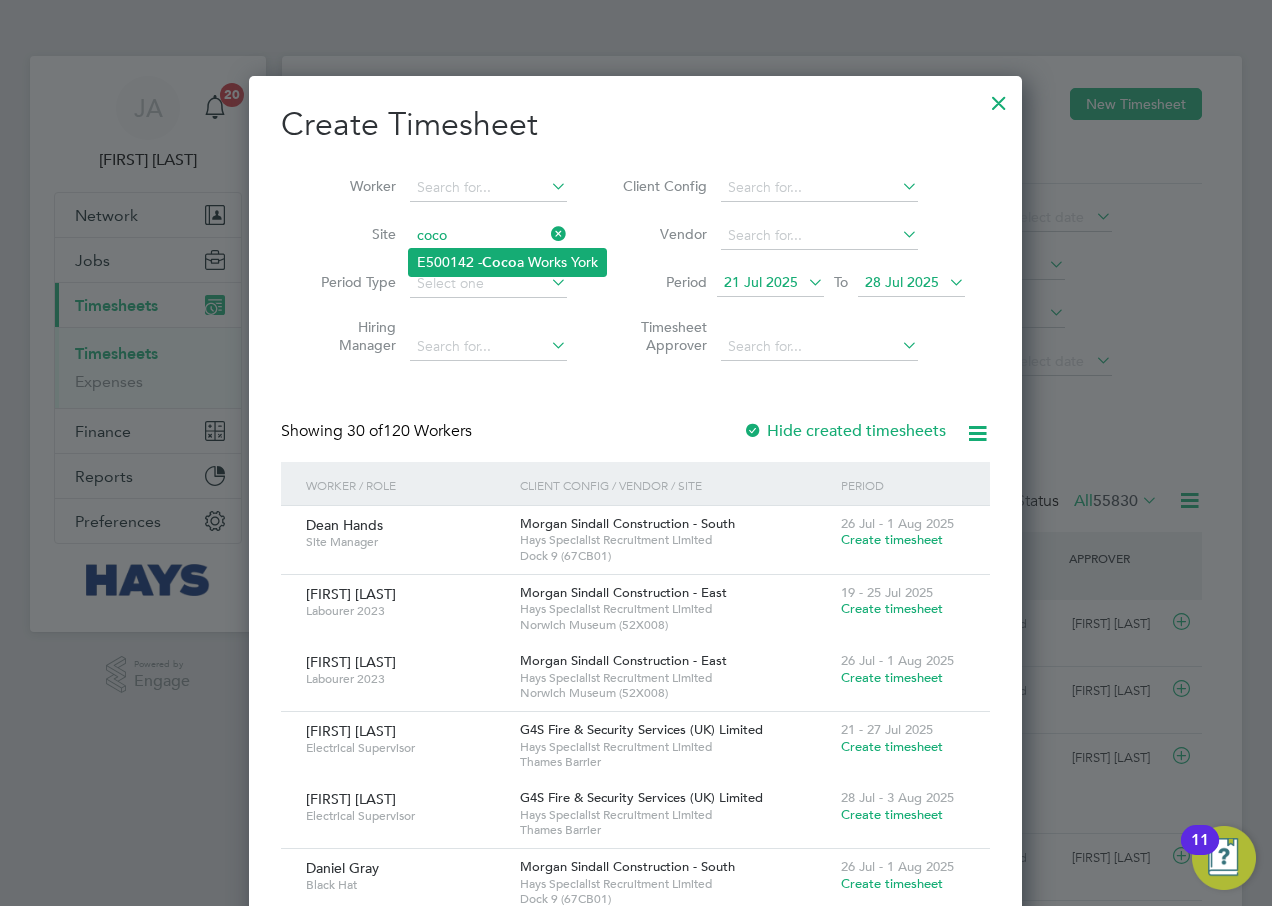 click on "E500142 - [PLACE] [PLACE]" 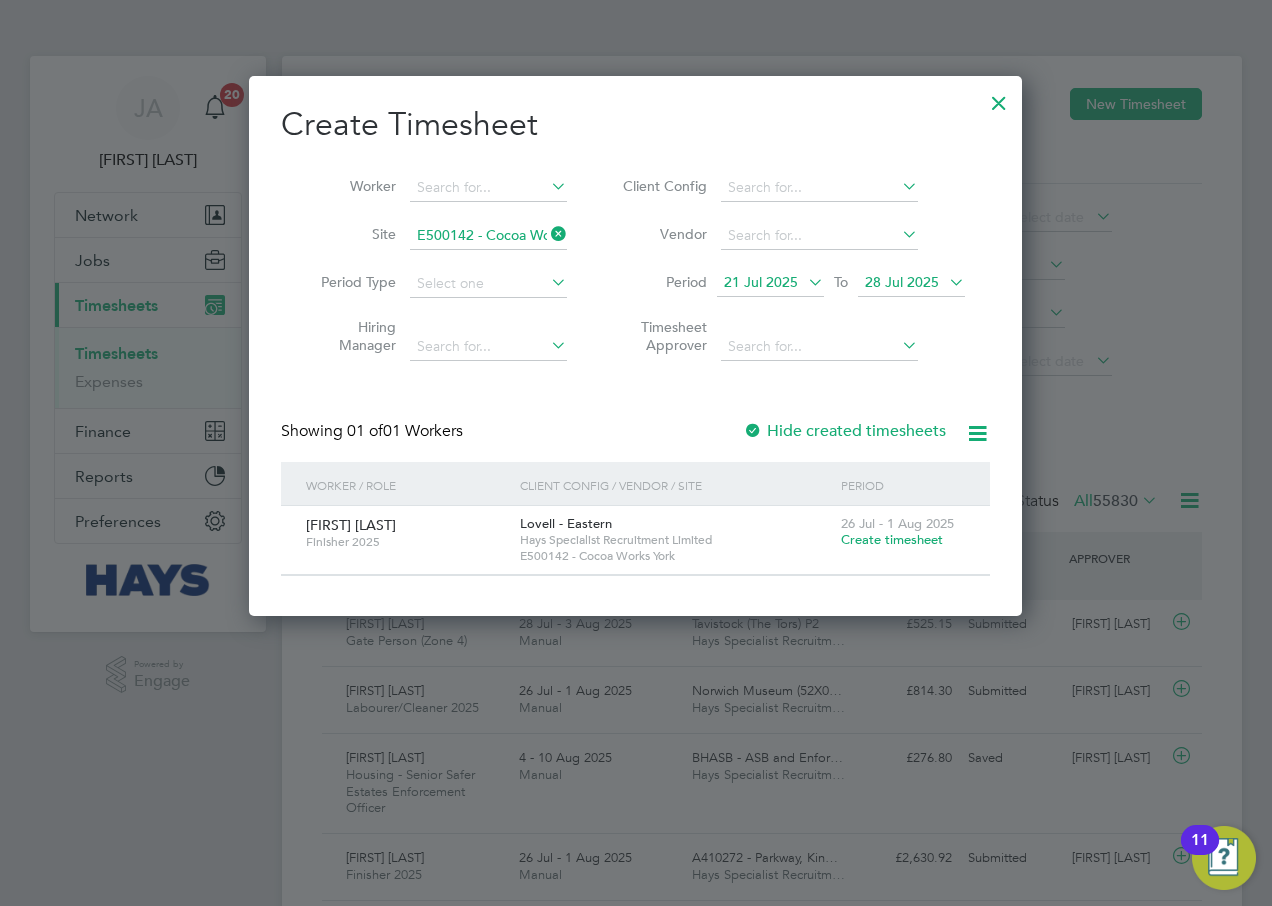 click on "Create timesheet" at bounding box center (892, 539) 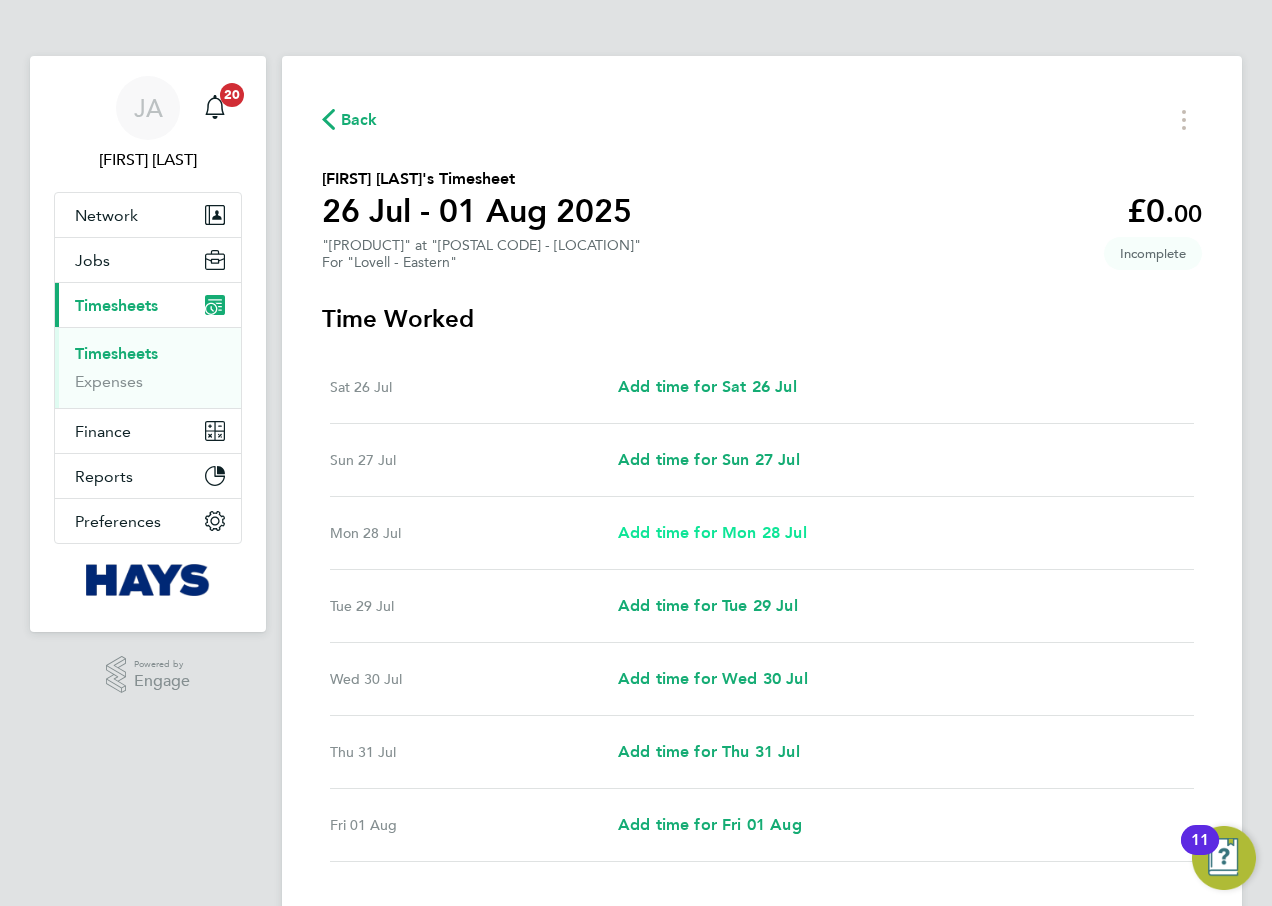 click on "Add time for Mon 28 Jul" at bounding box center [712, 532] 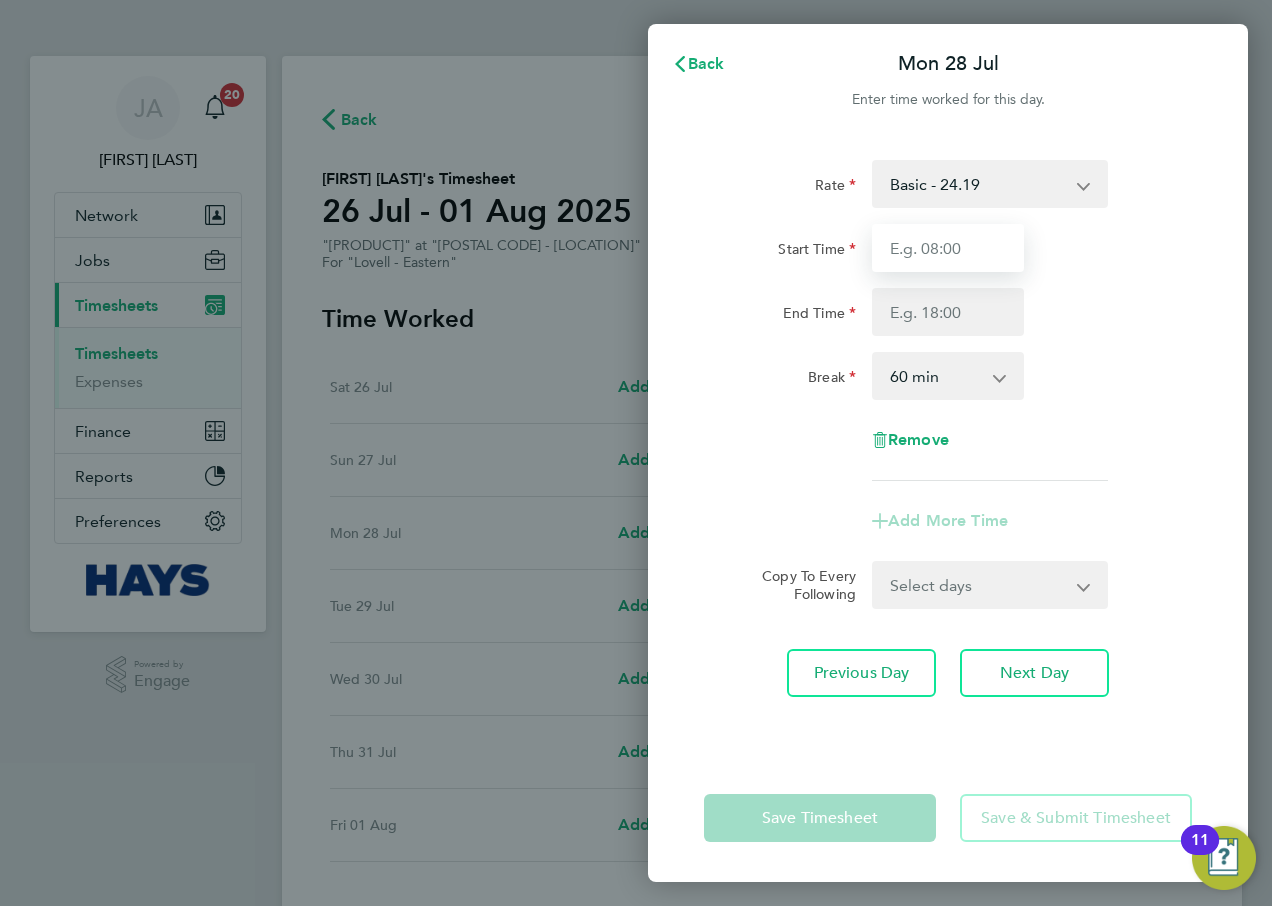 click on "Start Time" at bounding box center (948, 248) 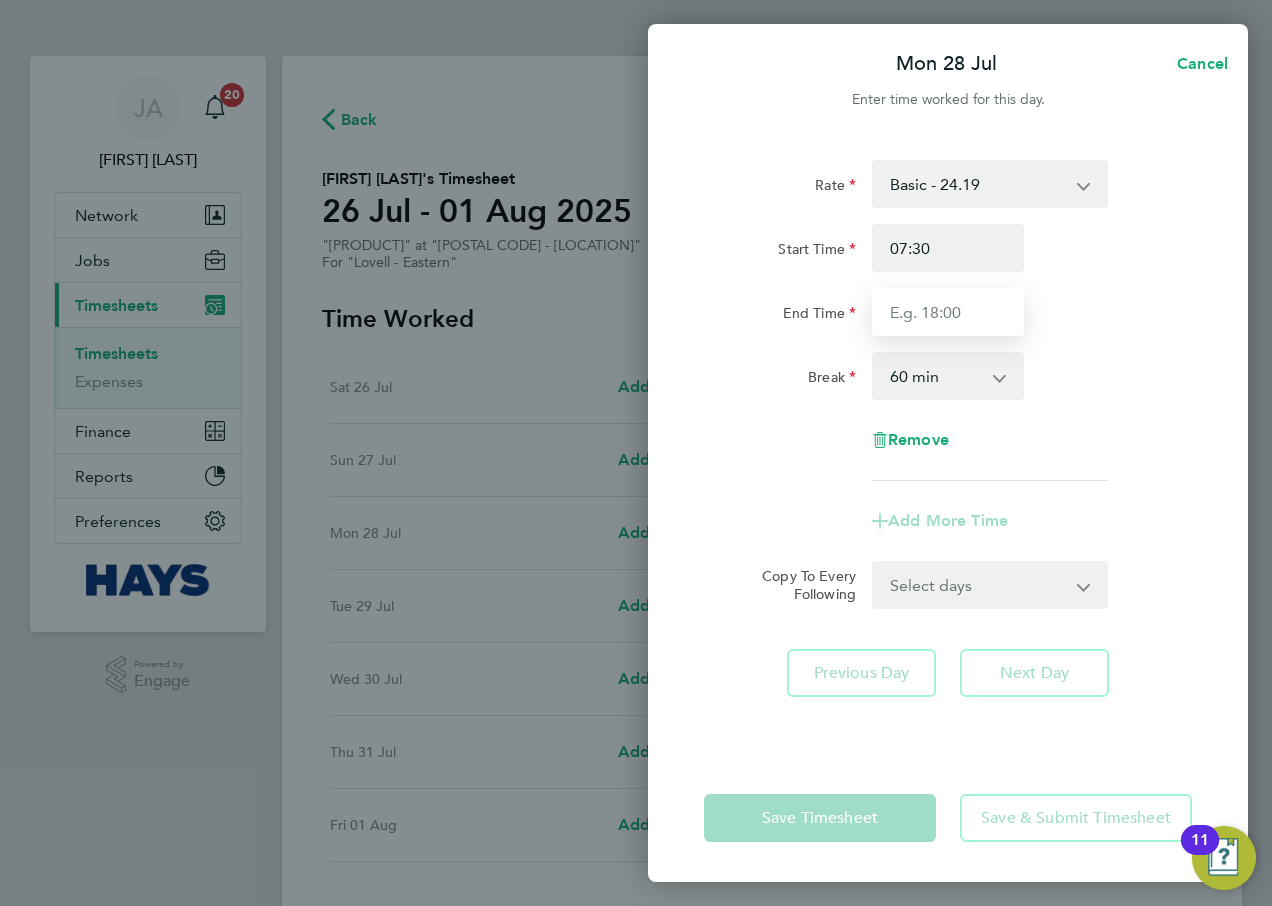 click on "End Time" at bounding box center (948, 312) 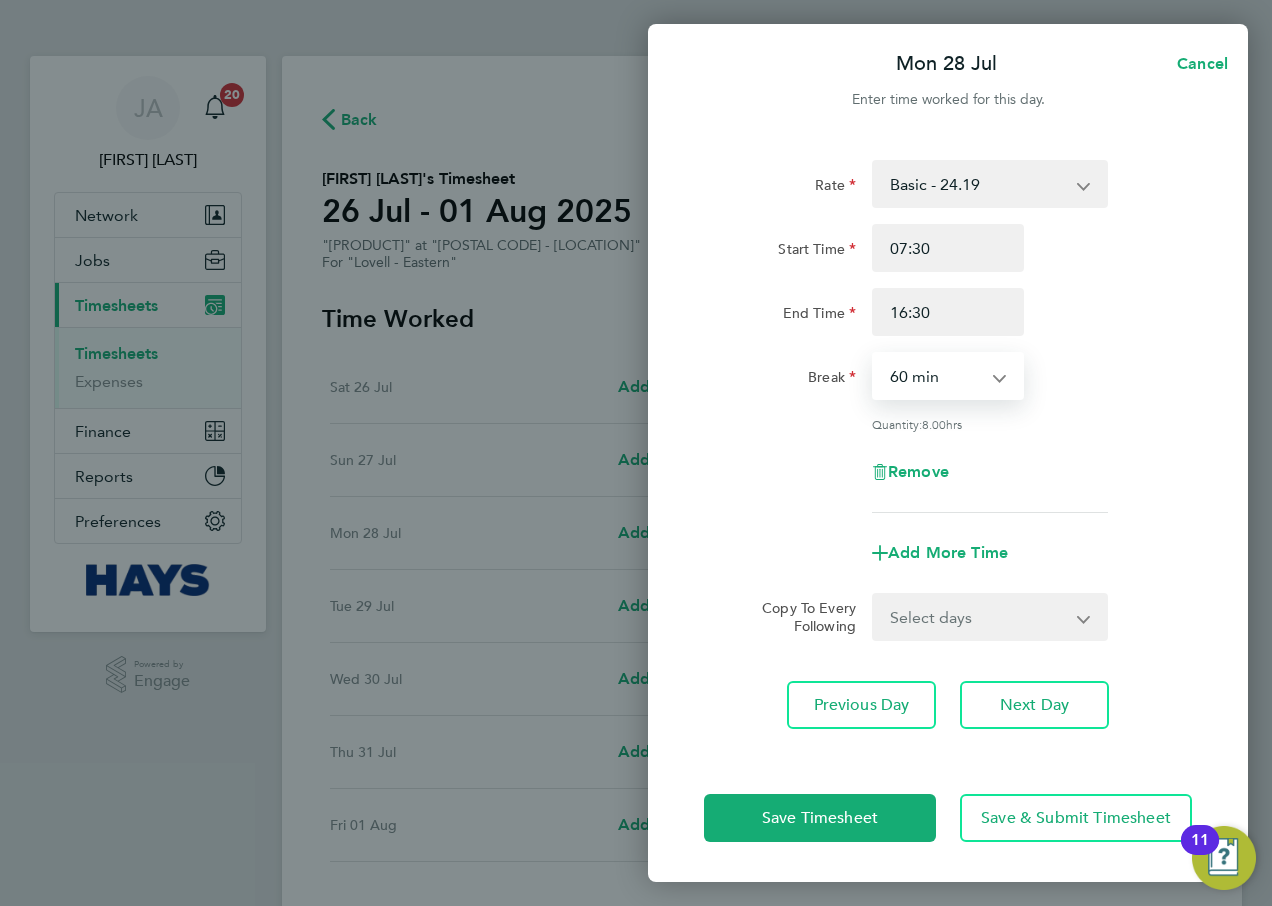 click on "0 min   15 min   30 min   45 min   60 min   75 min   90 min" at bounding box center [936, 376] 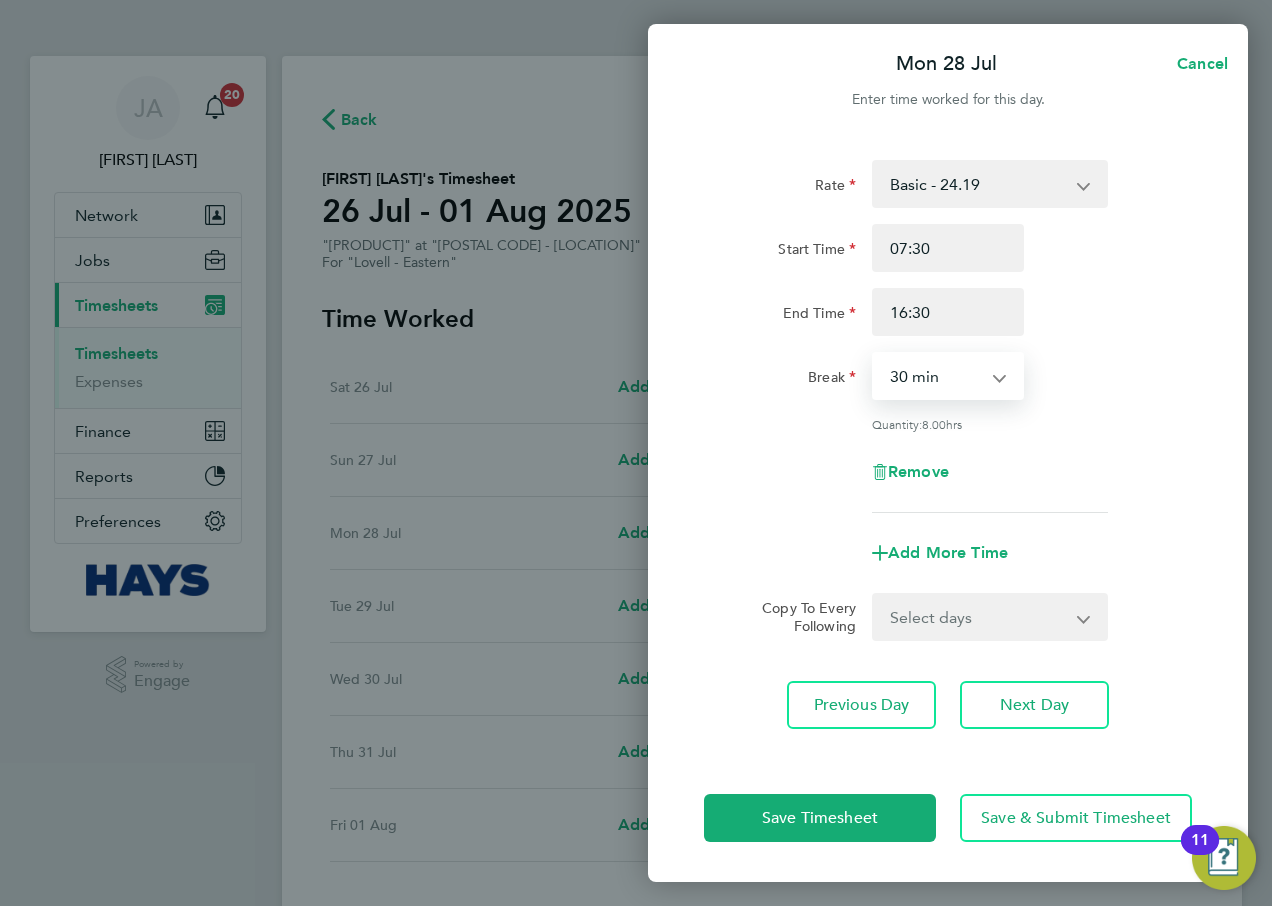 click on "0 min   15 min   30 min   45 min   60 min   75 min   90 min" at bounding box center (936, 376) 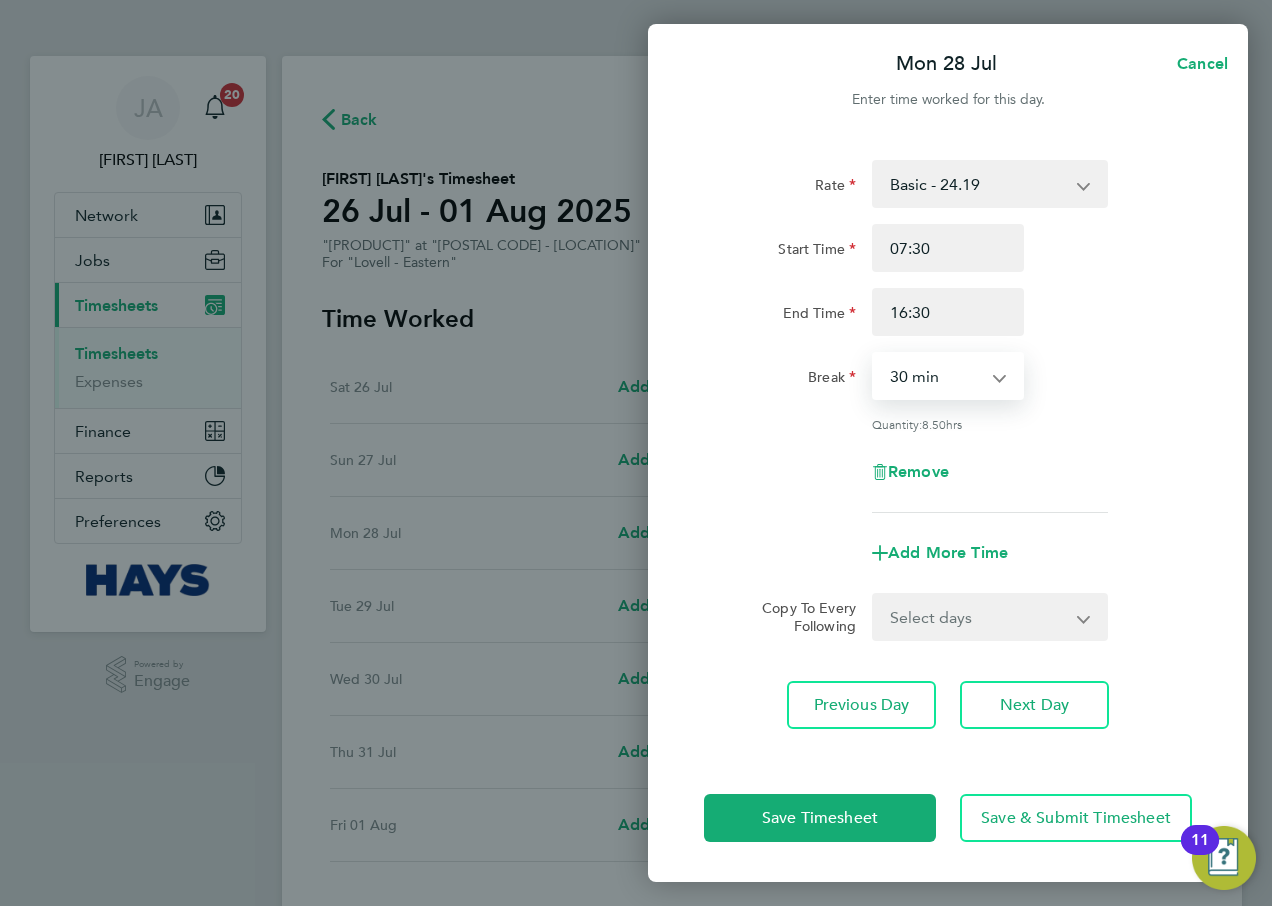 click on "Select days   Day   Tuesday   Wednesday   Thursday   Friday" at bounding box center (979, 617) 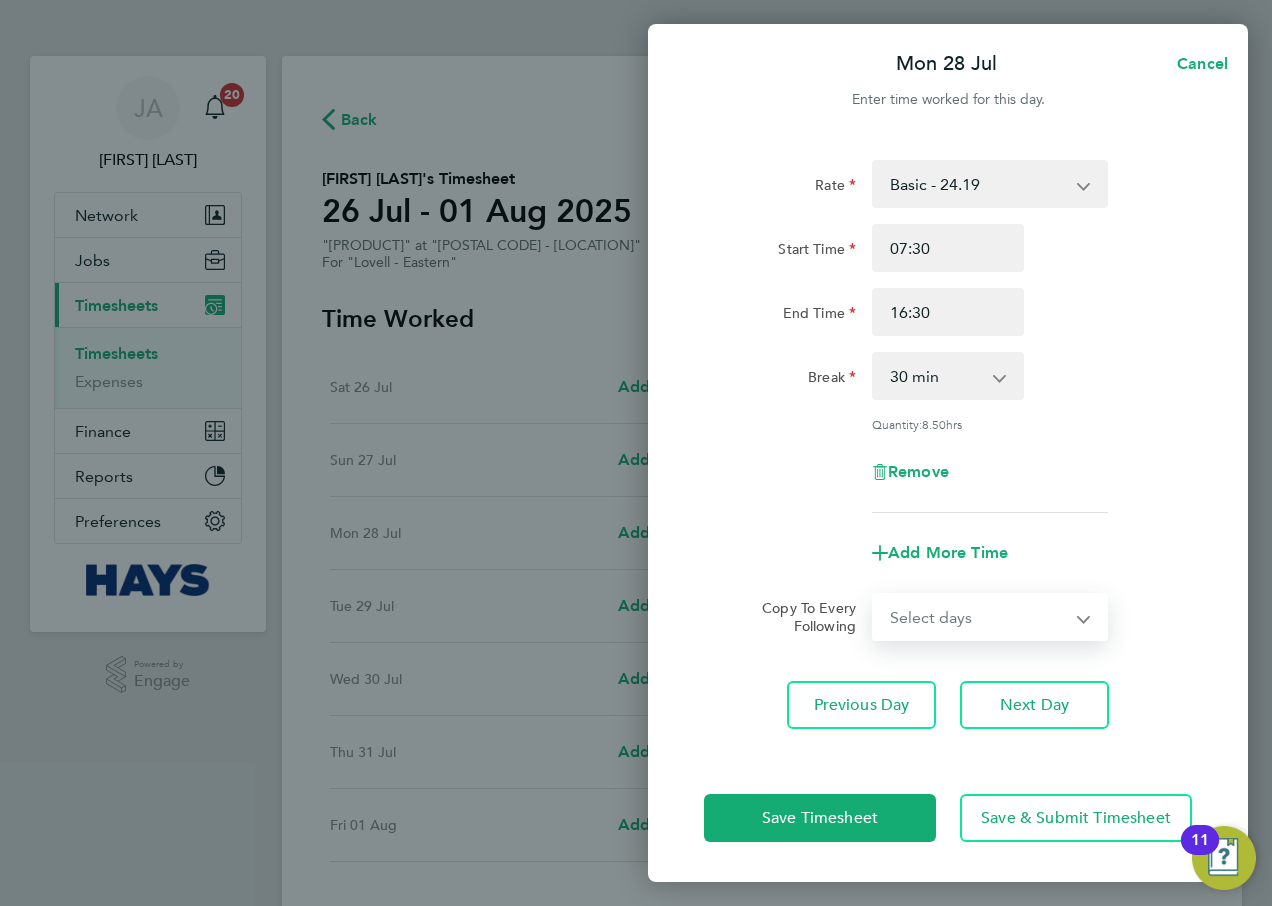 select on "TUE" 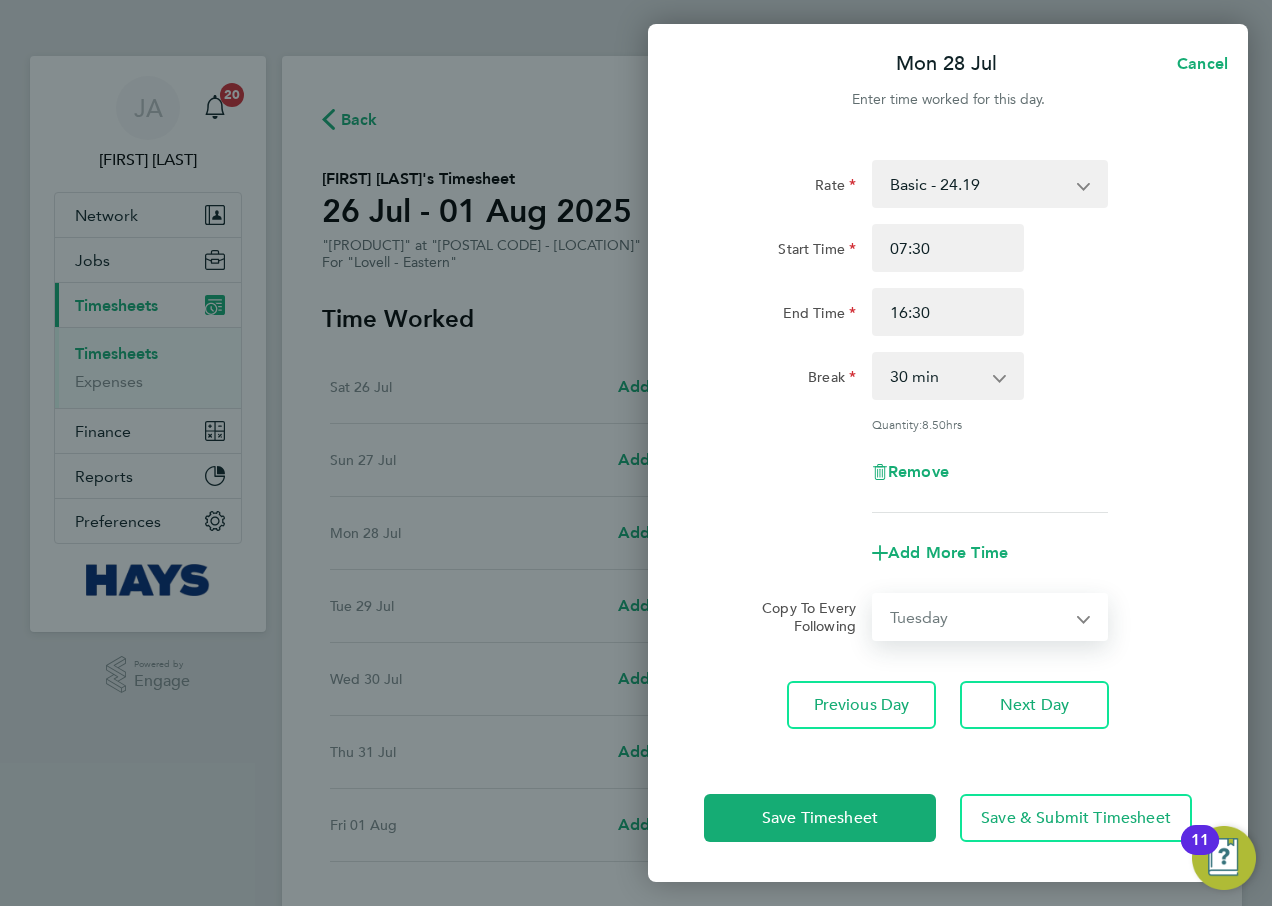 click on "Select days   Day   Tuesday   Wednesday   Thursday   Friday" at bounding box center [979, 617] 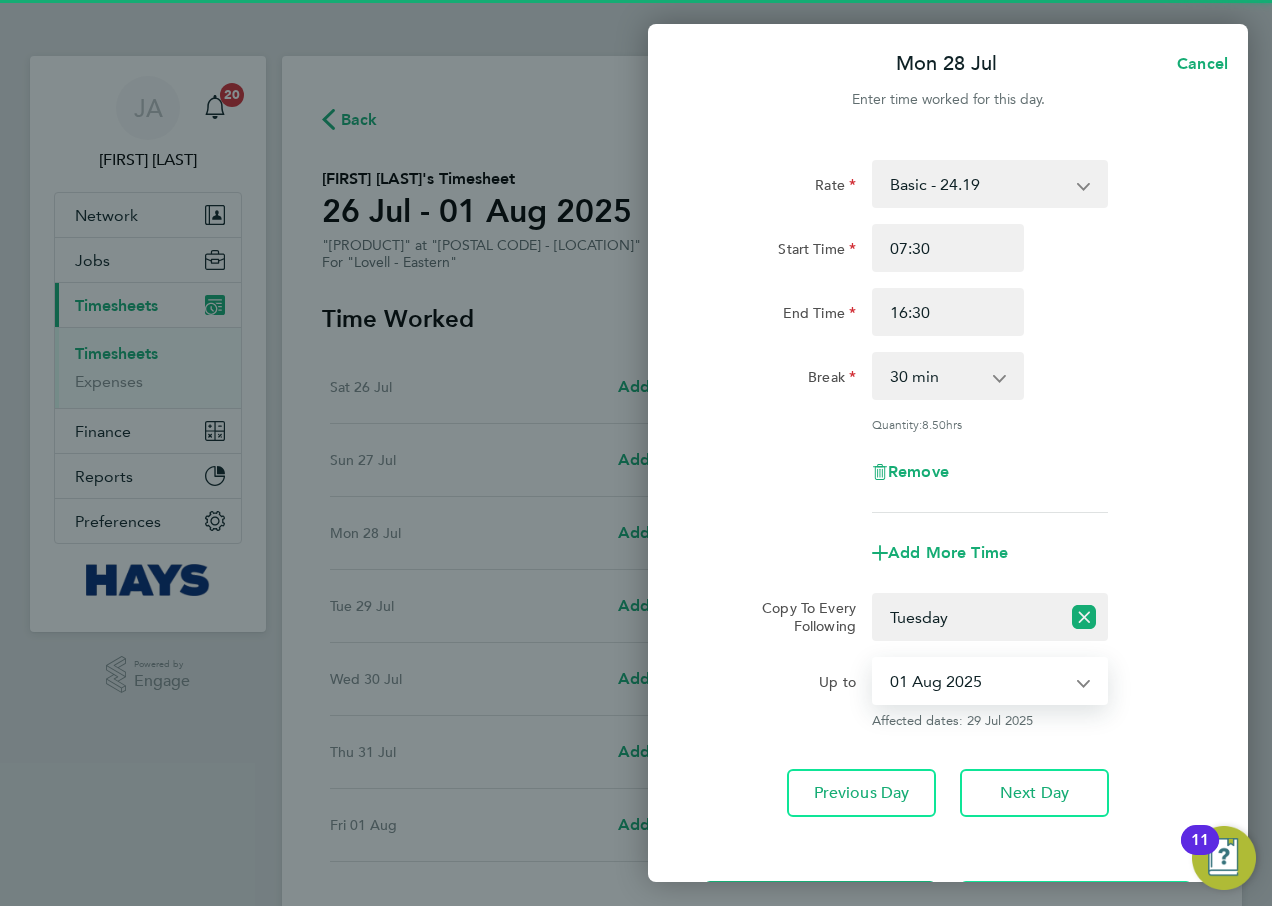 click on "29 Jul 2025   30 Jul 2025   31 Jul 2025   01 Aug 2025" at bounding box center [978, 681] 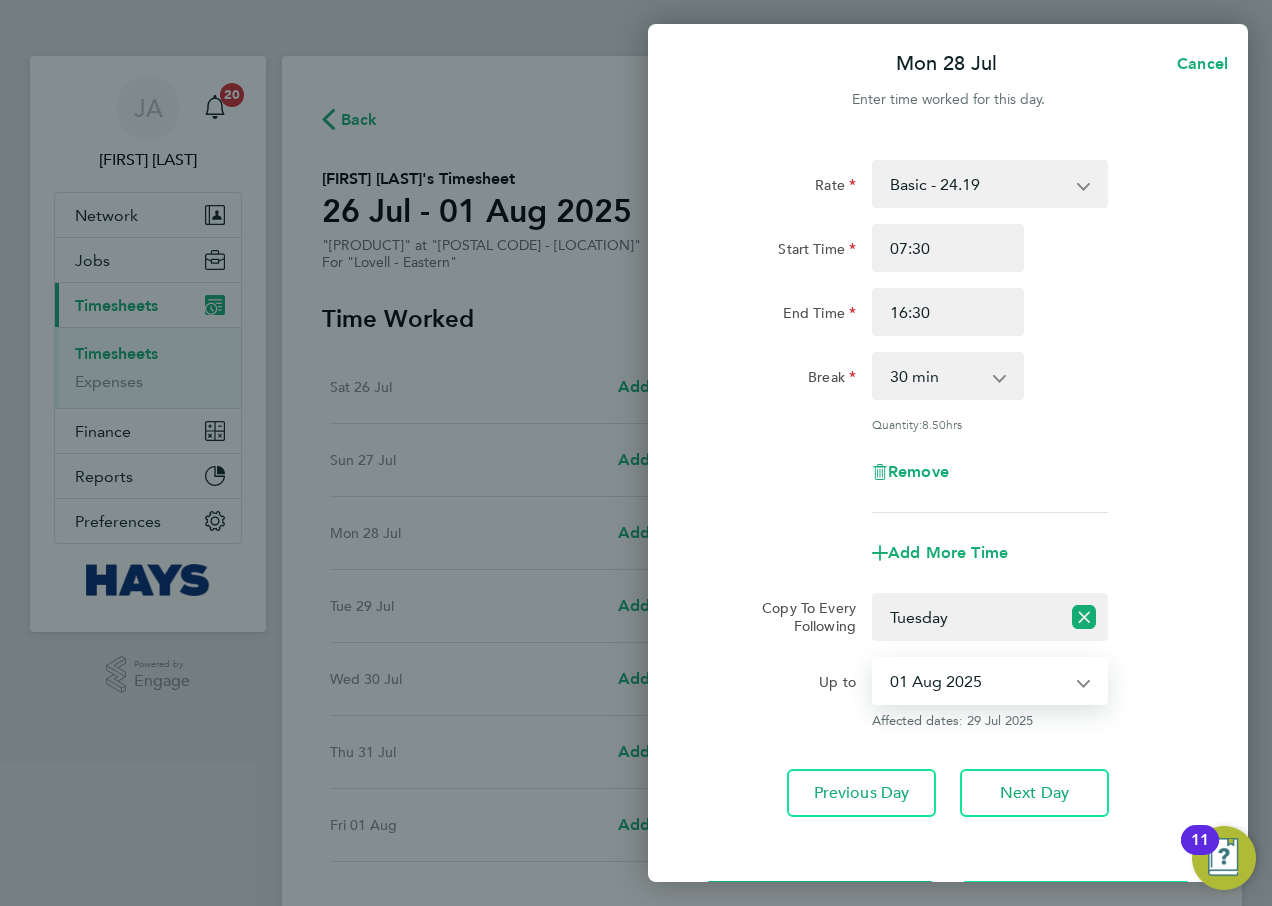 click on "29 Jul 2025   30 Jul 2025   31 Jul 2025   01 Aug 2025" at bounding box center [978, 681] 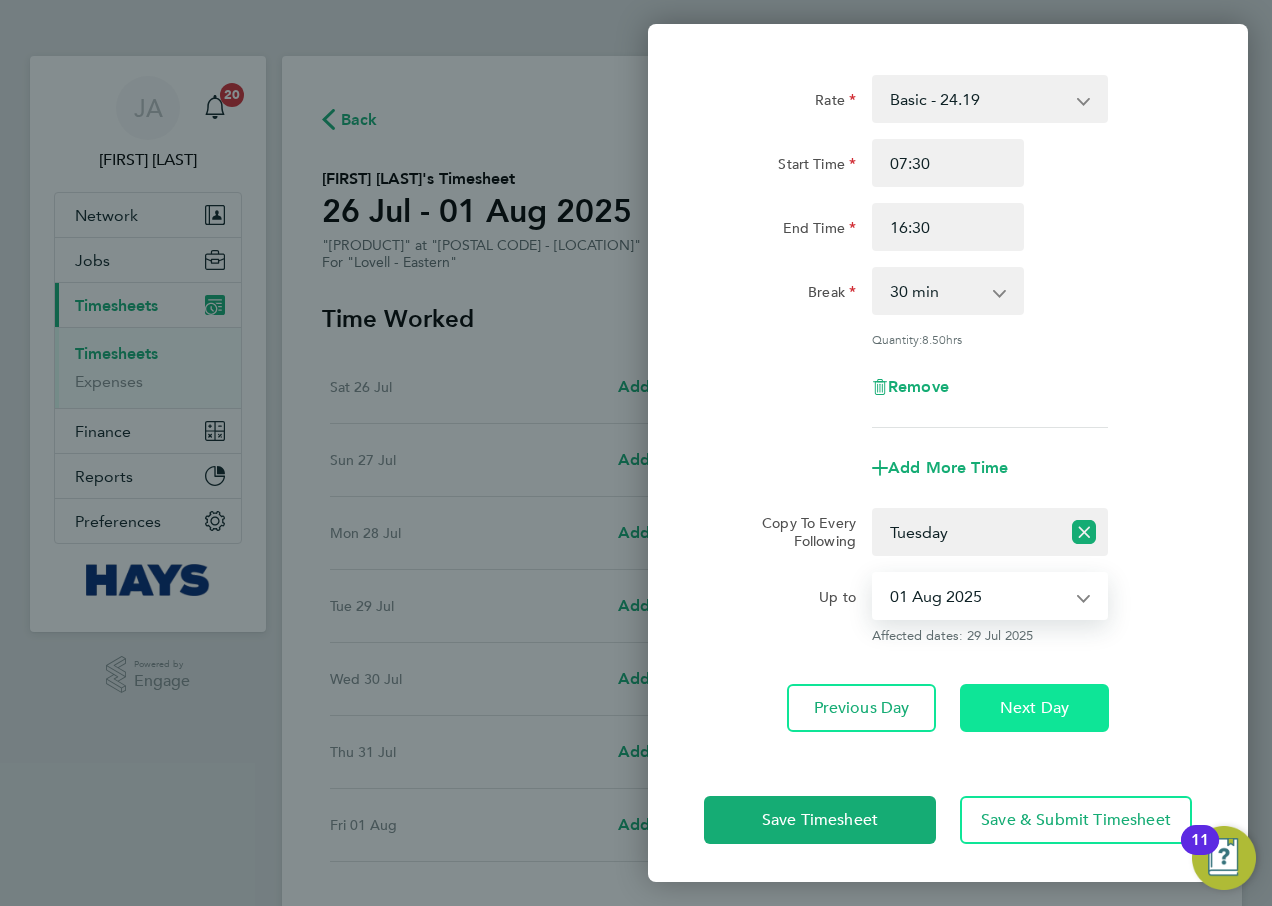 click on "Next Day" 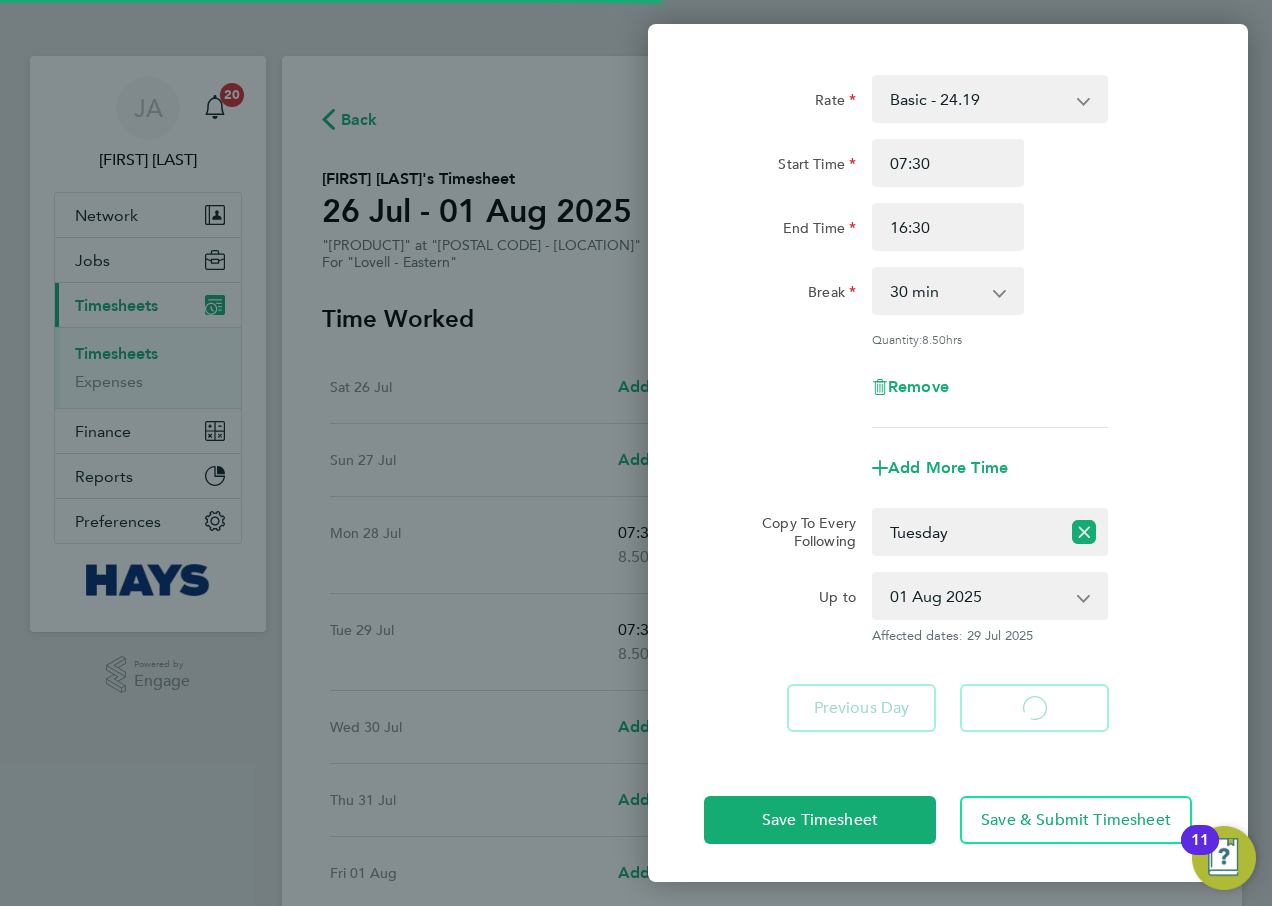 select on "30" 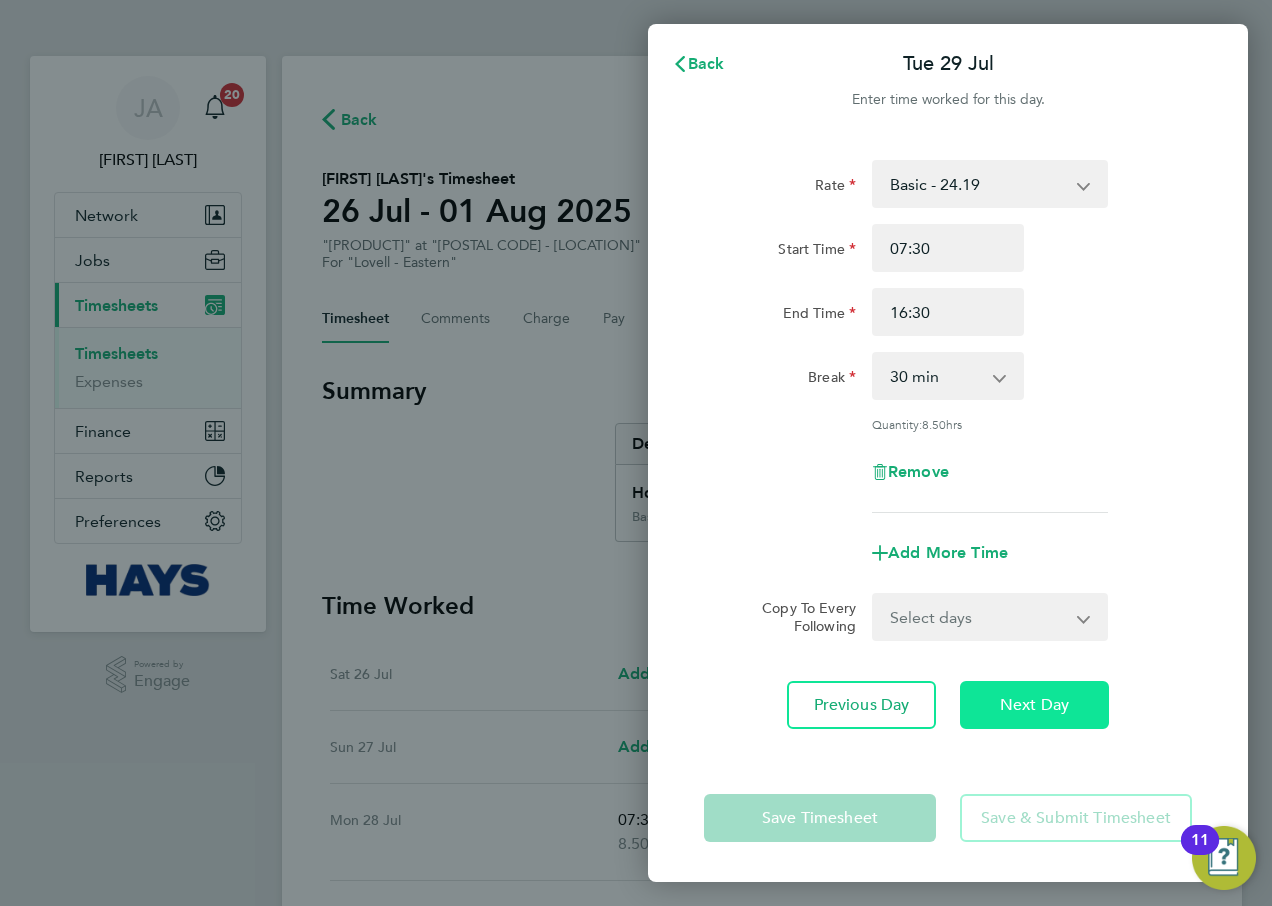 click on "Next Day" 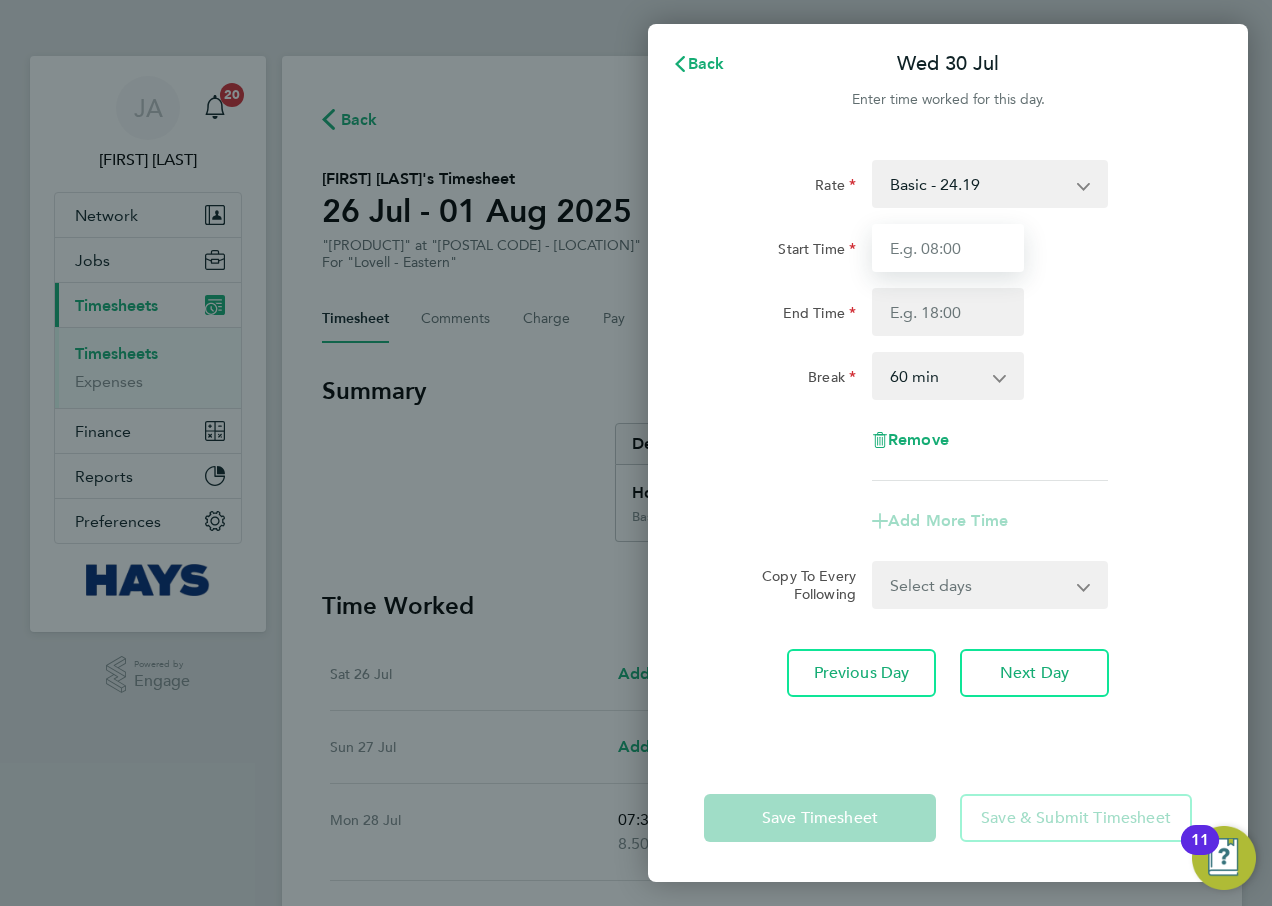 click on "Start Time" at bounding box center [948, 248] 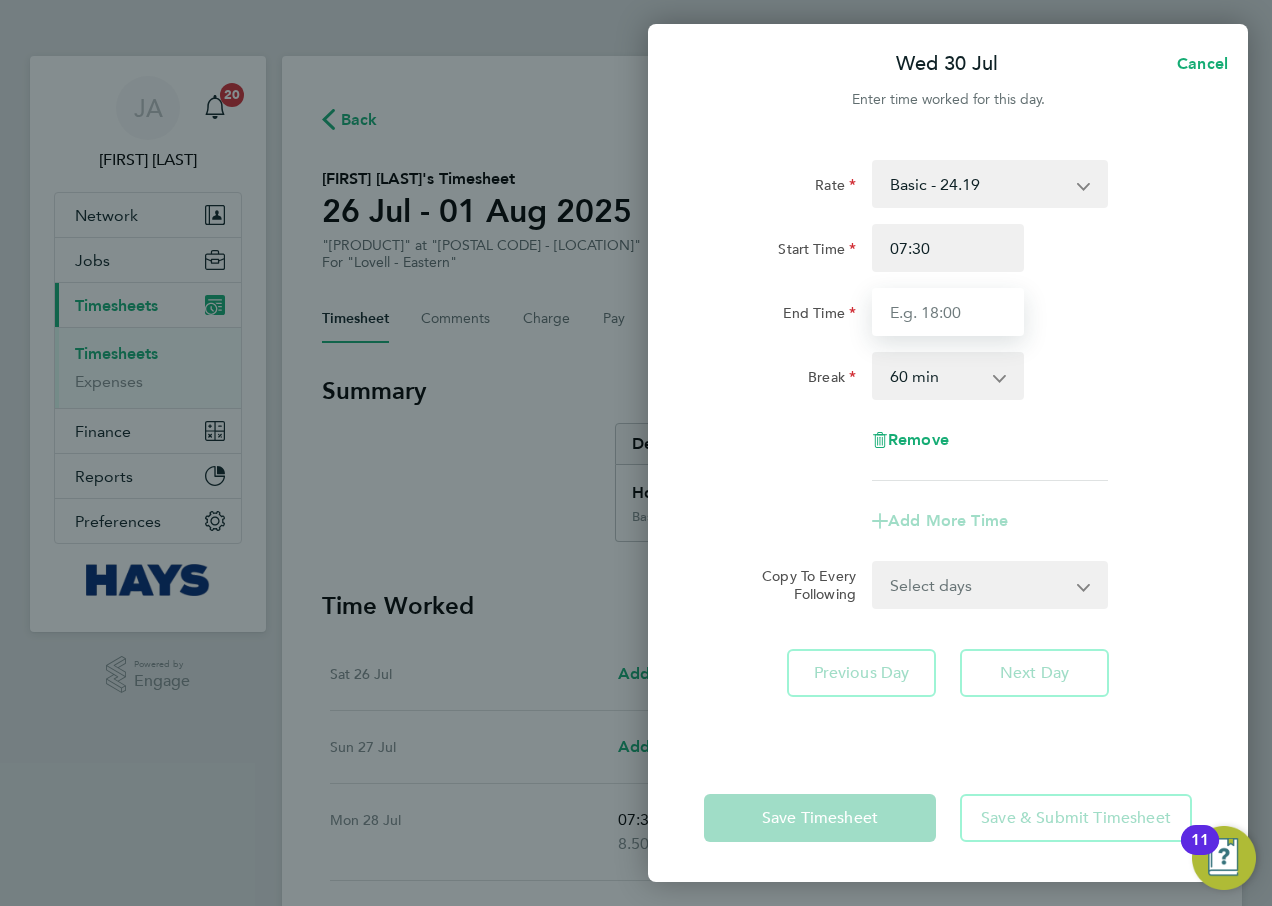 click on "End Time" at bounding box center [948, 312] 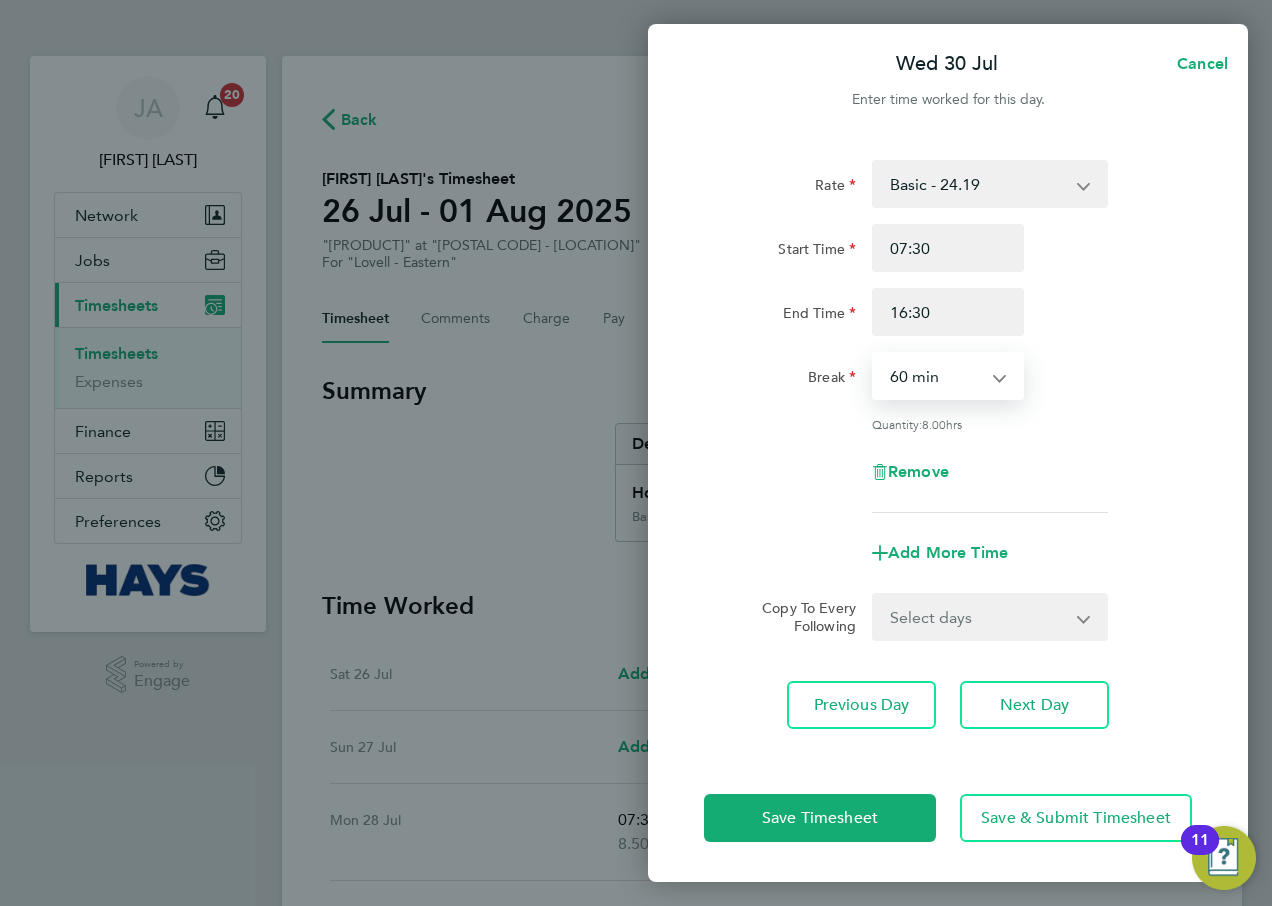 click on "0 min   15 min   30 min   45 min   60 min   75 min   90 min" at bounding box center (936, 376) 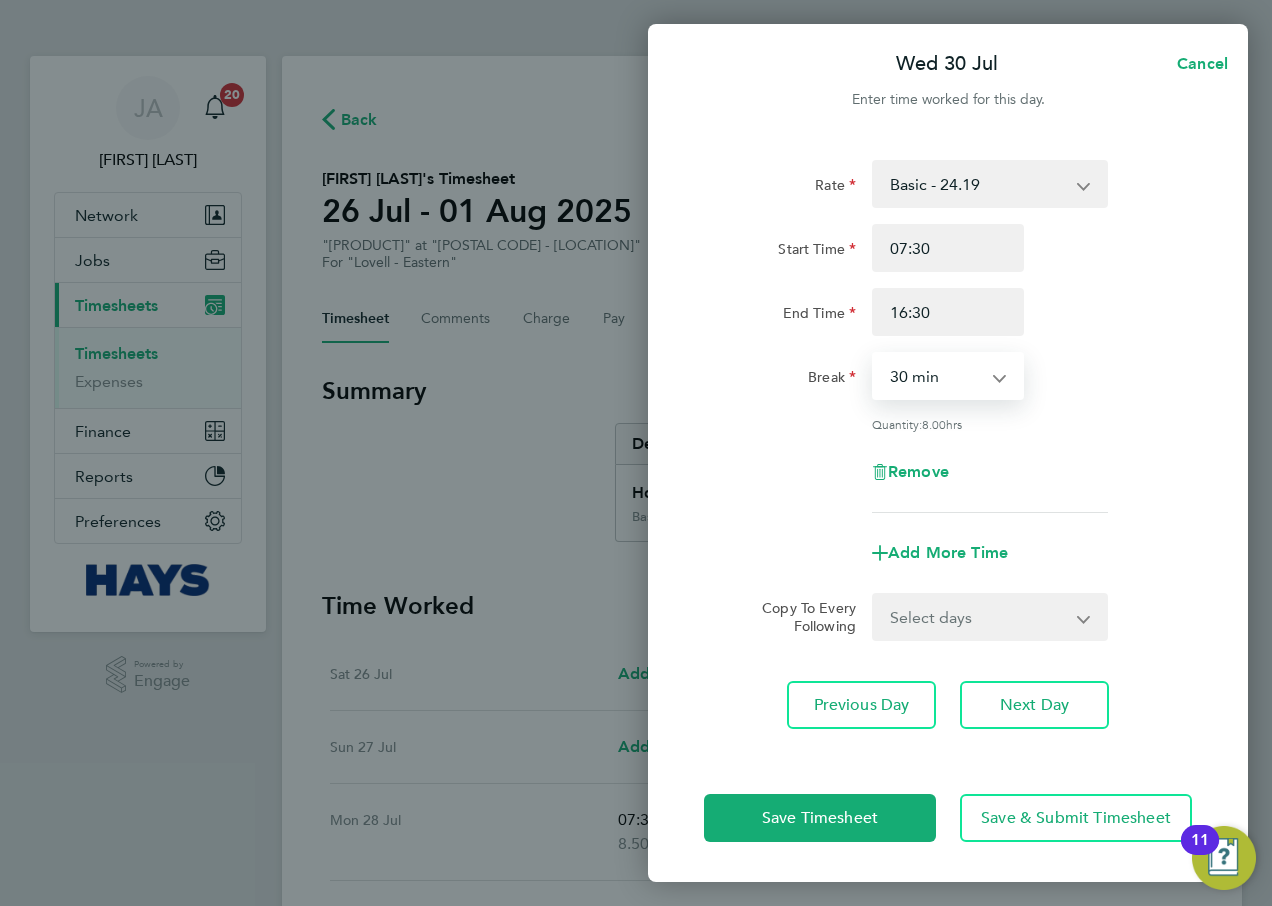 click on "0 min   15 min   30 min   45 min   60 min   75 min   90 min" at bounding box center [936, 376] 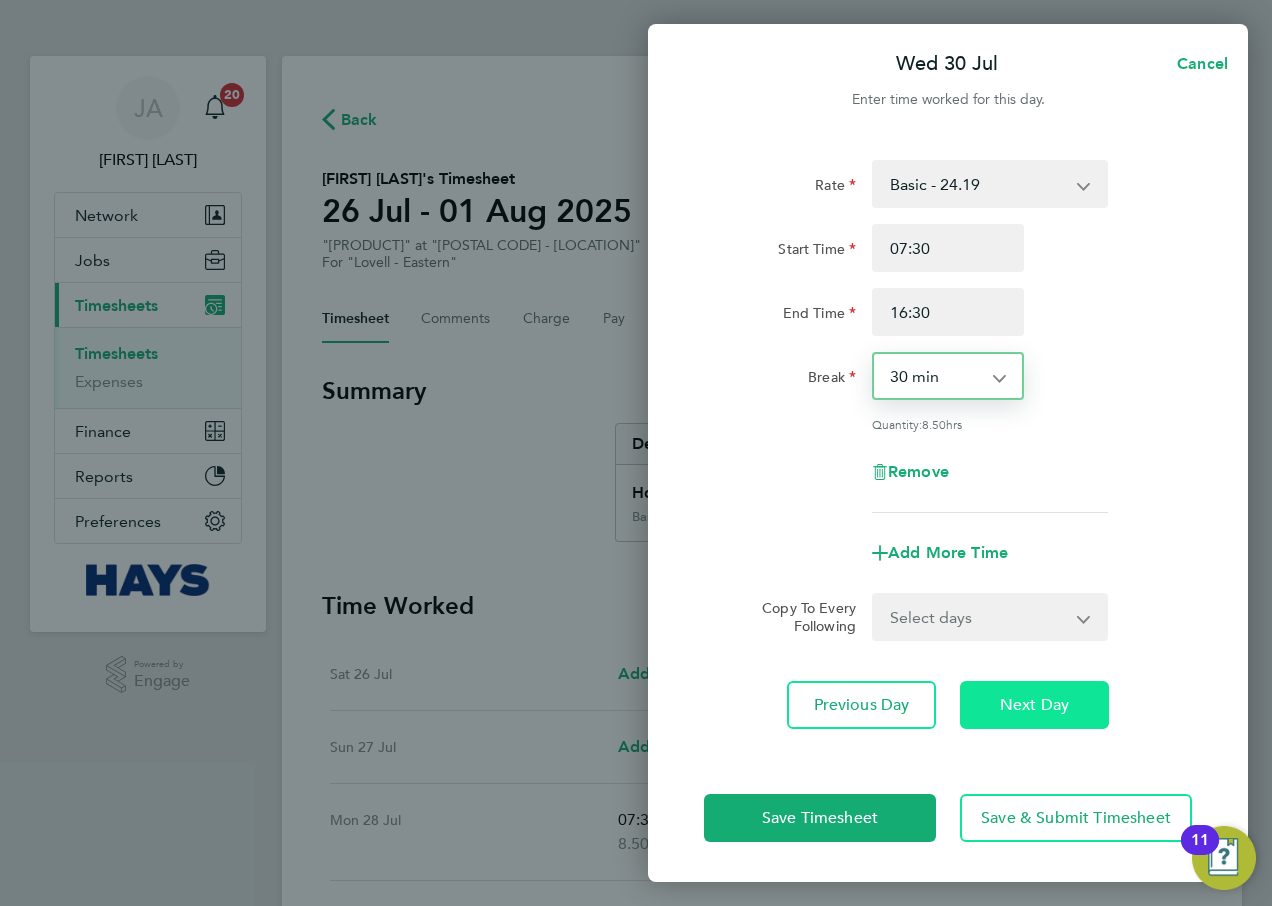 click on "Next Day" 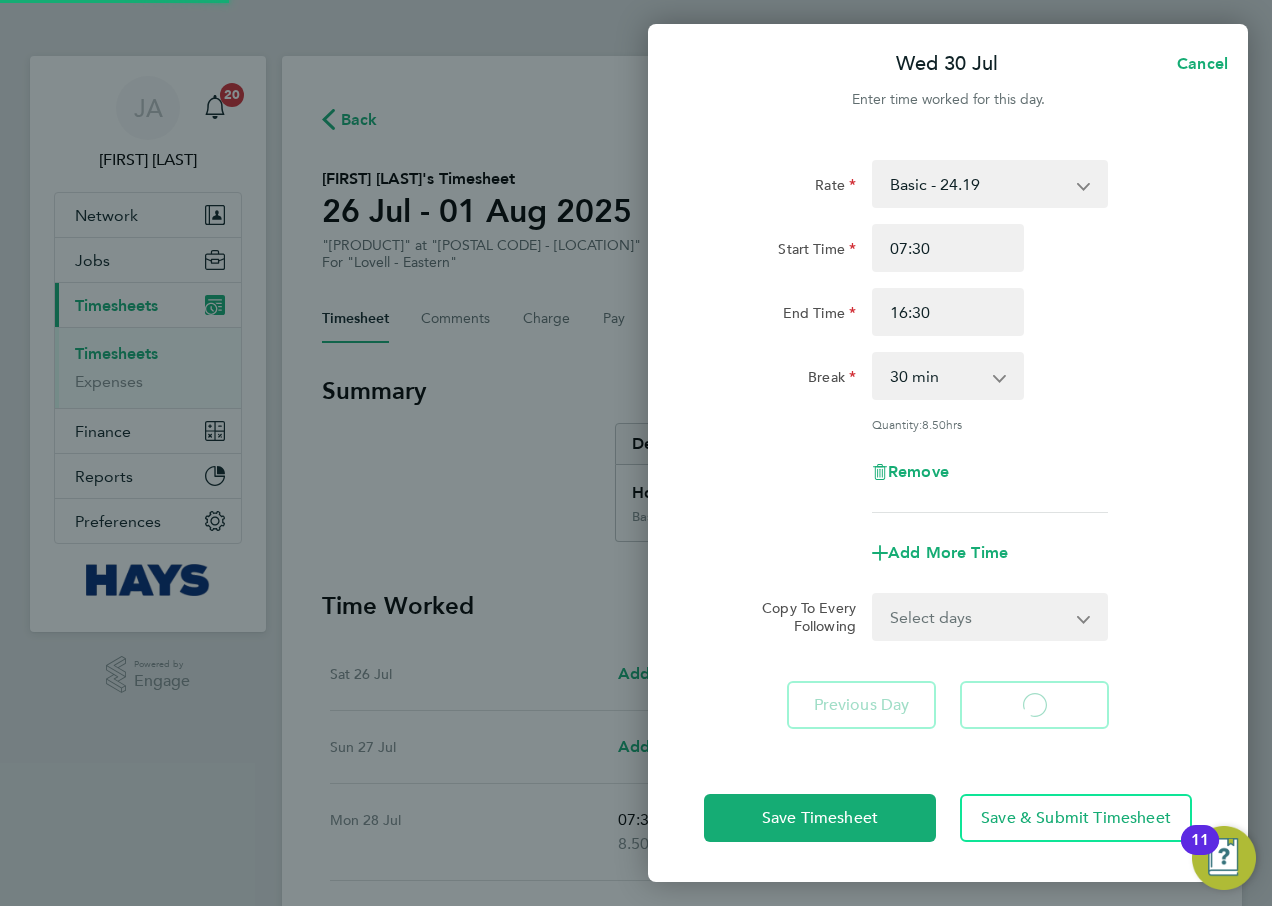 select on "60" 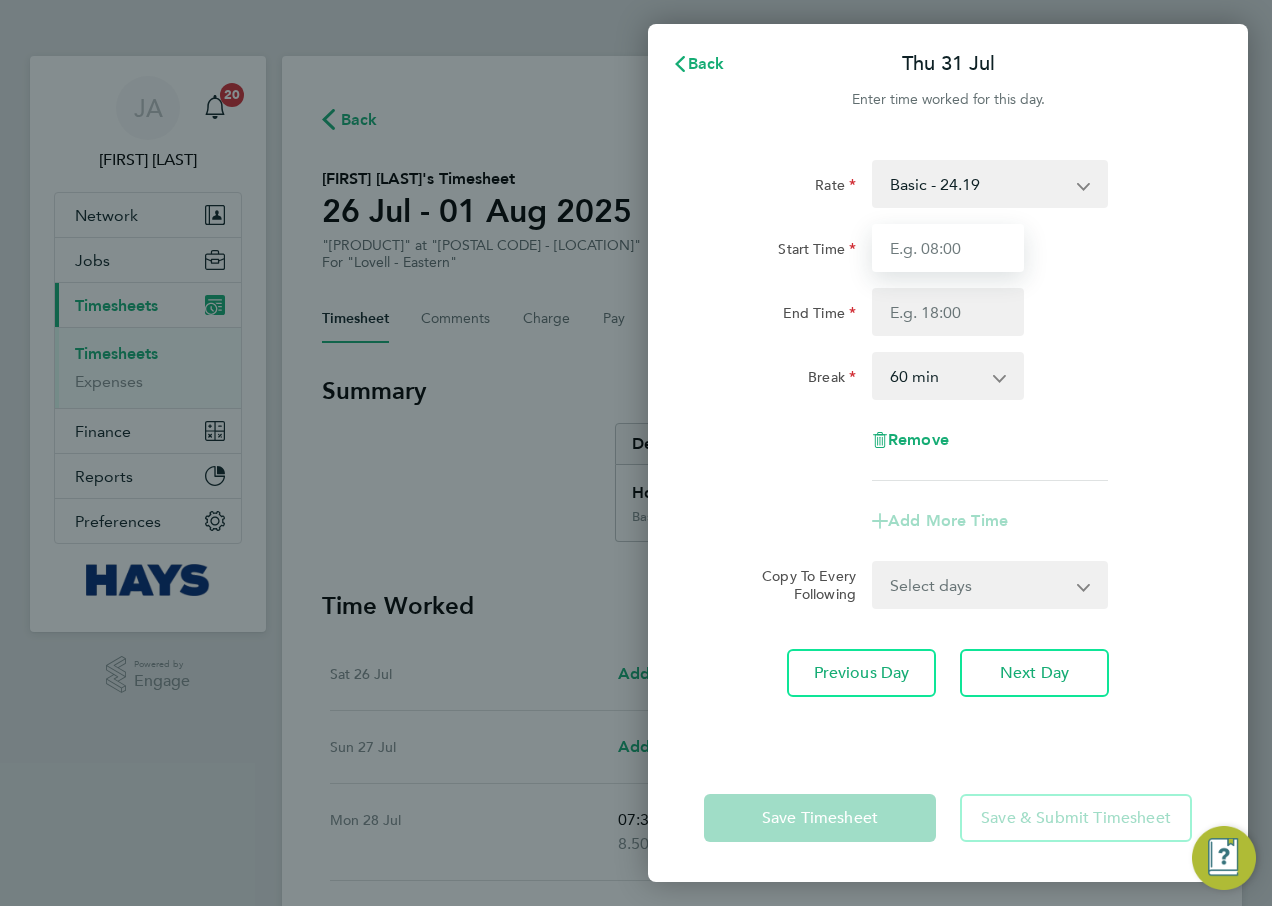 click on "Start Time" at bounding box center (948, 248) 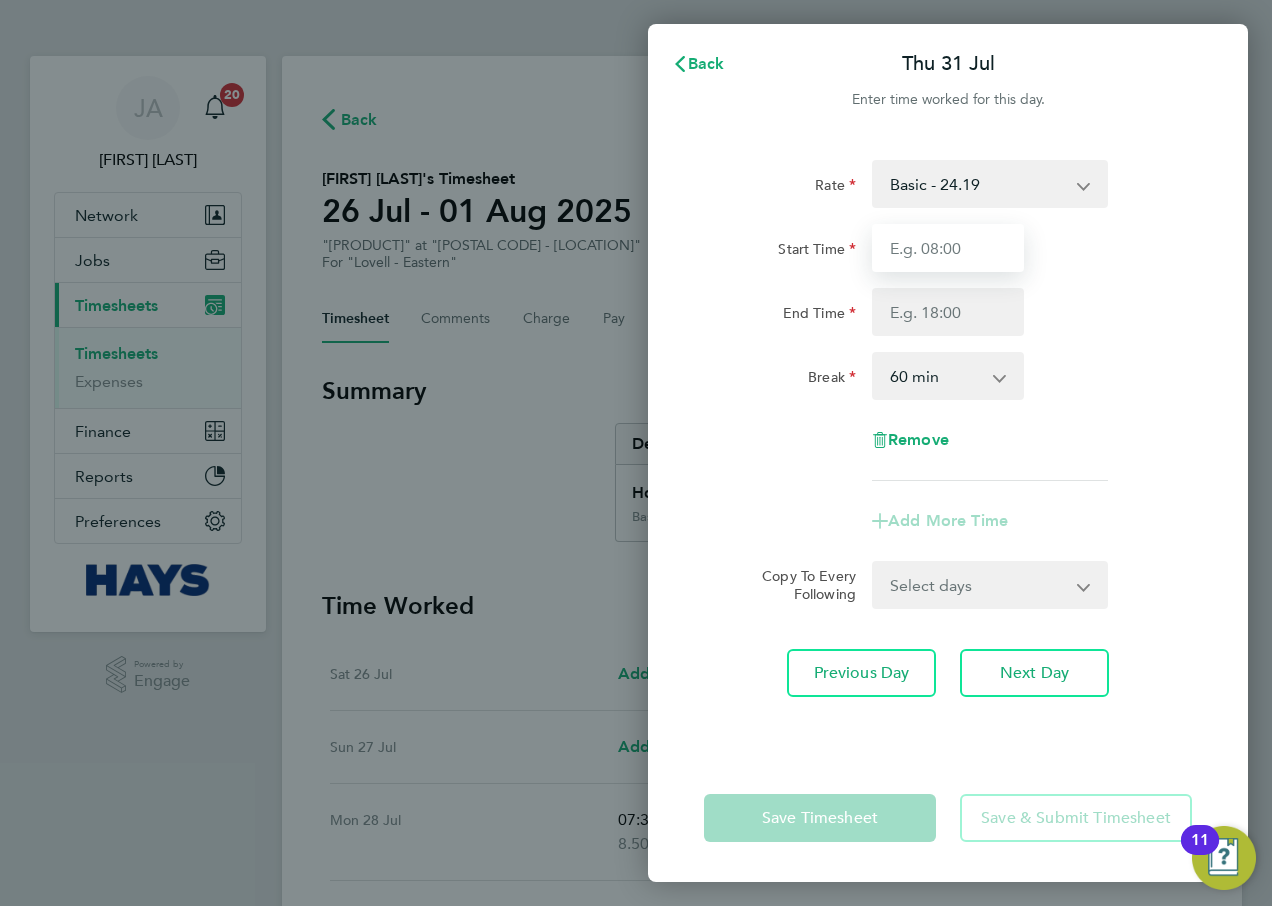 type on "07:30" 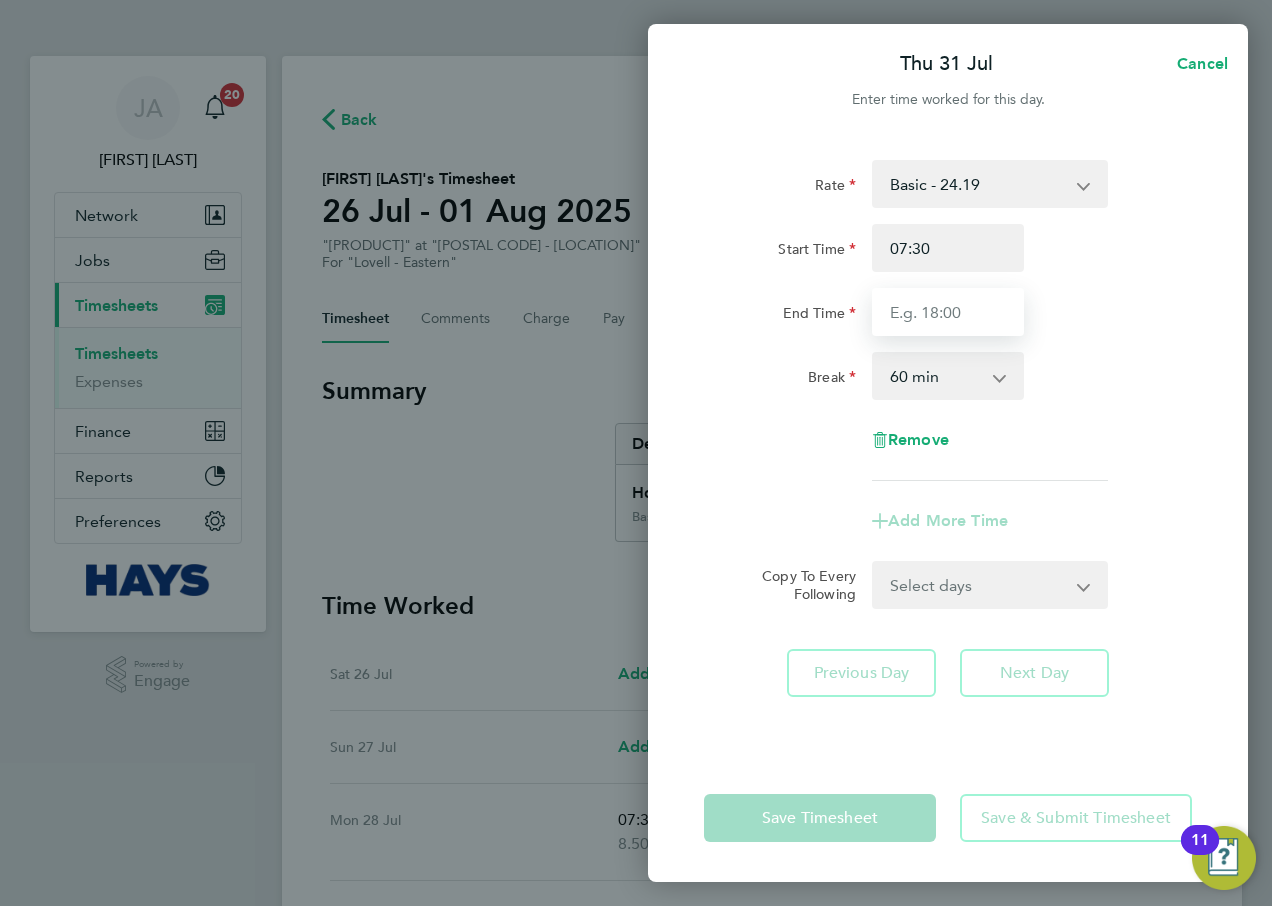 click on "End Time" at bounding box center [948, 312] 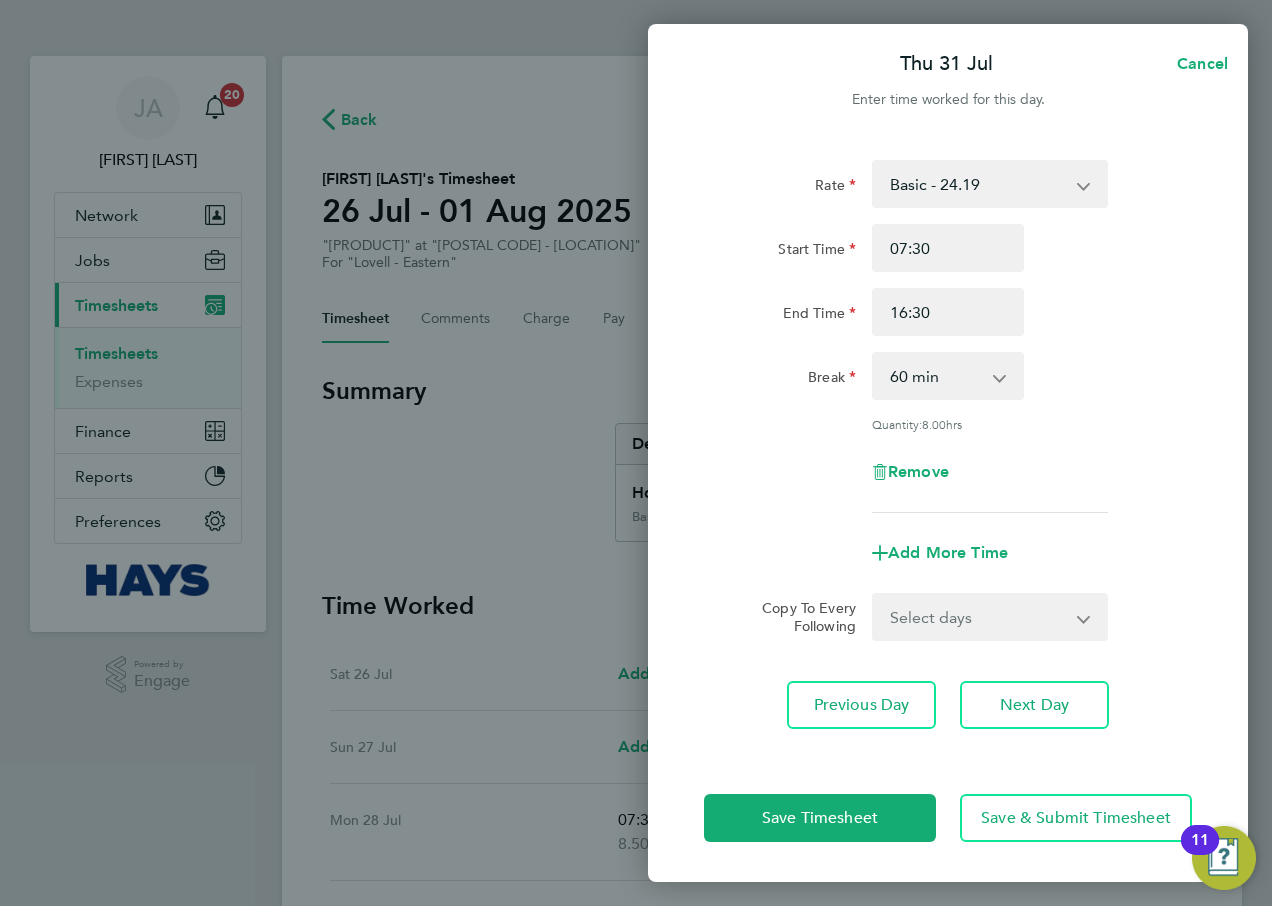 click on "0 min   15 min   30 min   45 min   60 min   75 min   90 min" at bounding box center [936, 376] 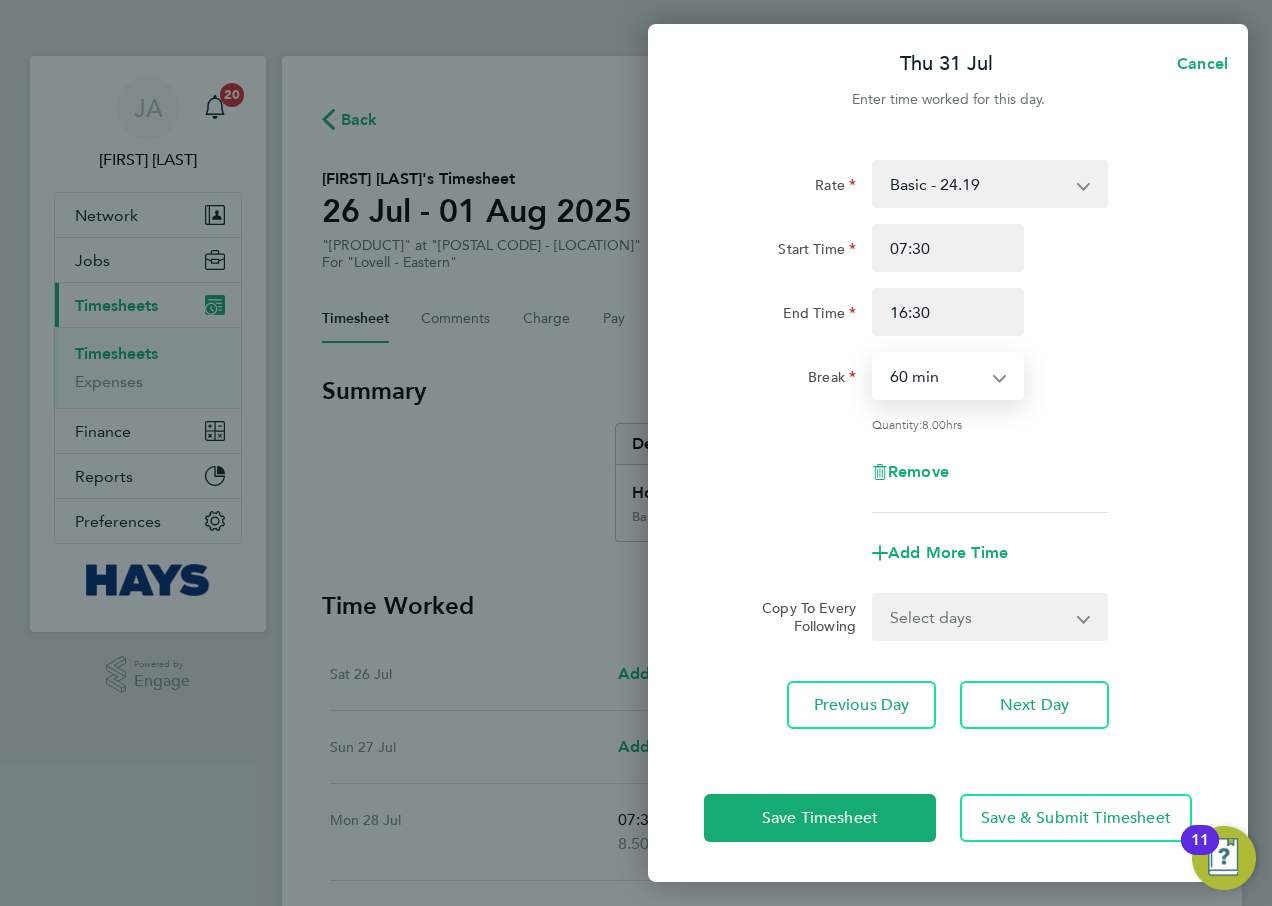 select on "30" 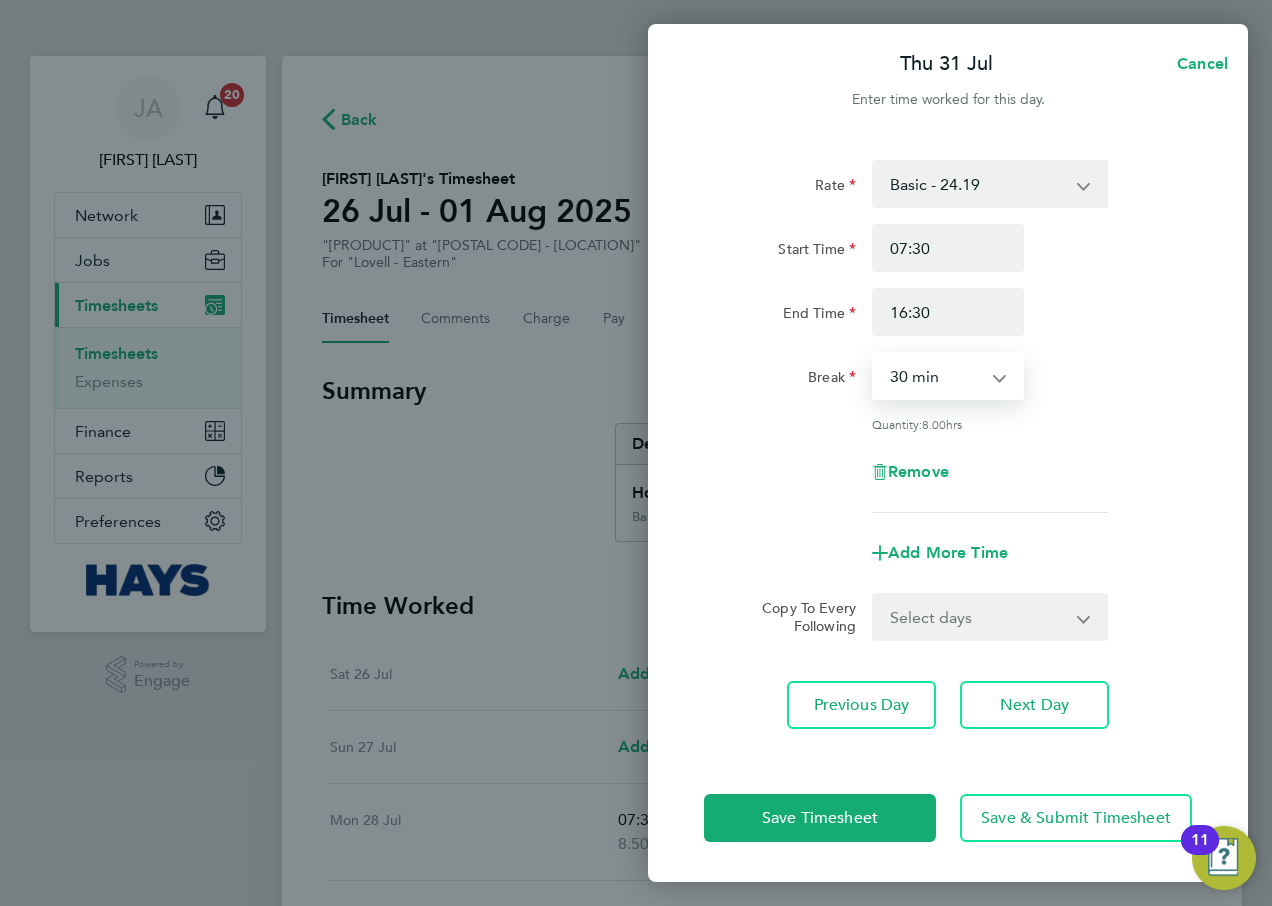 click on "0 min   15 min   30 min   45 min   60 min   75 min   90 min" at bounding box center [936, 376] 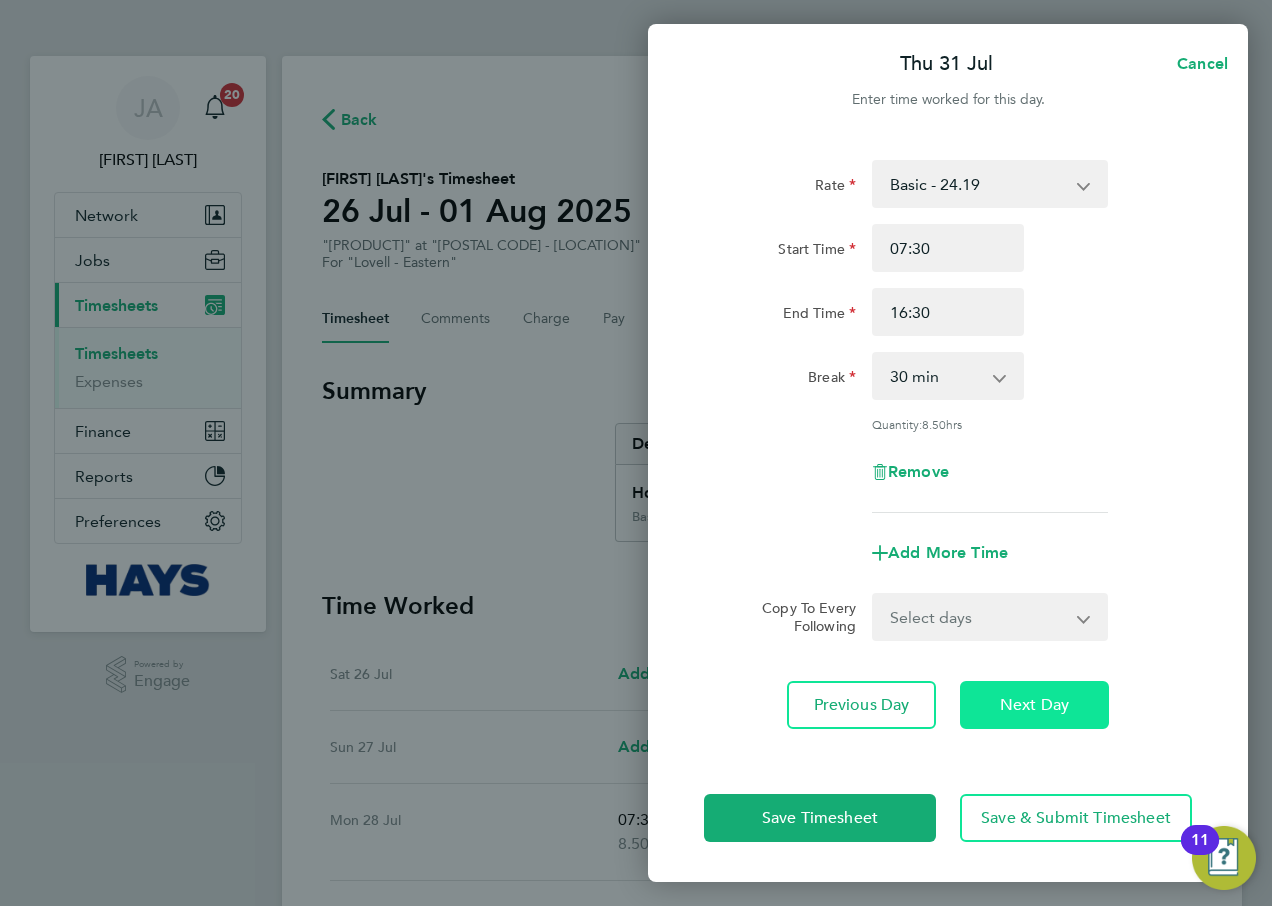 click on "Next Day" 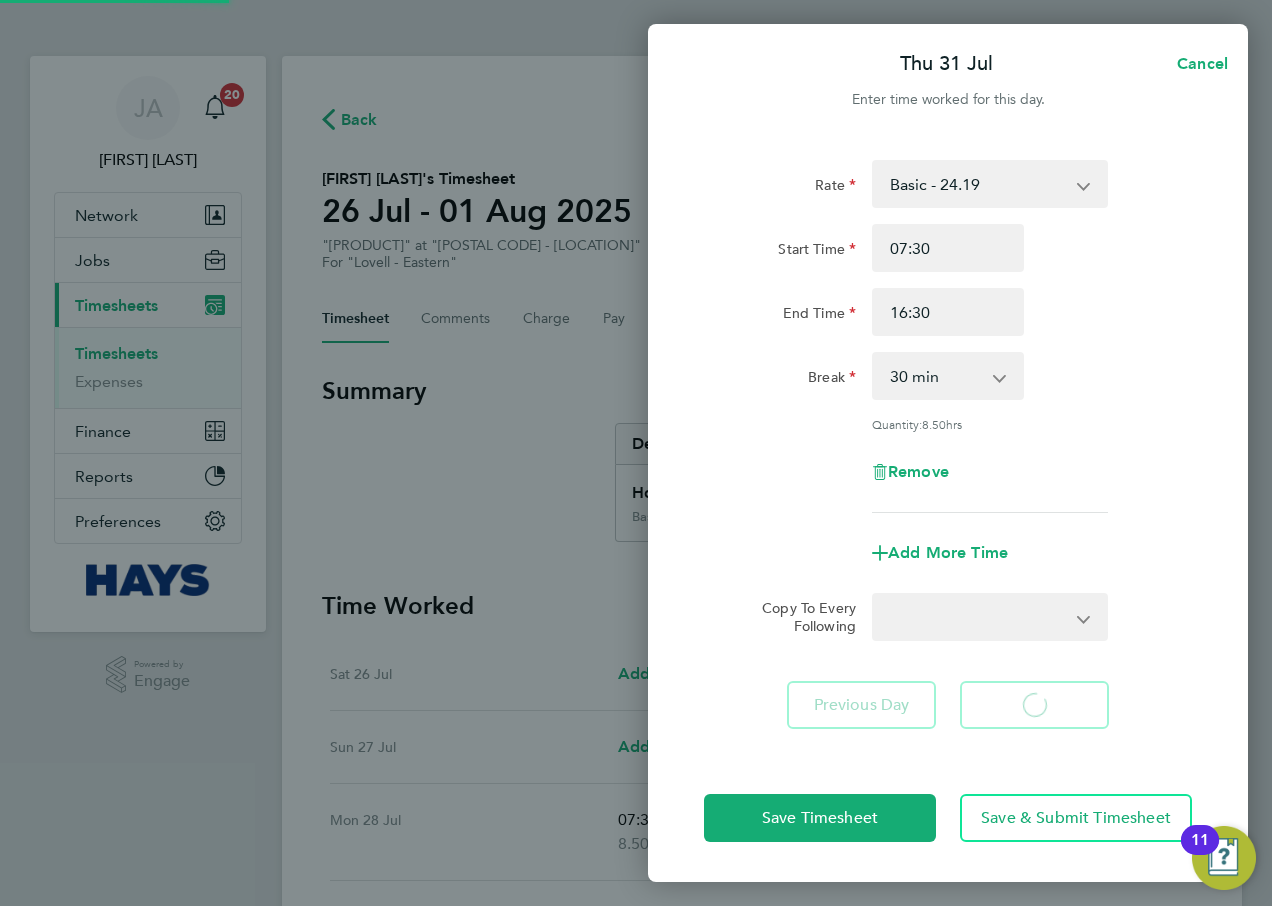 select on "60" 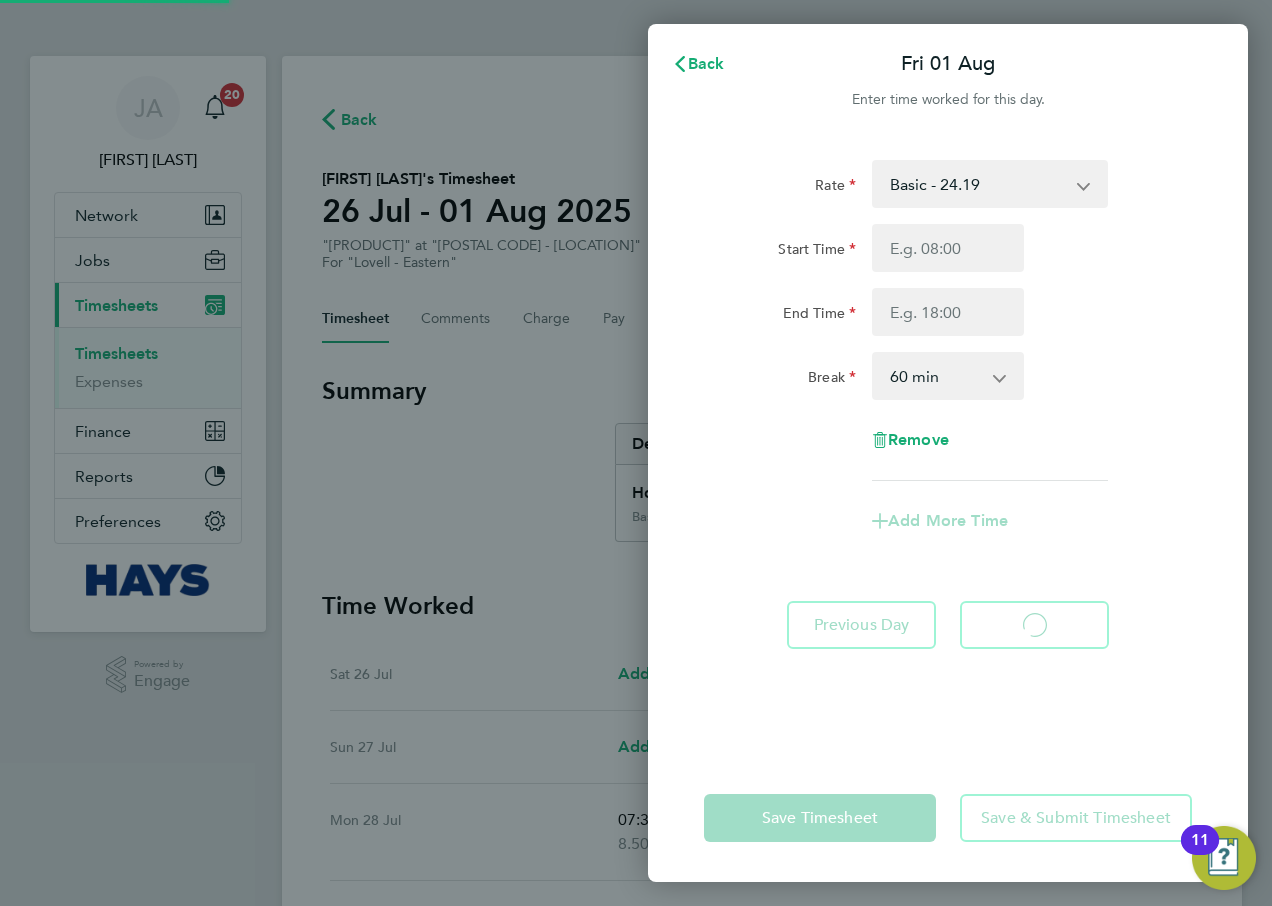 select on "60" 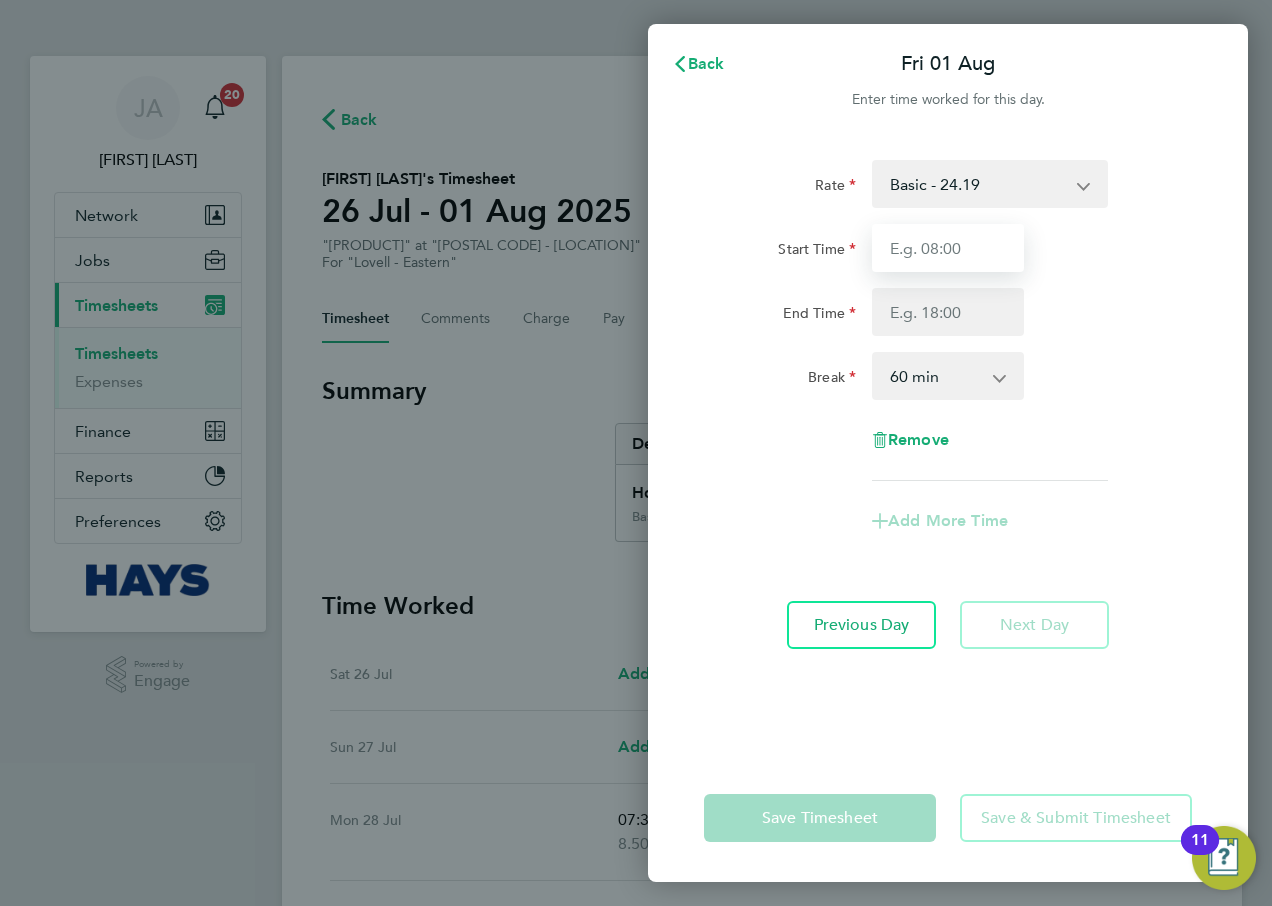click on "Start Time" at bounding box center (948, 248) 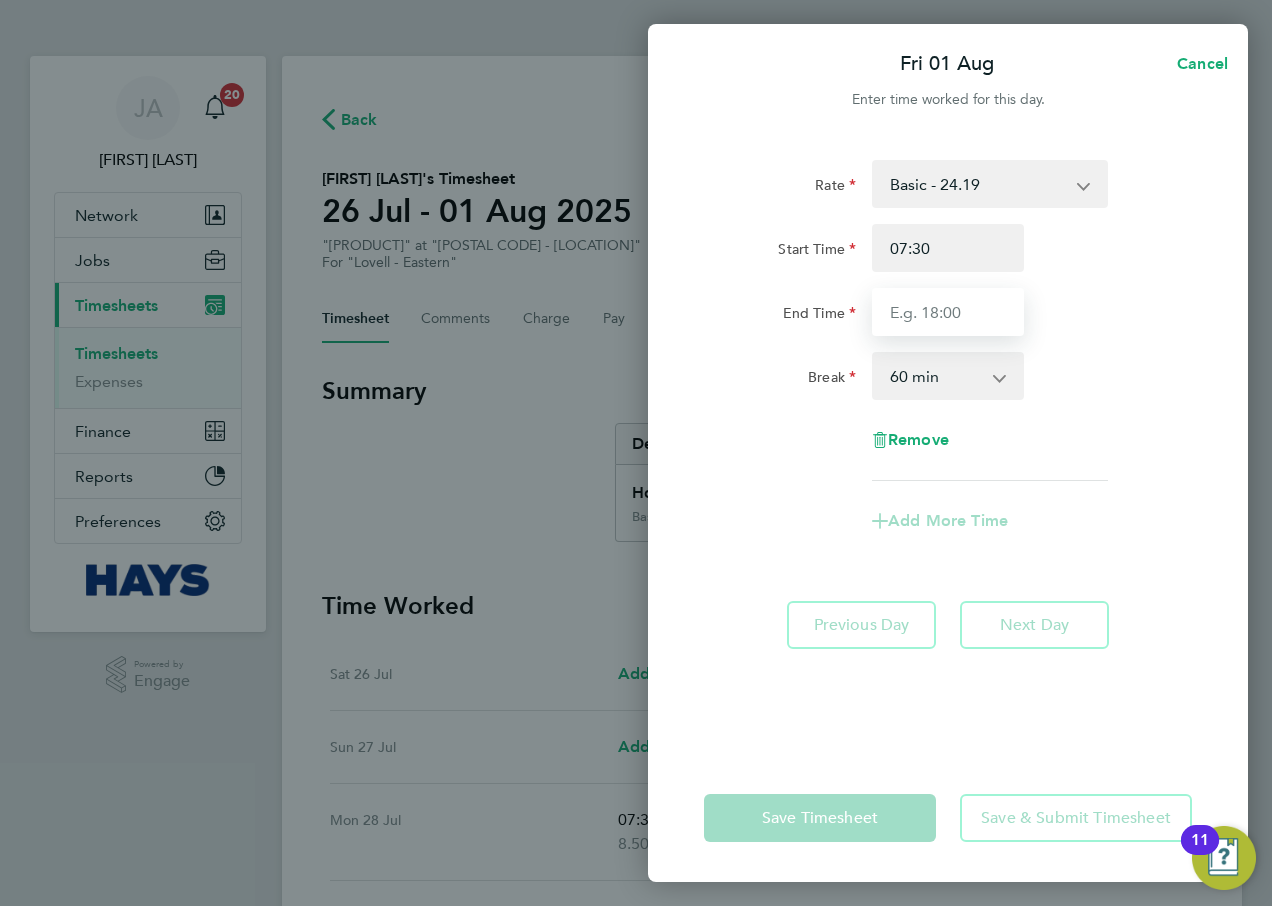 click on "End Time" at bounding box center (948, 312) 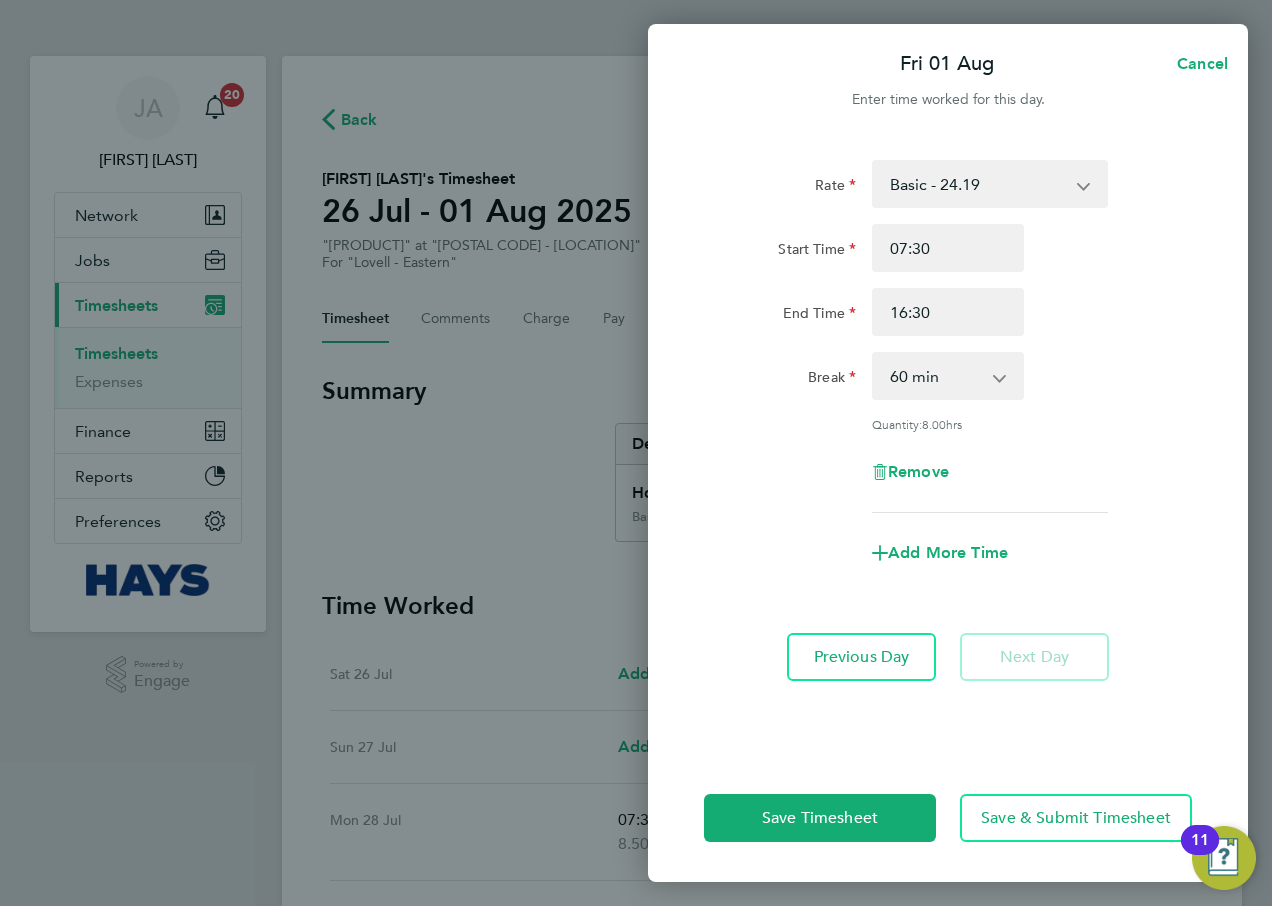 click on "0 min   15 min   30 min   45 min   60 min   75 min   90 min" at bounding box center (936, 376) 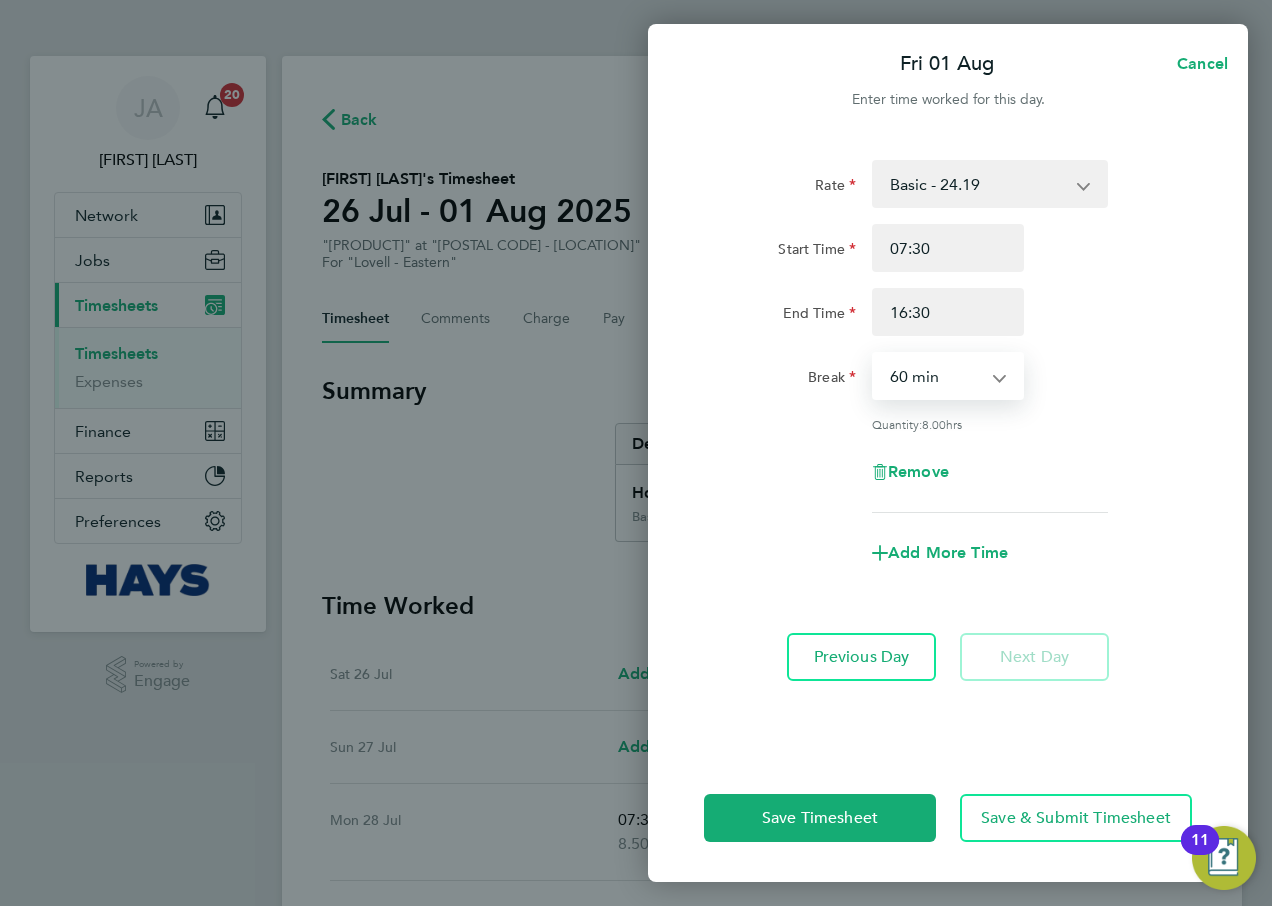select on "30" 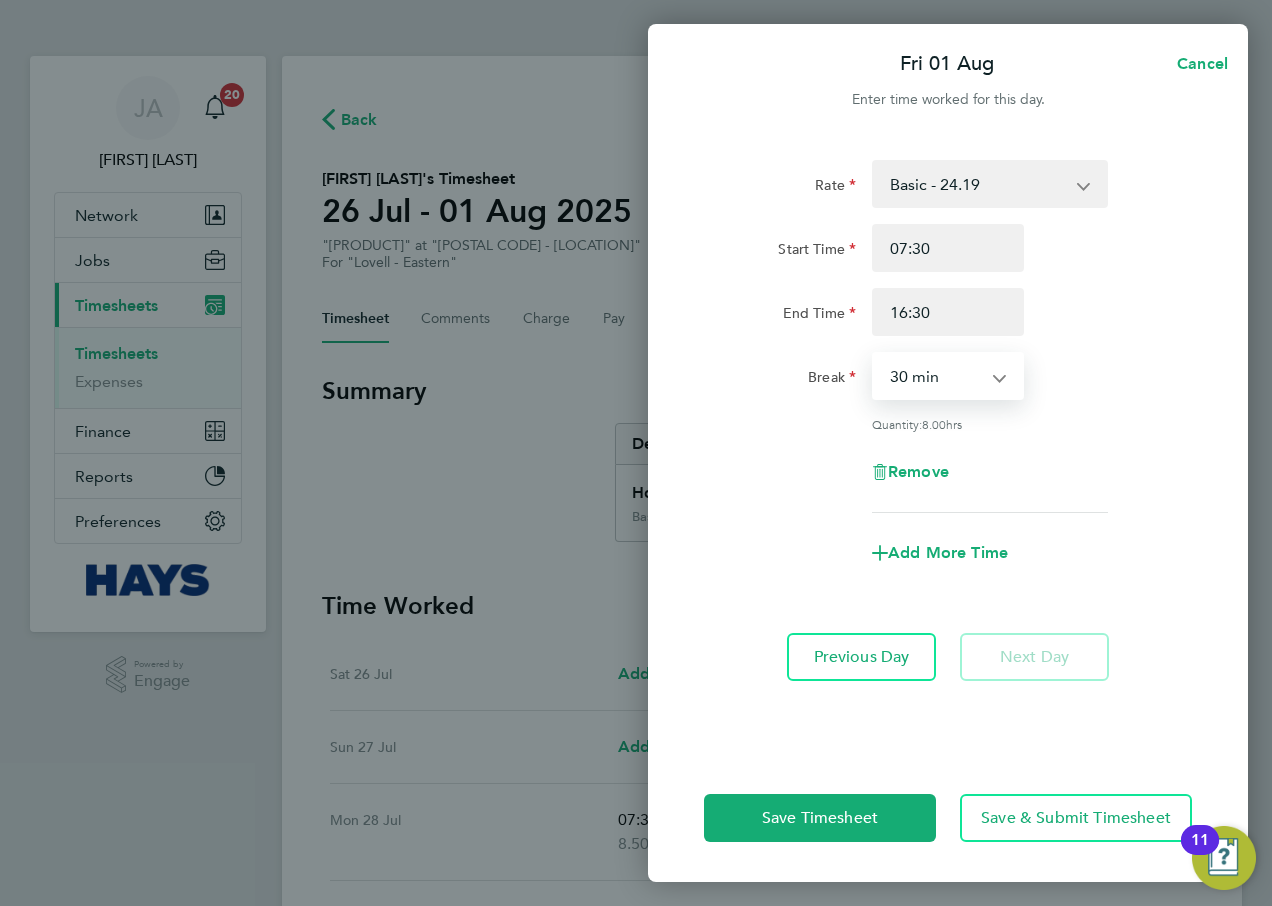 click on "0 min   15 min   30 min   45 min   60 min   75 min   90 min" at bounding box center [936, 376] 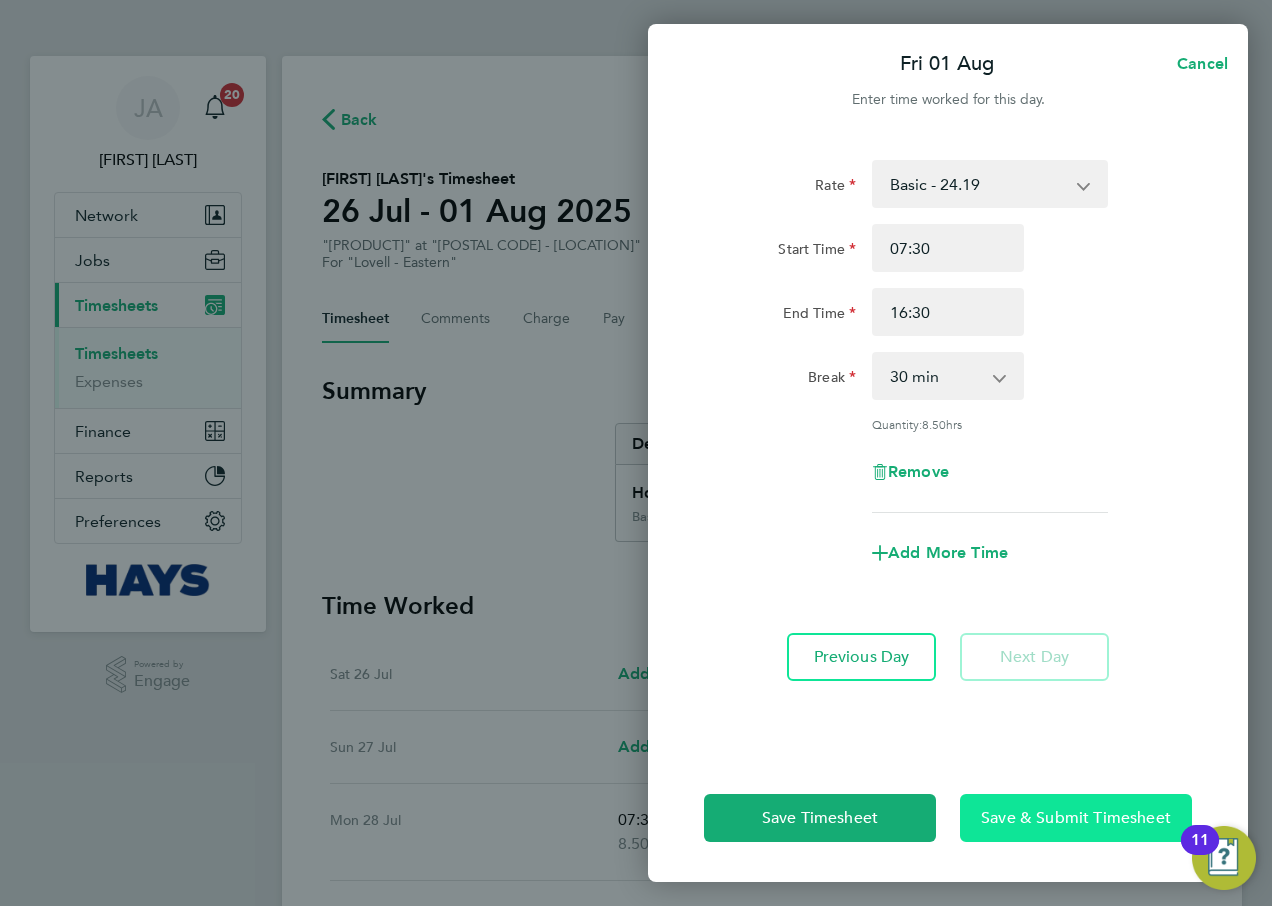 click on "Save & Submit Timesheet" 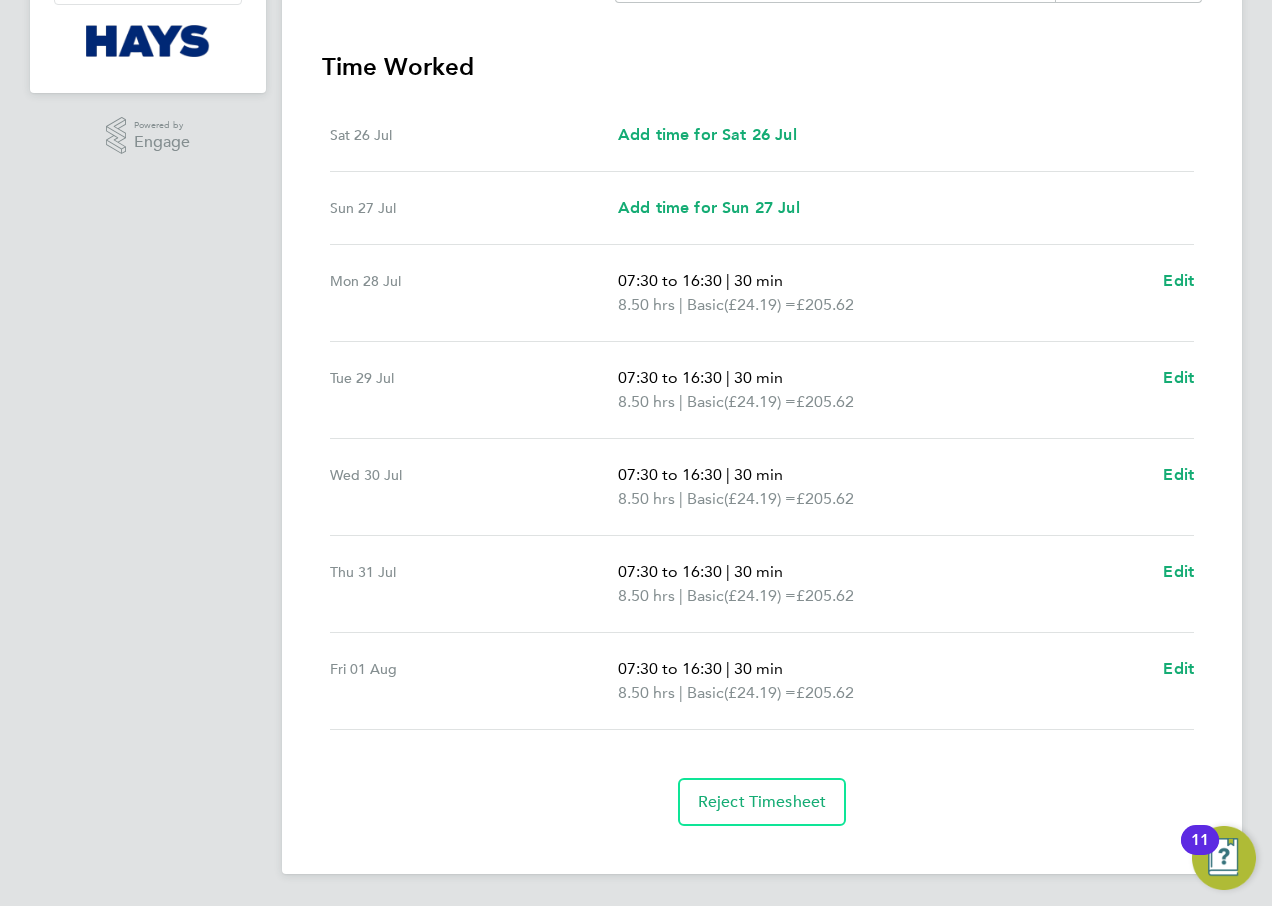 scroll, scrollTop: 0, scrollLeft: 0, axis: both 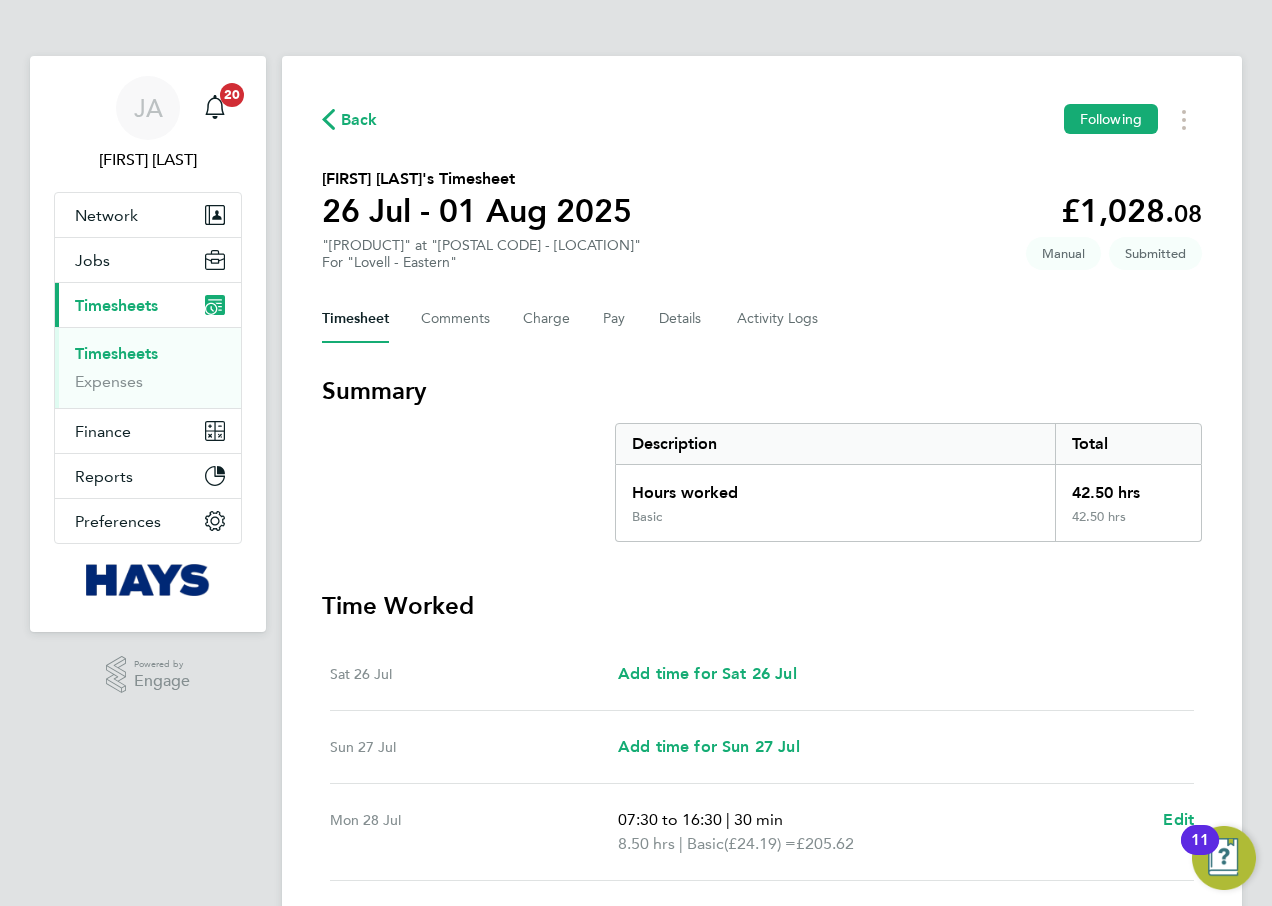 click on "Timesheet" at bounding box center (355, 319) 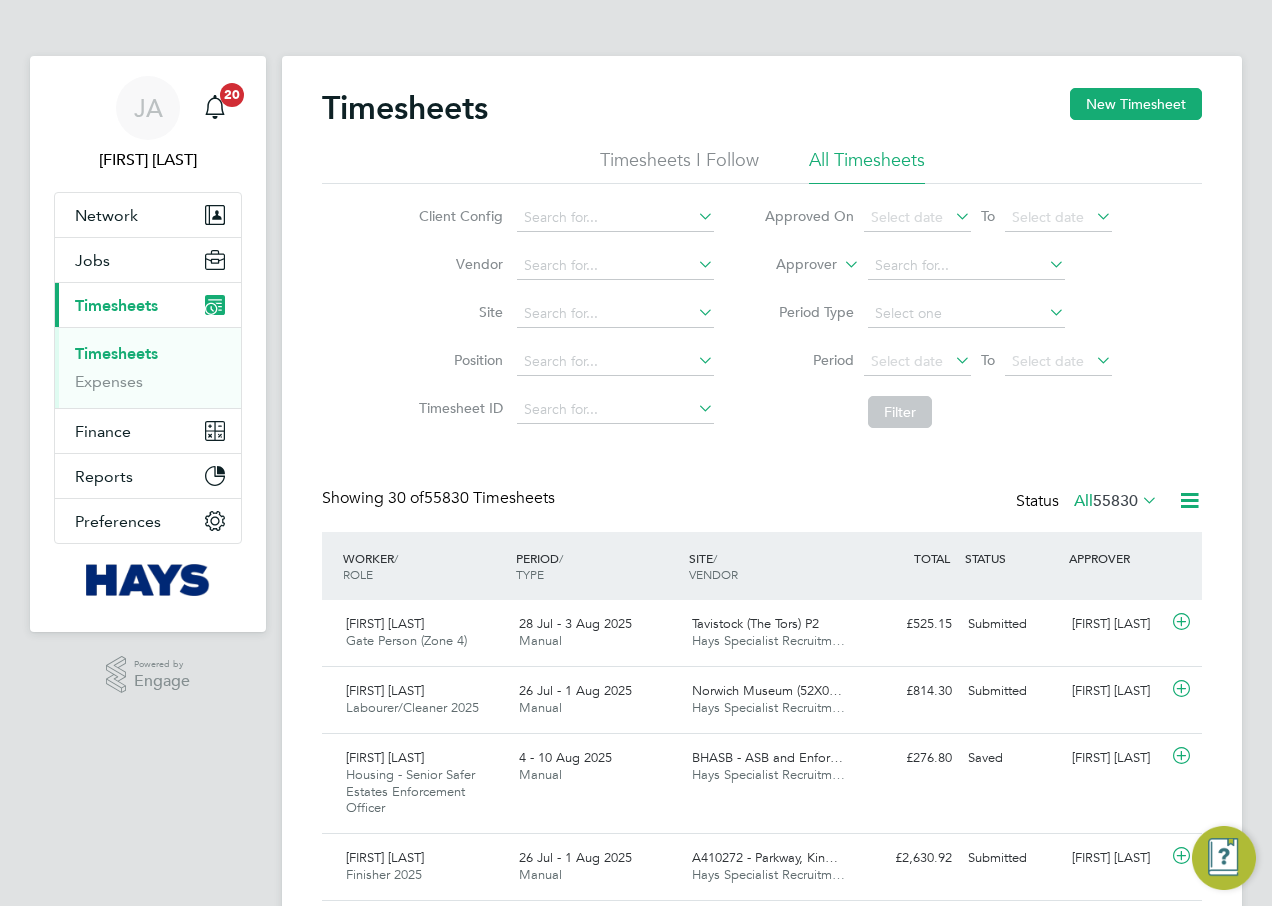 scroll, scrollTop: 10, scrollLeft: 10, axis: both 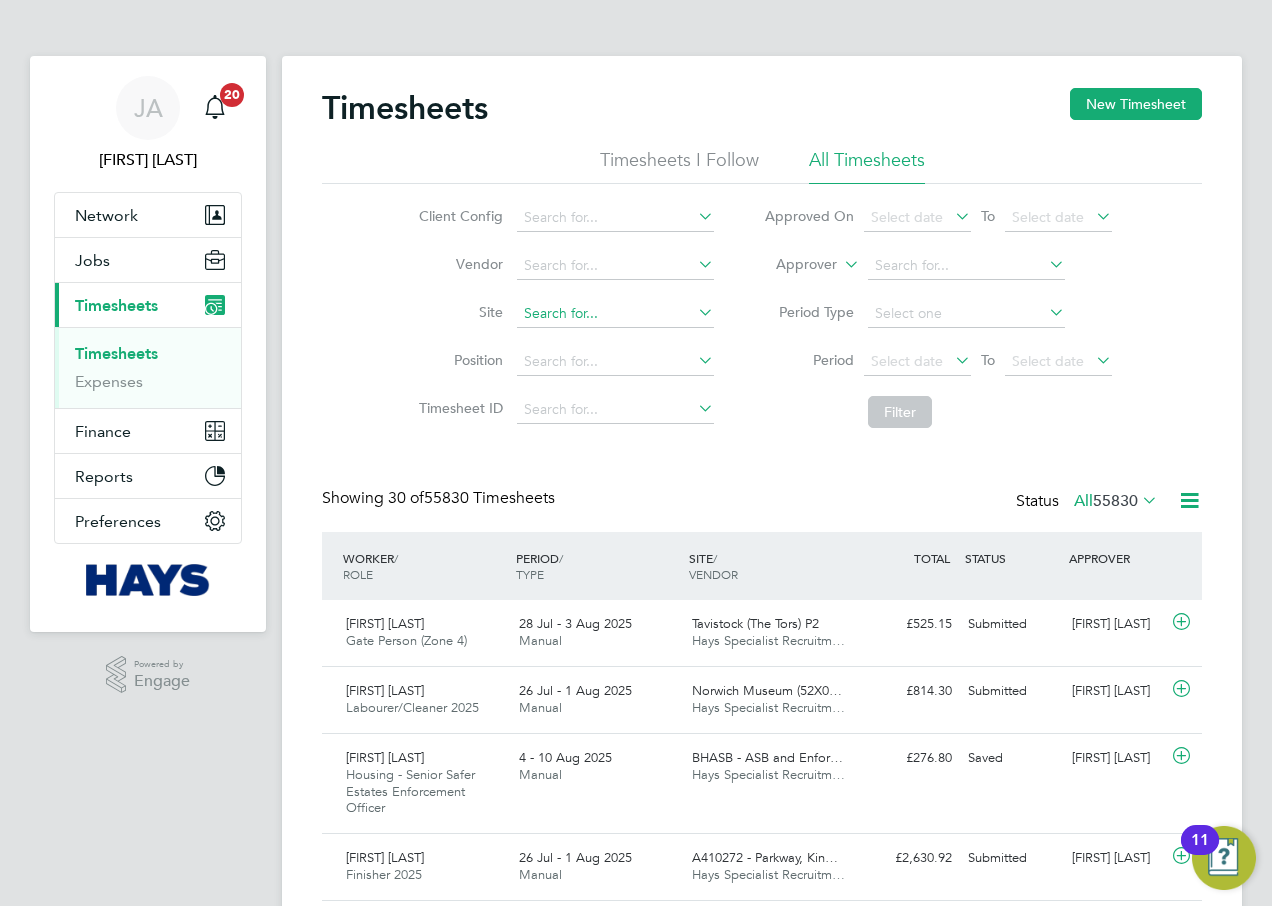 click 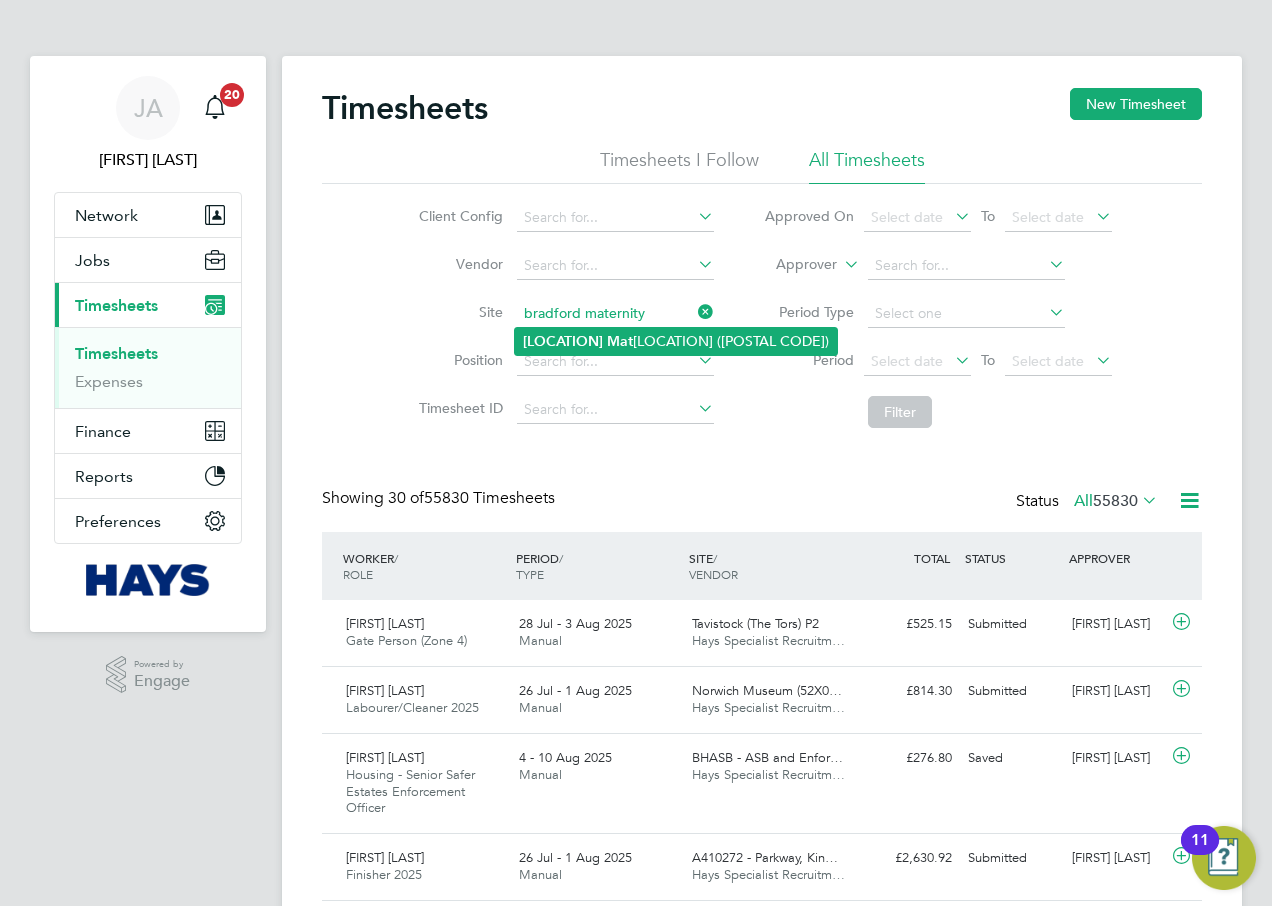 click on "Bradford" 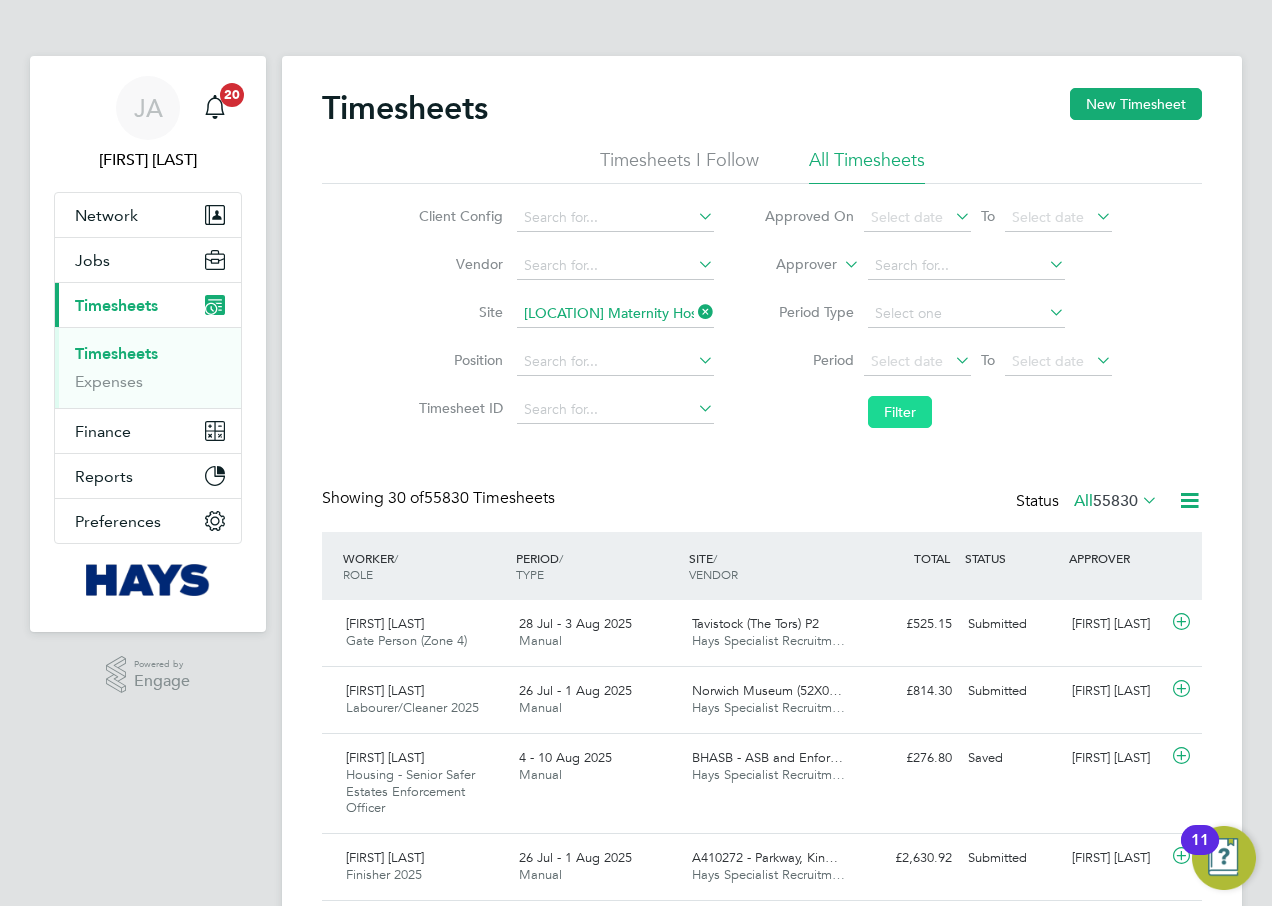 click on "Filter" 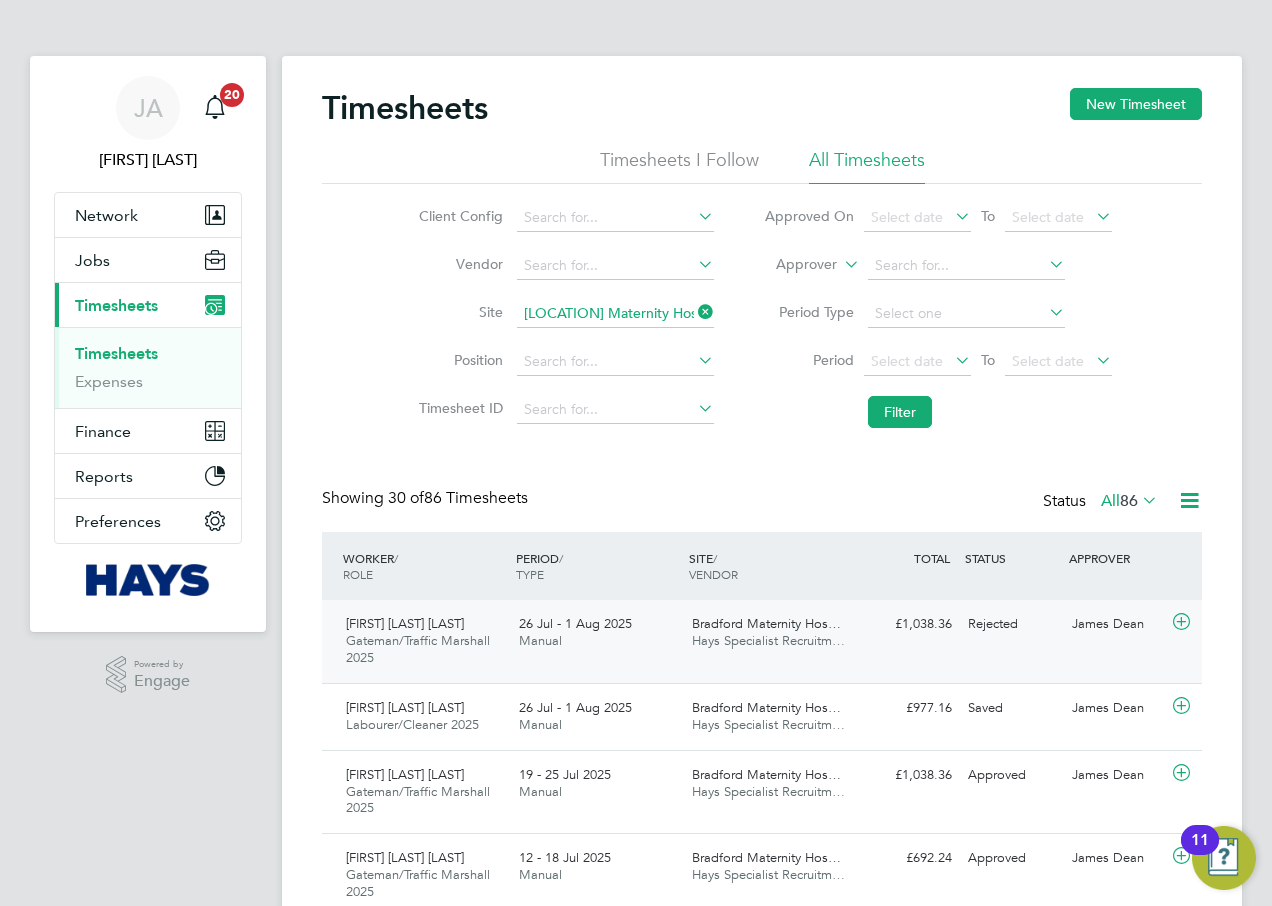 click on "Hays Specialist Recruitm…" 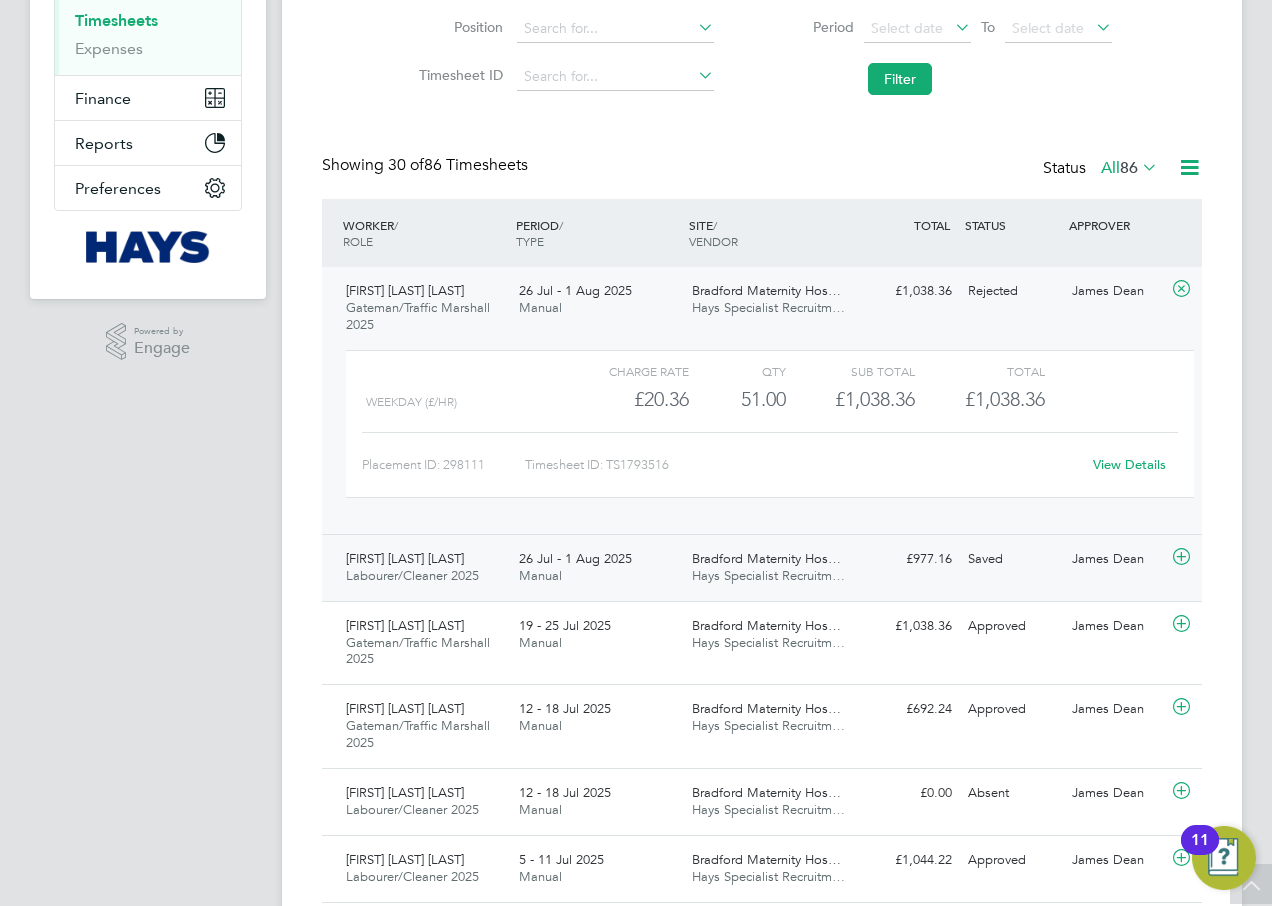 click on "Bradford Maternity Hos…" 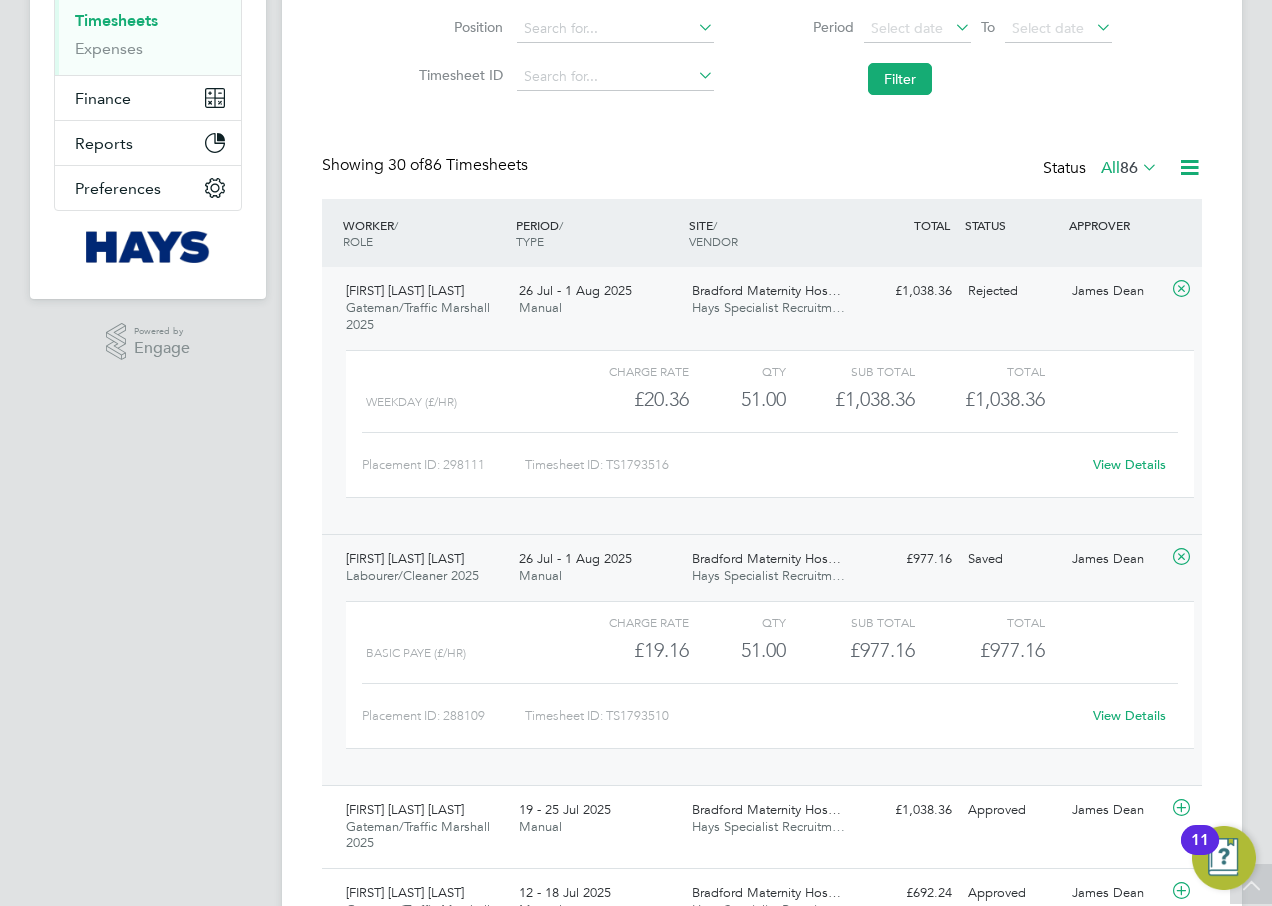 click on "Bradford Maternity Hos…" 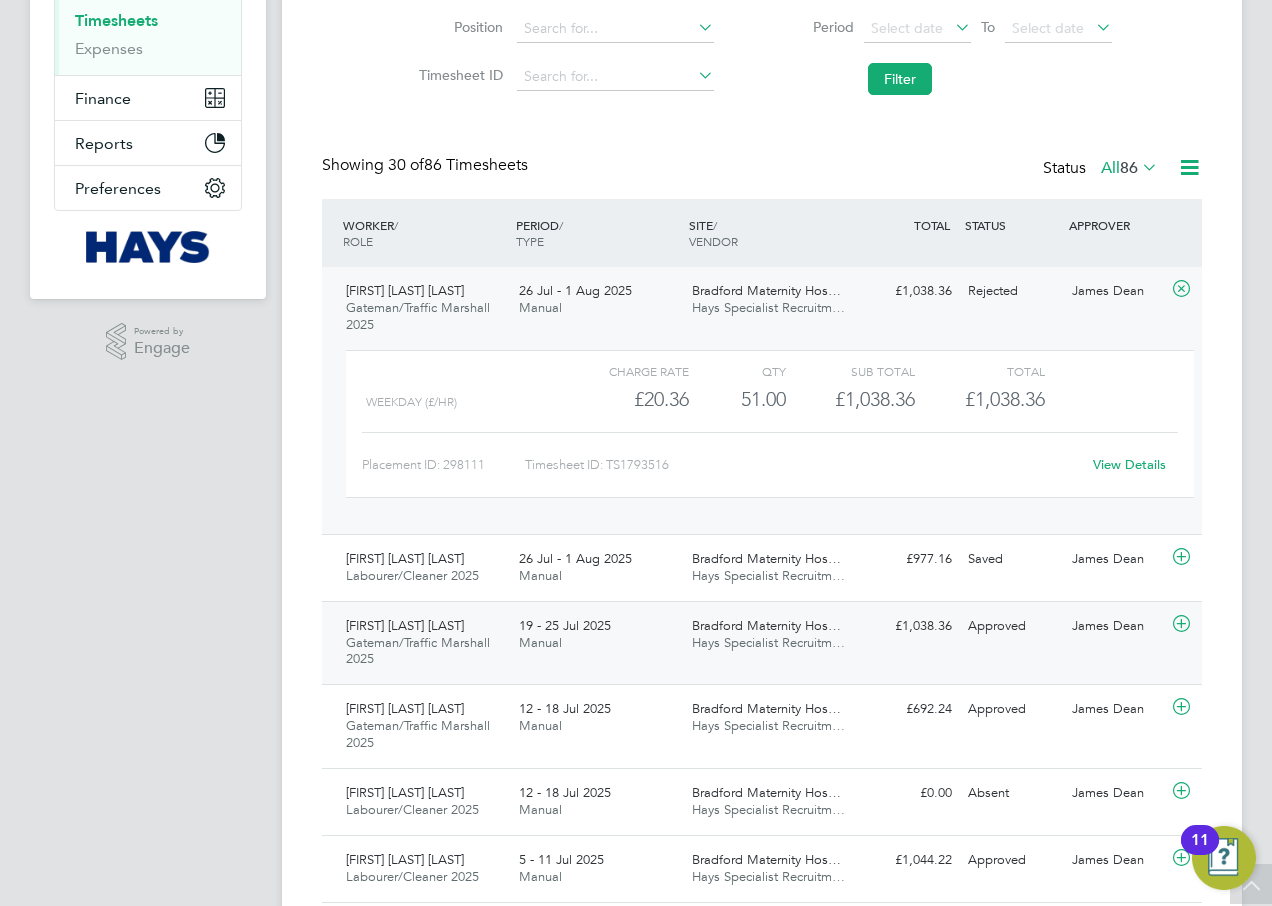 click on "Bradford Maternity Hos… Hays Specialist Recruitm…" 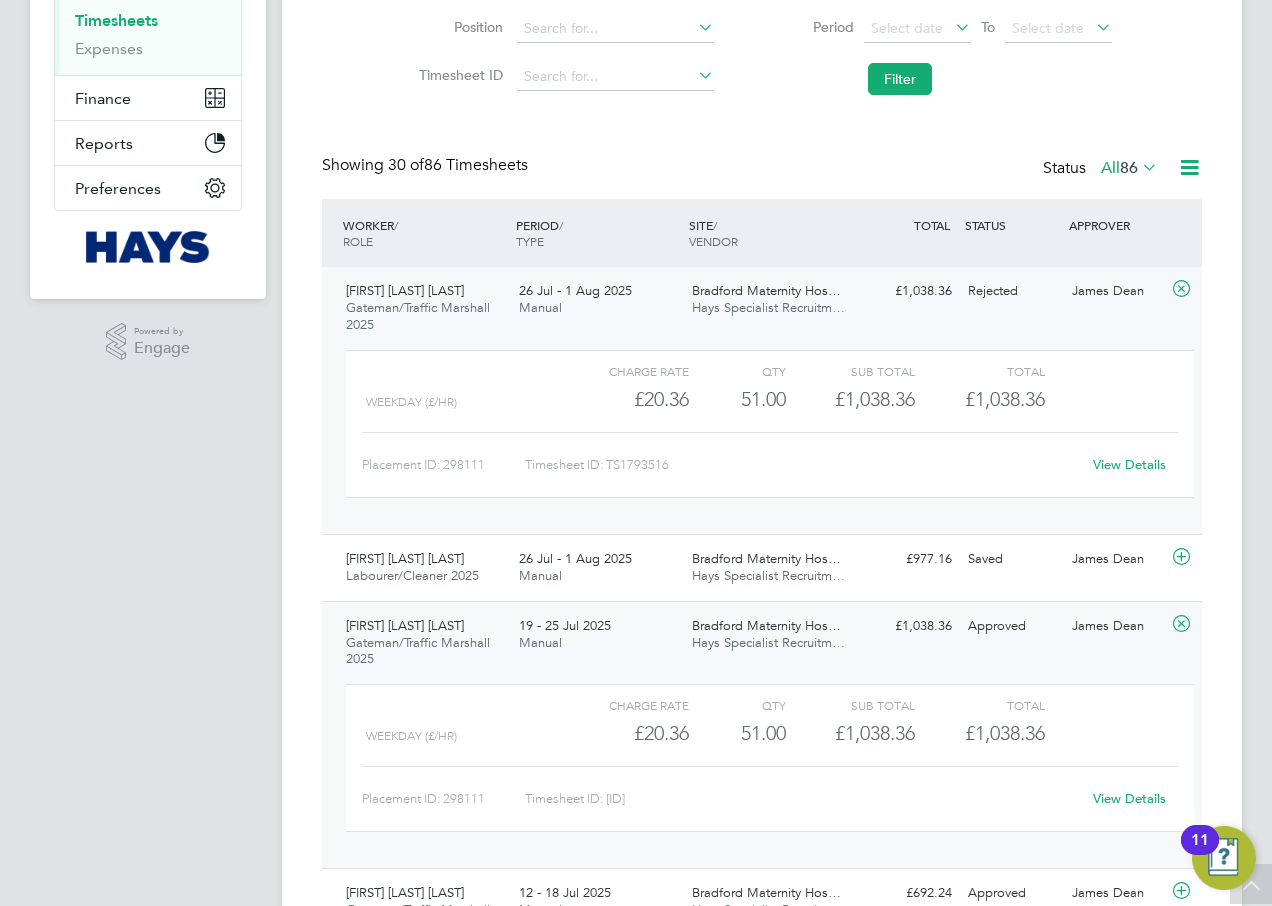 click on "Bradford Maternity Hos…" 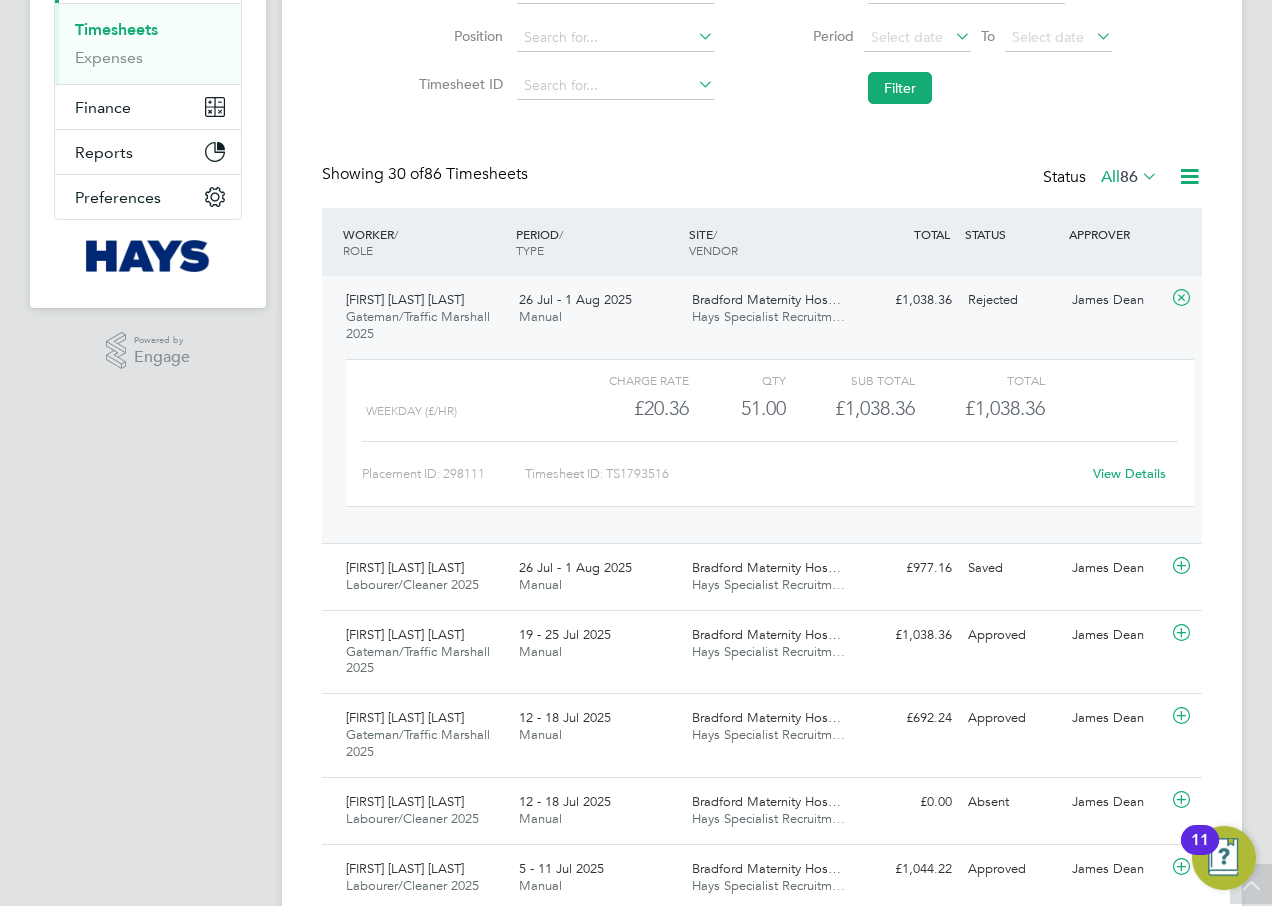 scroll, scrollTop: 0, scrollLeft: 0, axis: both 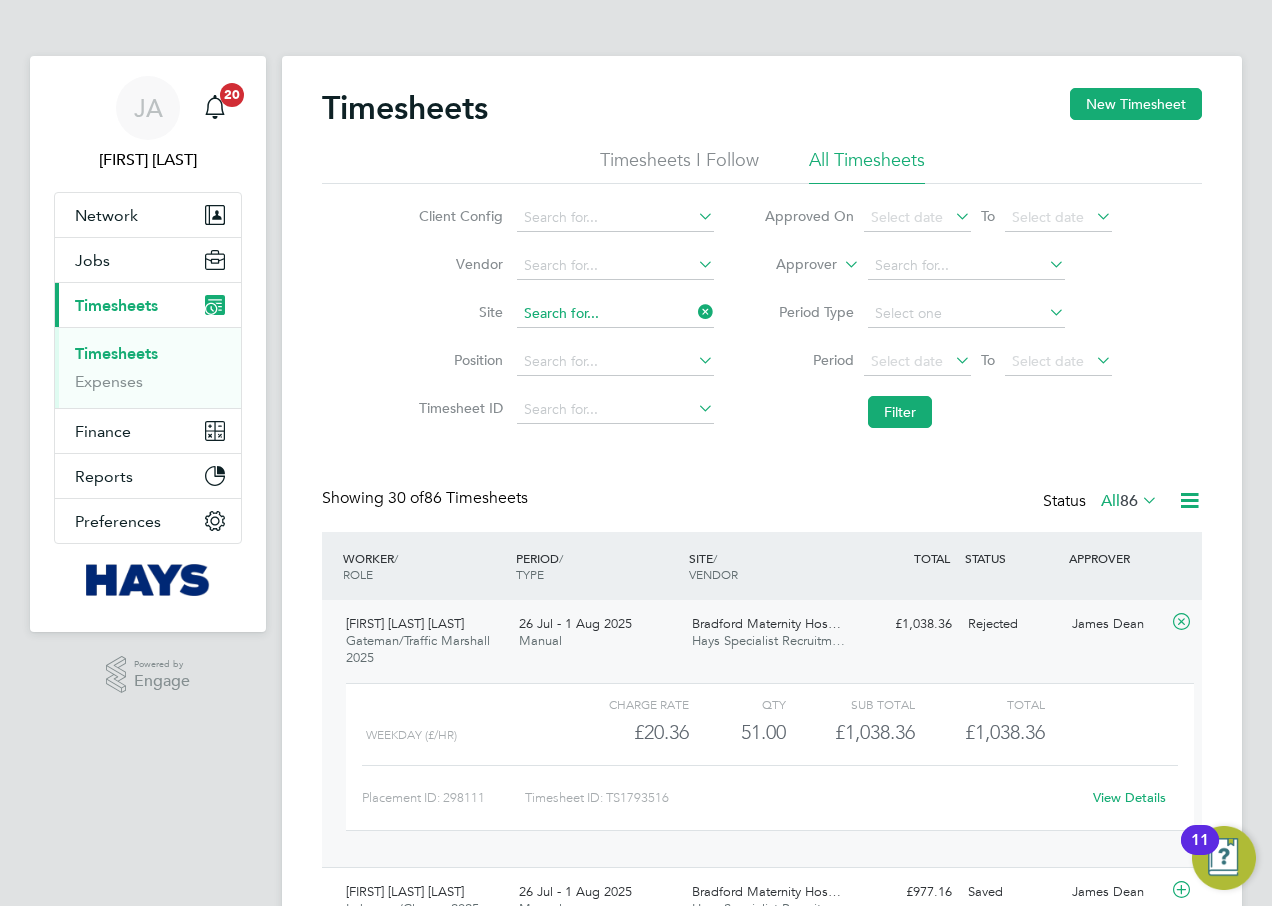 click 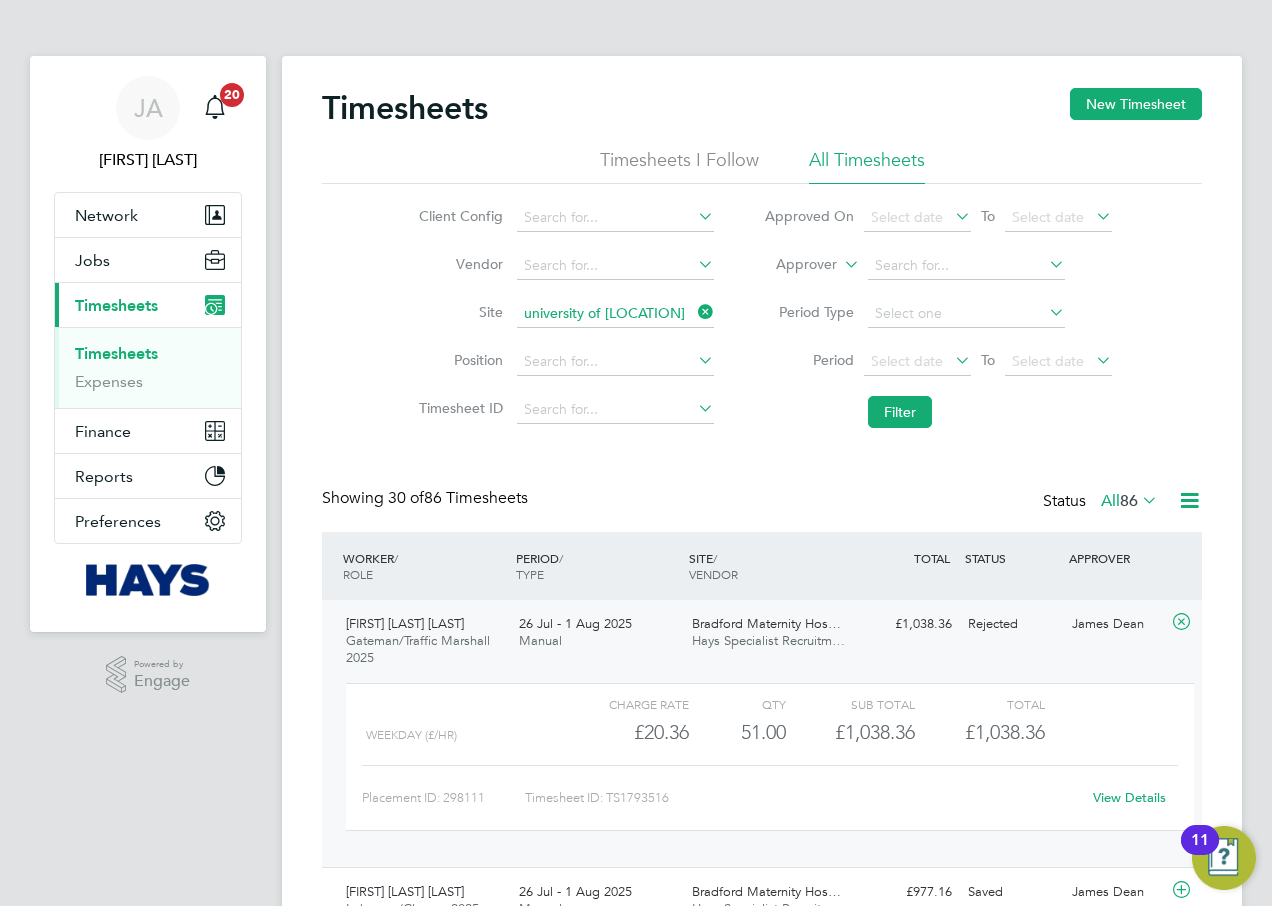 click on "Lee" 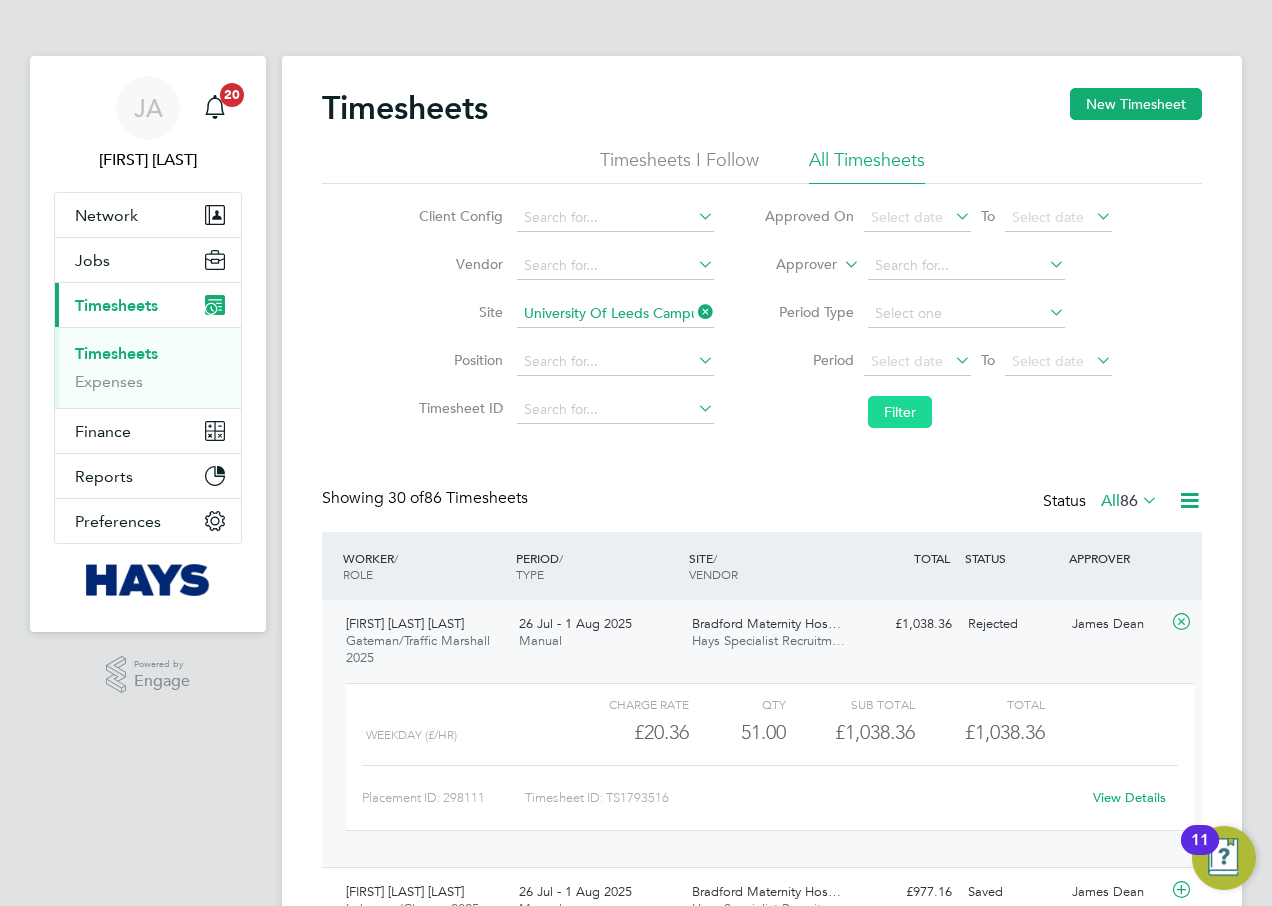 click on "Filter" 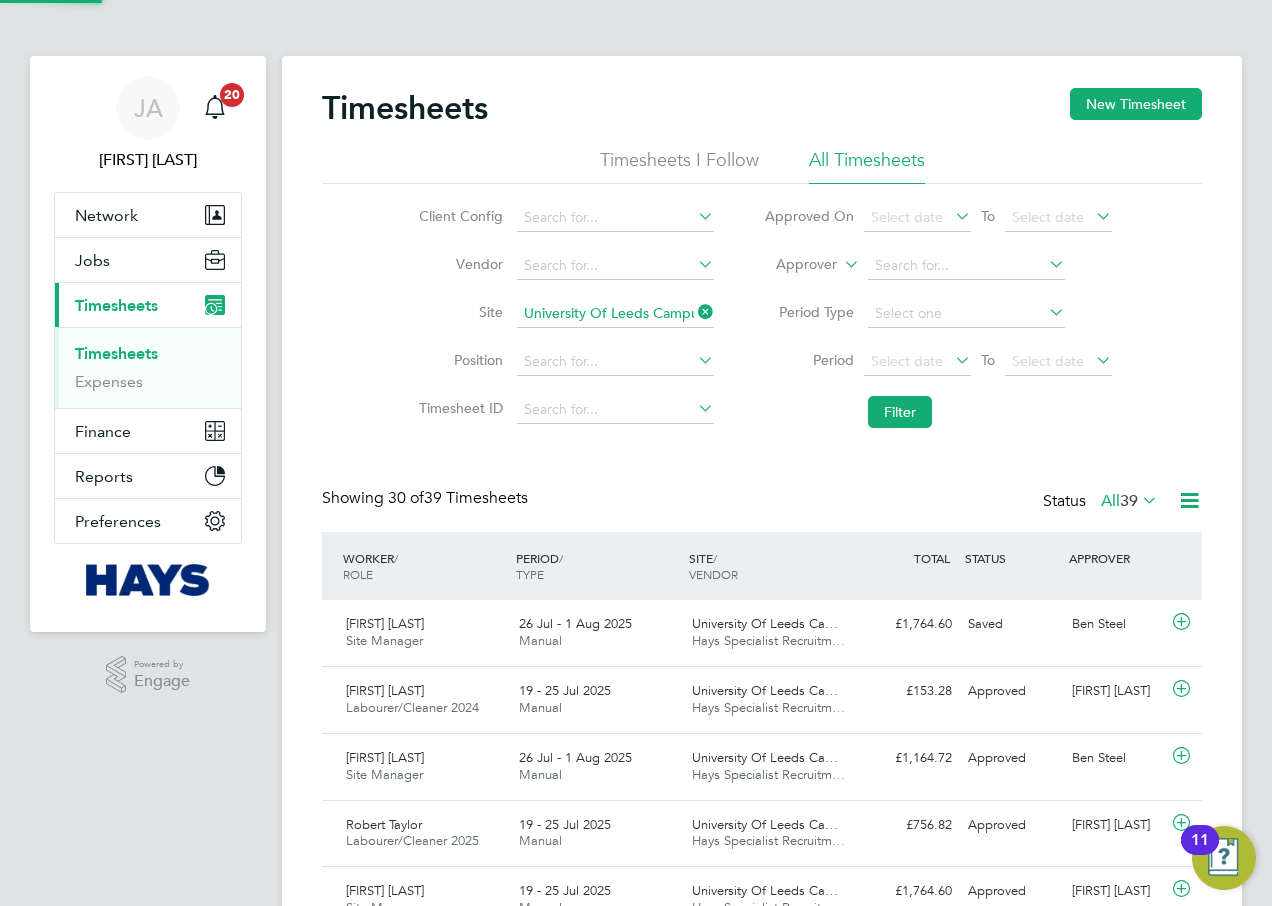 scroll, scrollTop: 10, scrollLeft: 10, axis: both 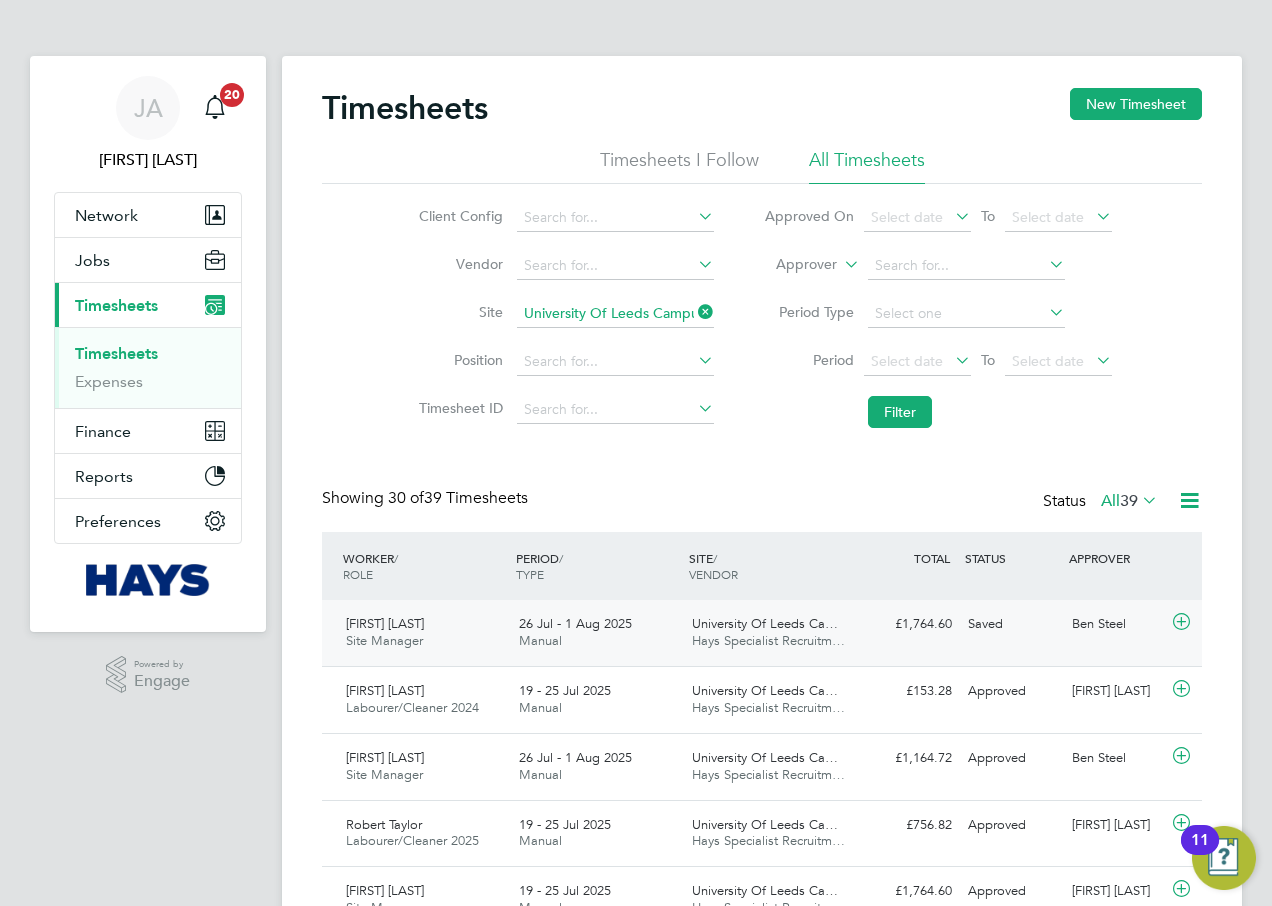 click on "26 Jul - 1 Aug 2025 Manual" 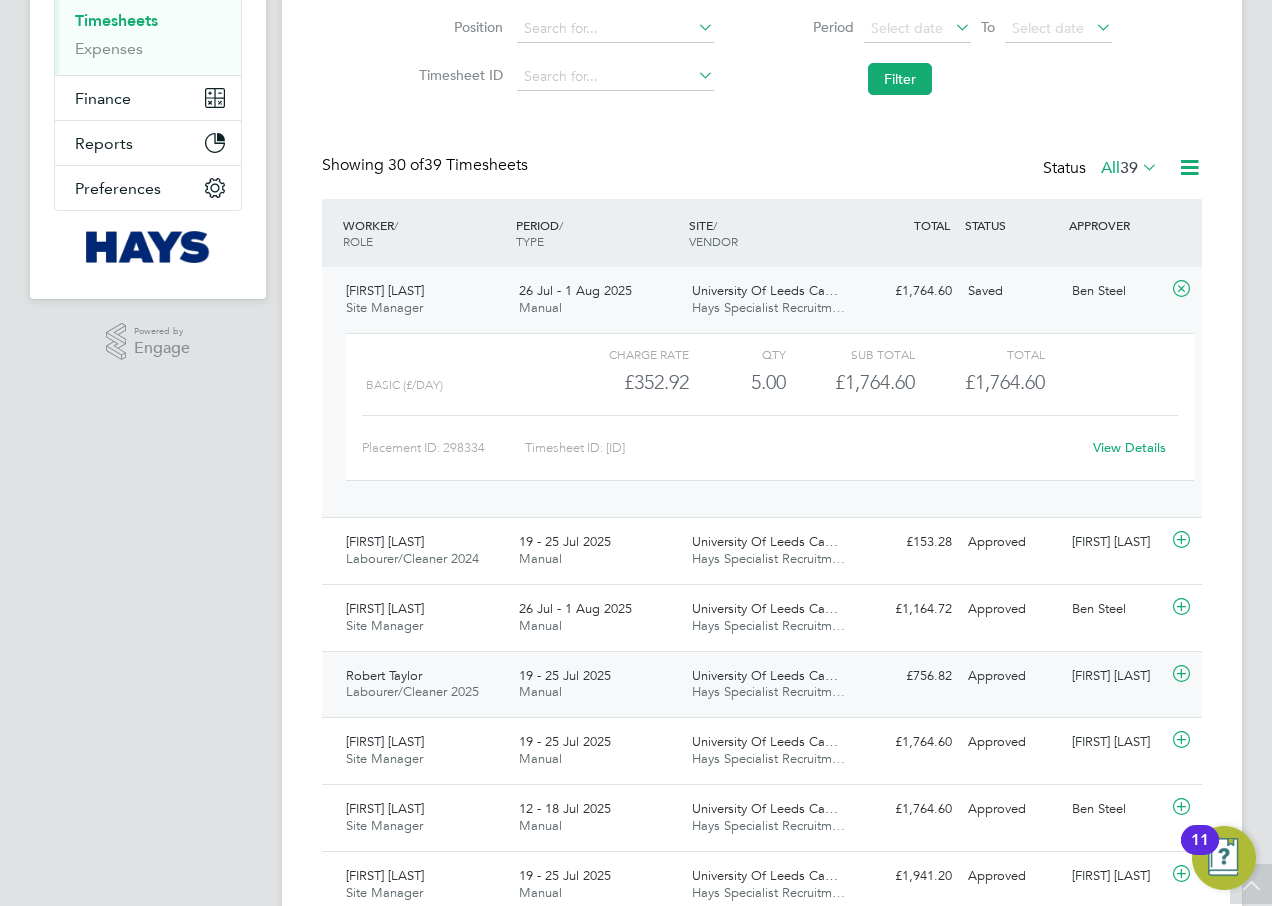 click on "19 - 25 Jul 2025 Manual" 